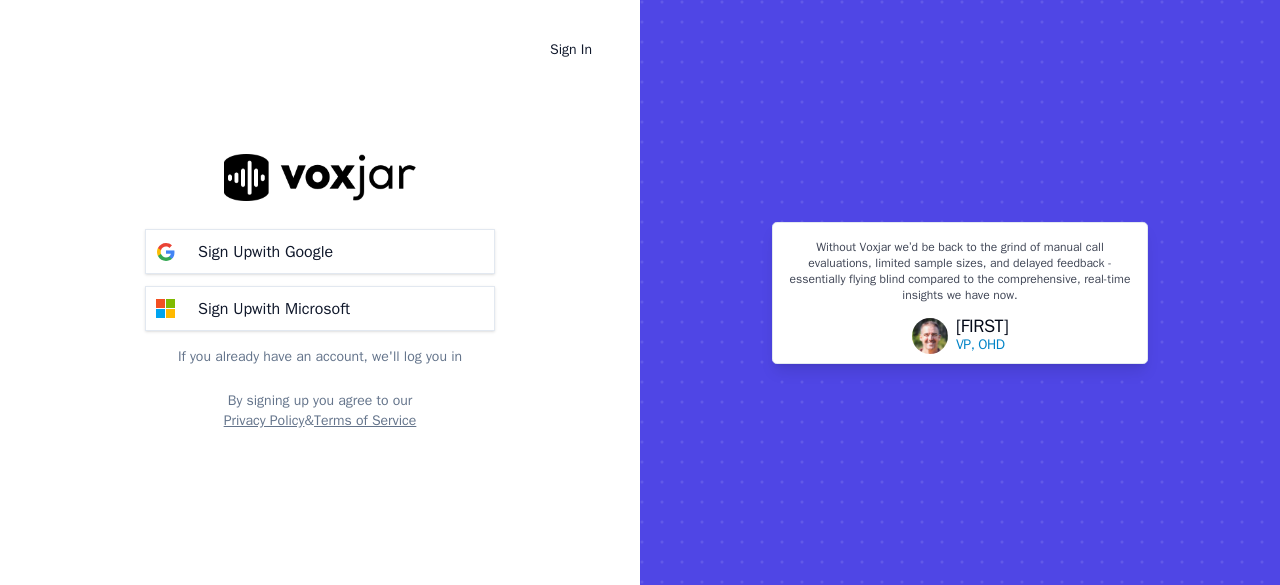 scroll, scrollTop: 0, scrollLeft: 0, axis: both 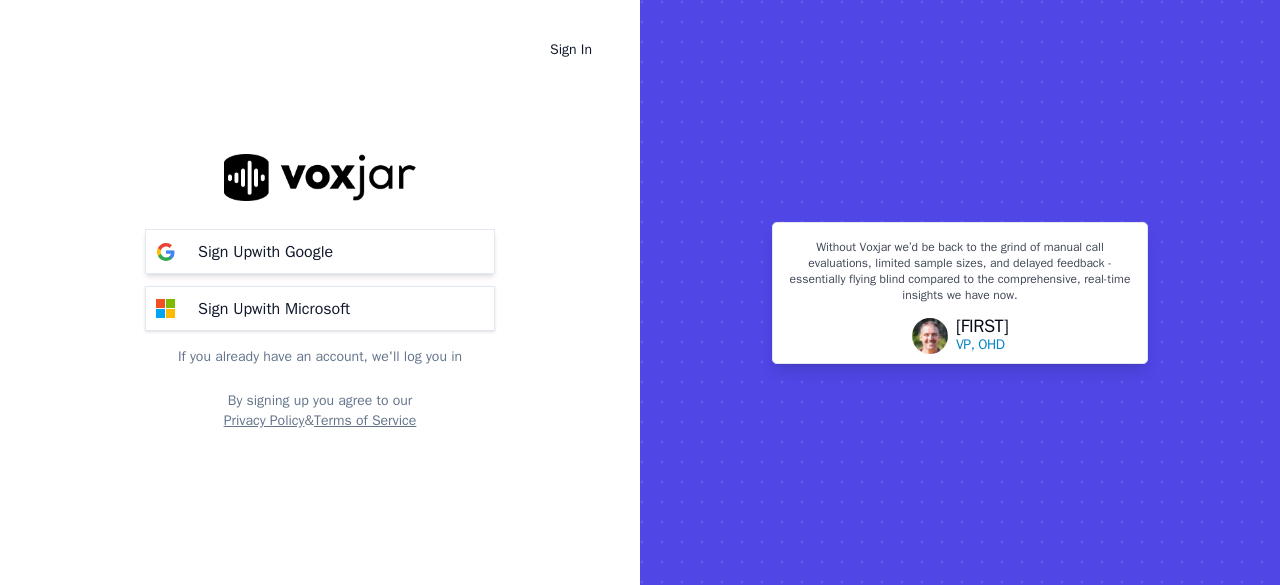 click on "Sign Up  with Google" at bounding box center [265, 252] 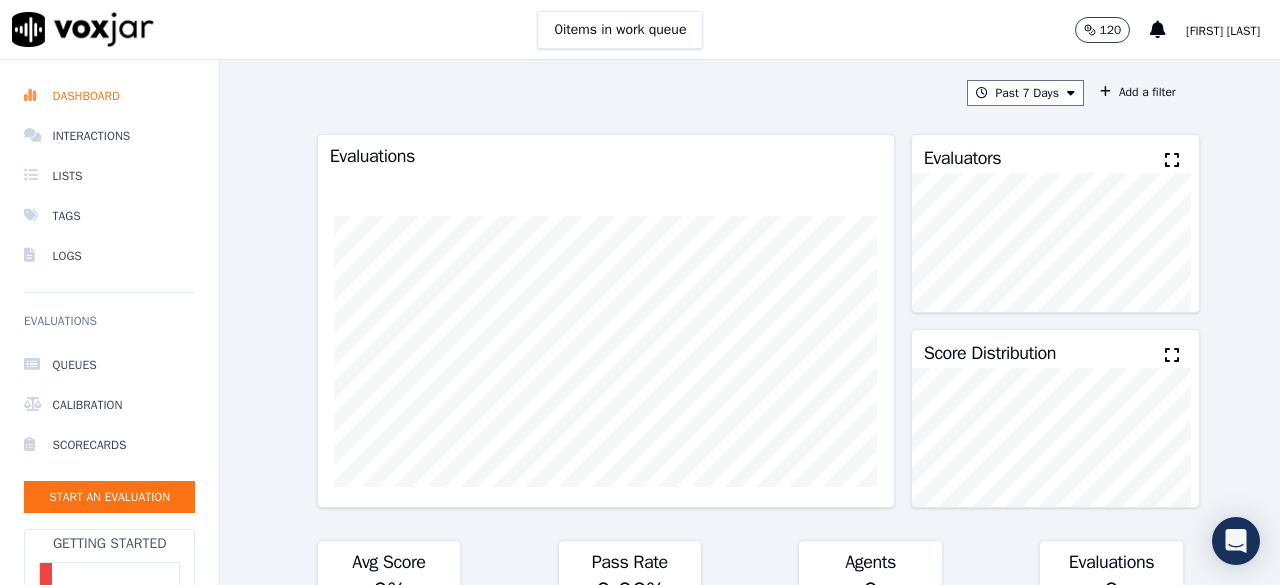 scroll, scrollTop: 0, scrollLeft: 0, axis: both 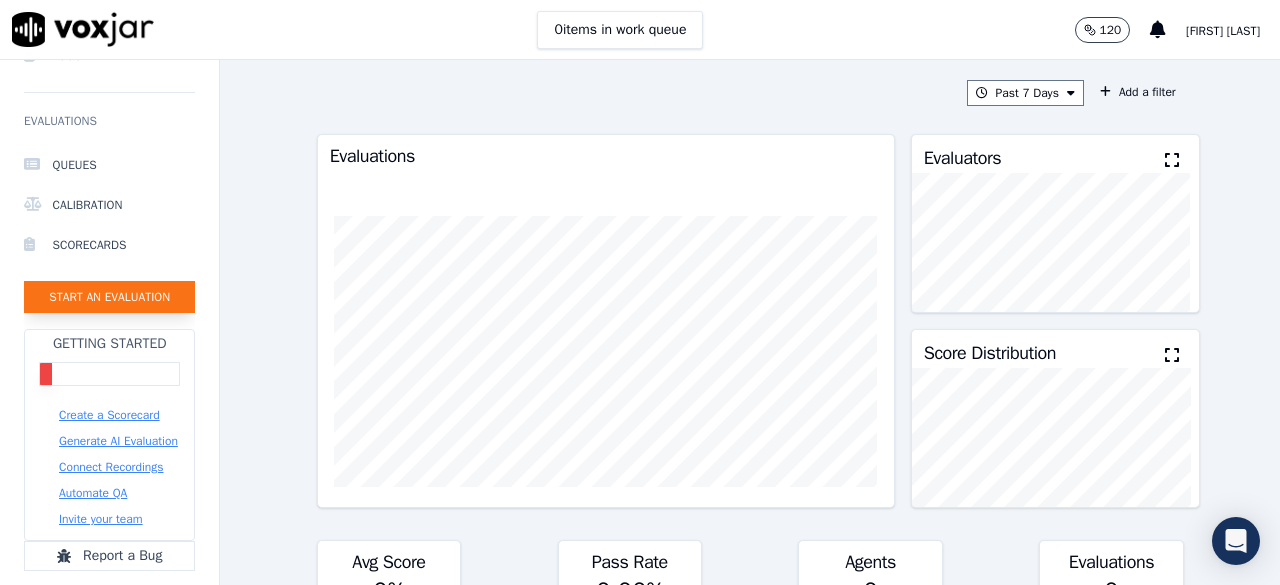 click on "Start an Evaluation" 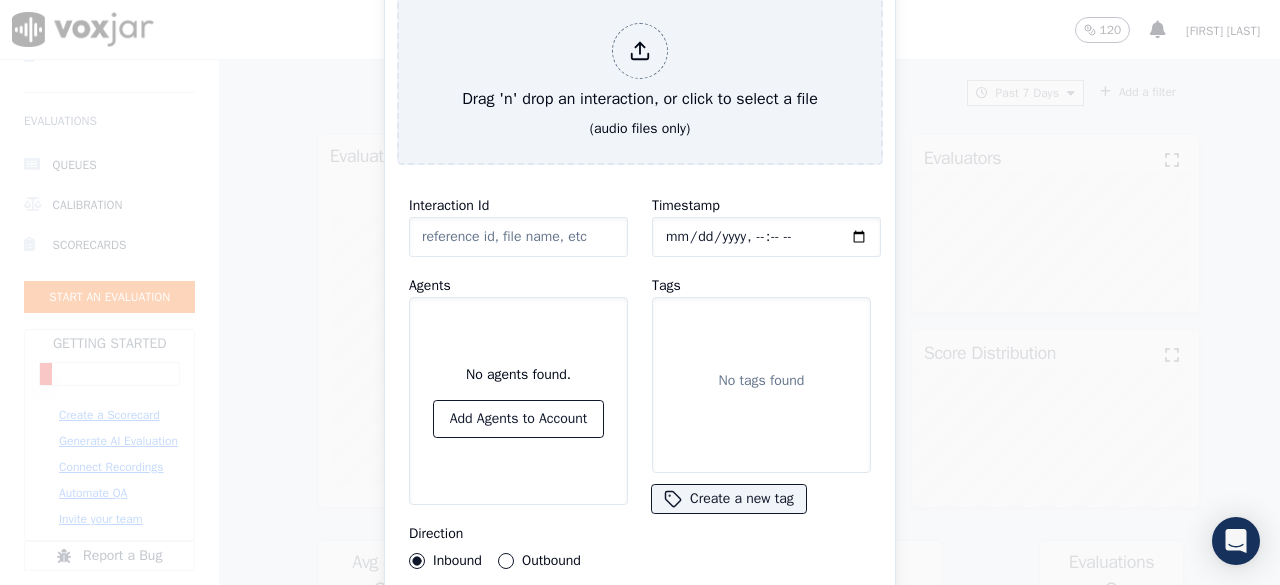 click on "Outbound" at bounding box center [506, 561] 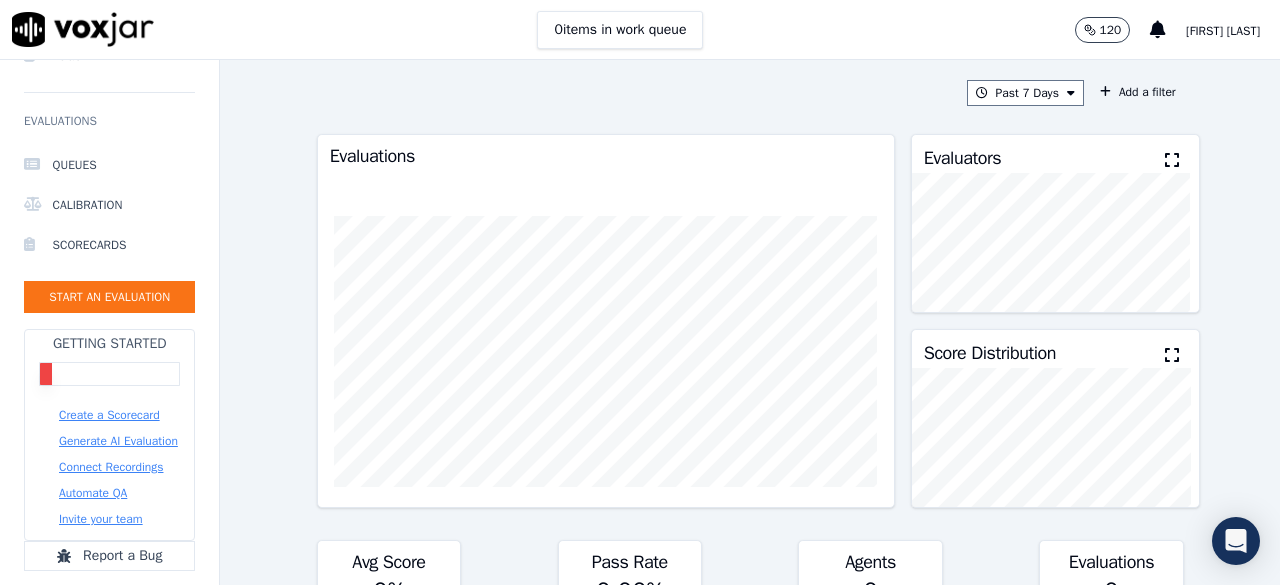 click on "Generate AI Evaluation" at bounding box center (118, 441) 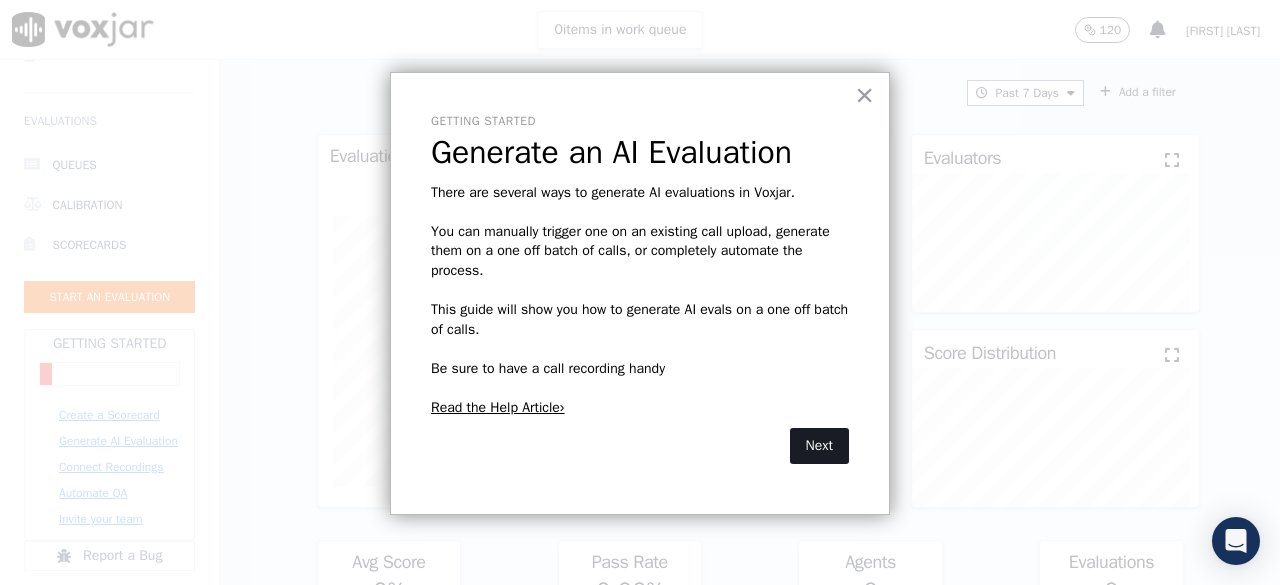 click on "Next" at bounding box center [819, 446] 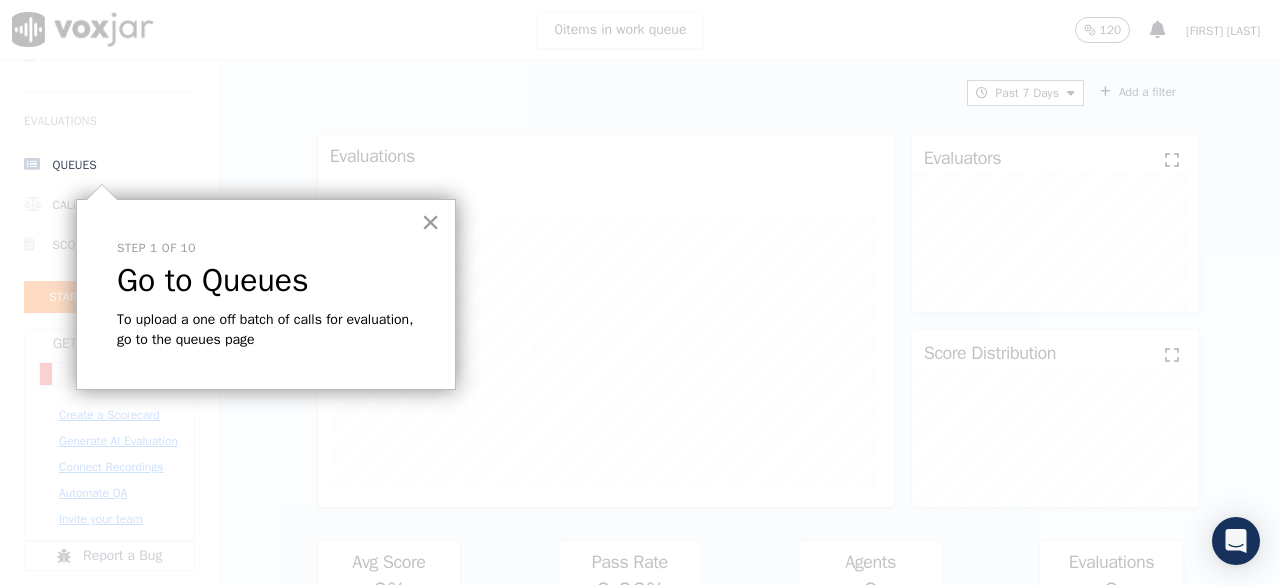 click on "×" at bounding box center [430, 222] 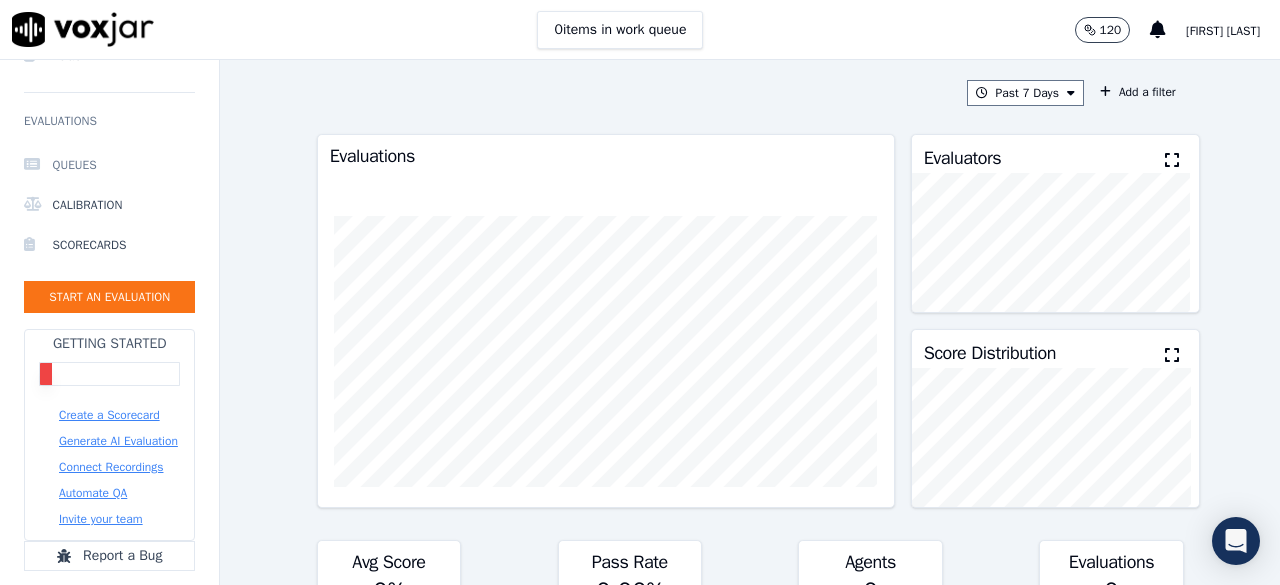 click on "Queues" at bounding box center (109, 165) 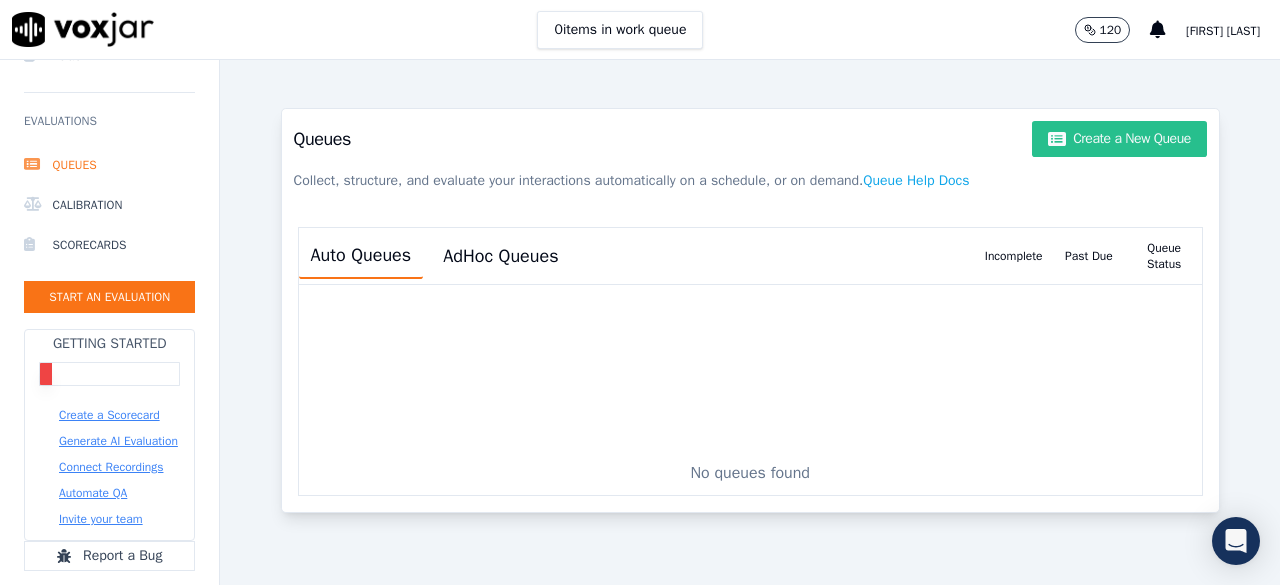 click on "Create a New Queue" at bounding box center (1119, 139) 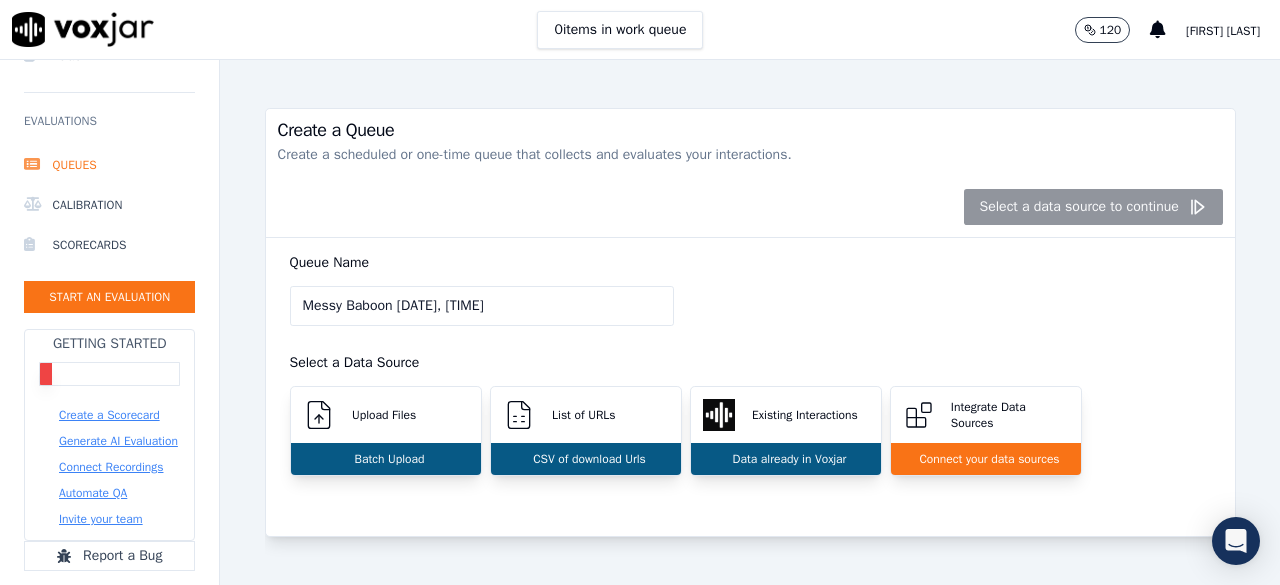 scroll, scrollTop: 43, scrollLeft: 0, axis: vertical 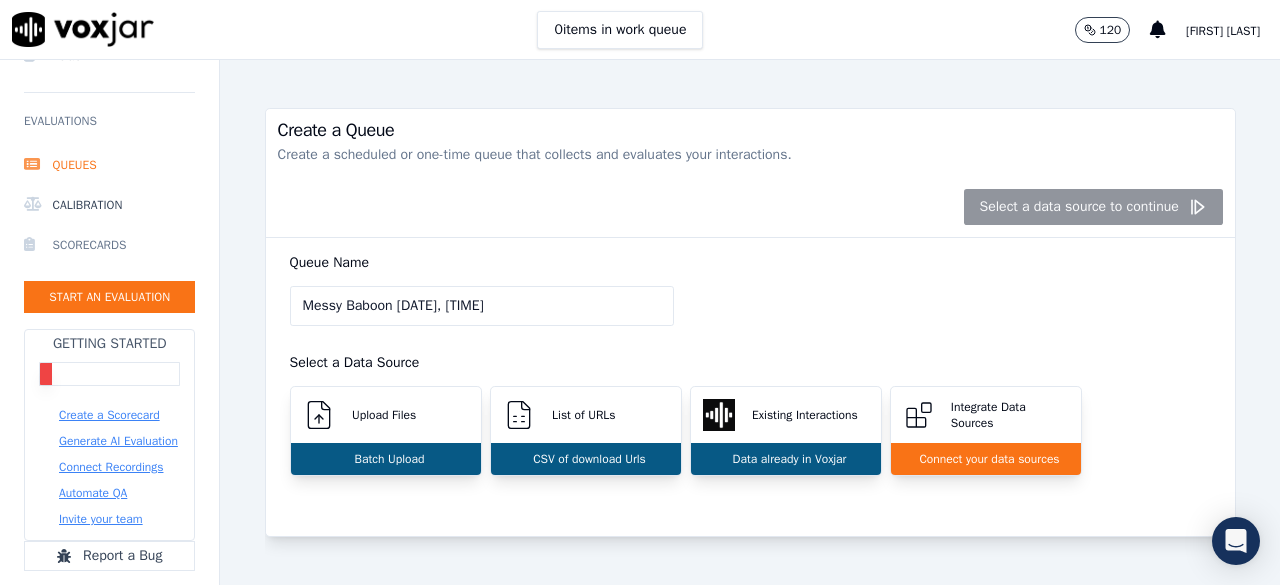 click on "Scorecards" at bounding box center (109, 245) 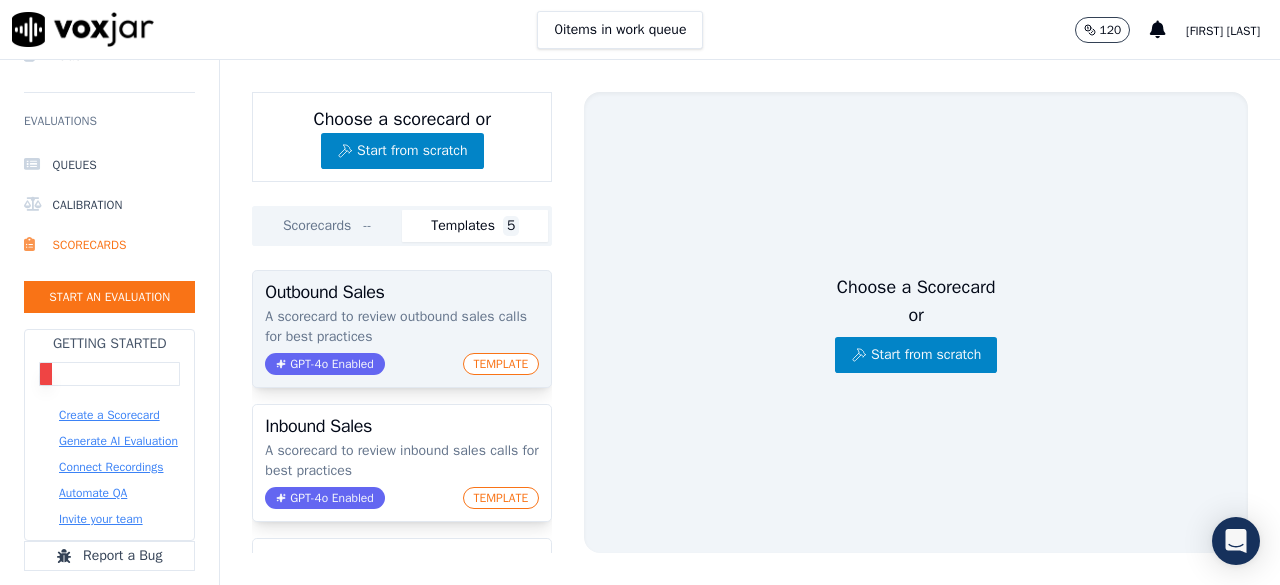 click on "TEMPLATE" 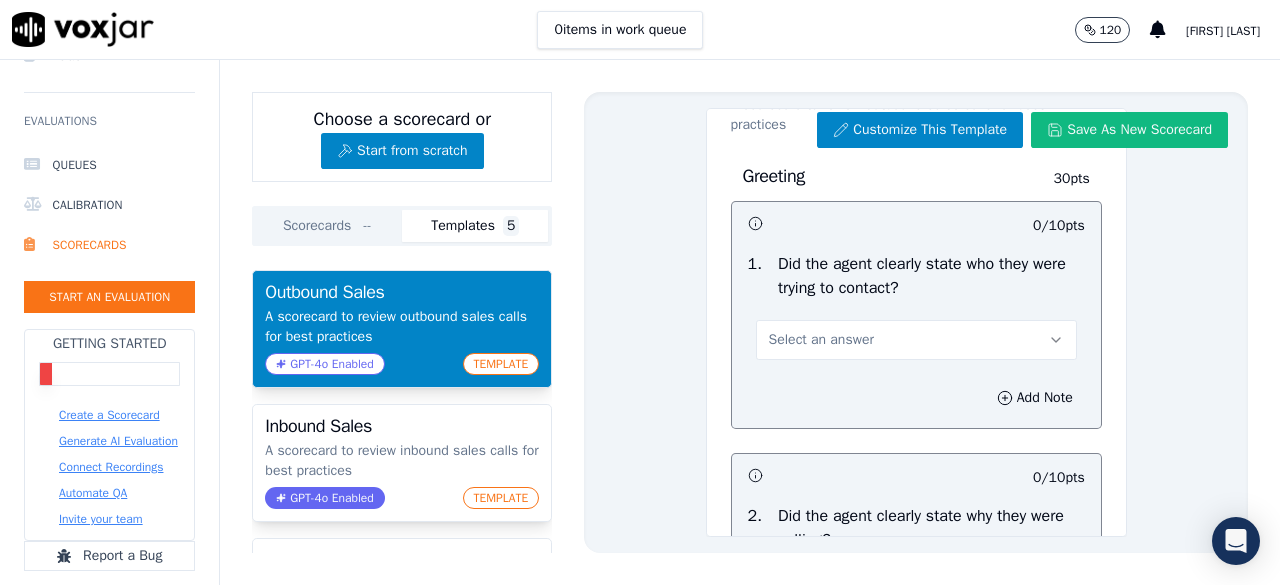 scroll, scrollTop: 0, scrollLeft: 0, axis: both 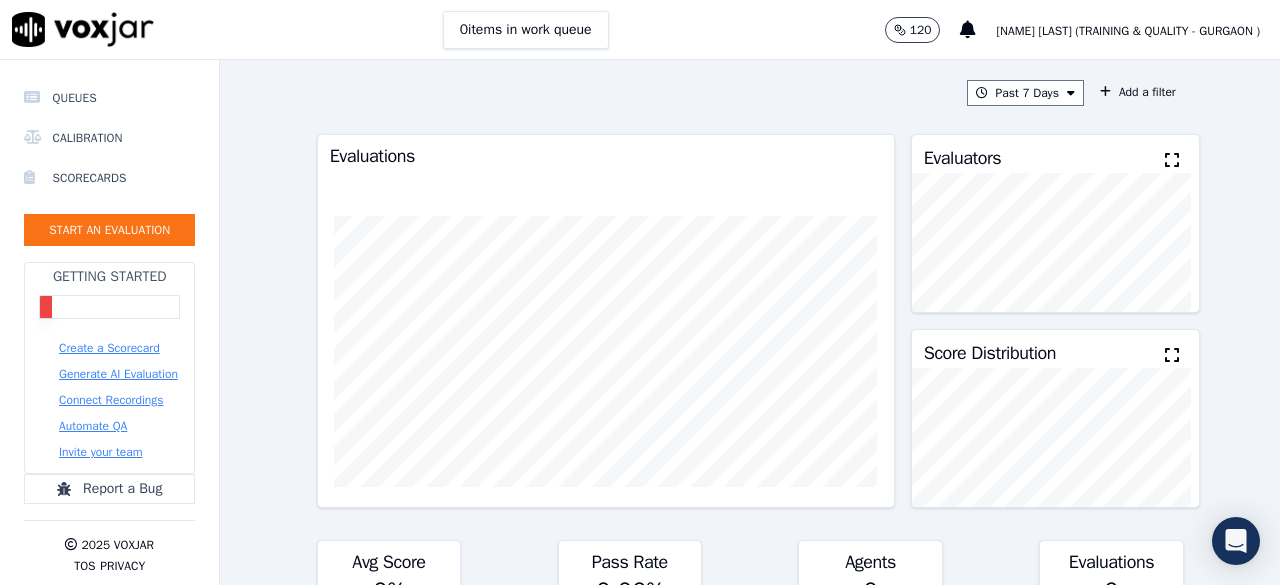 click on "Generate AI Evaluation" at bounding box center (118, 374) 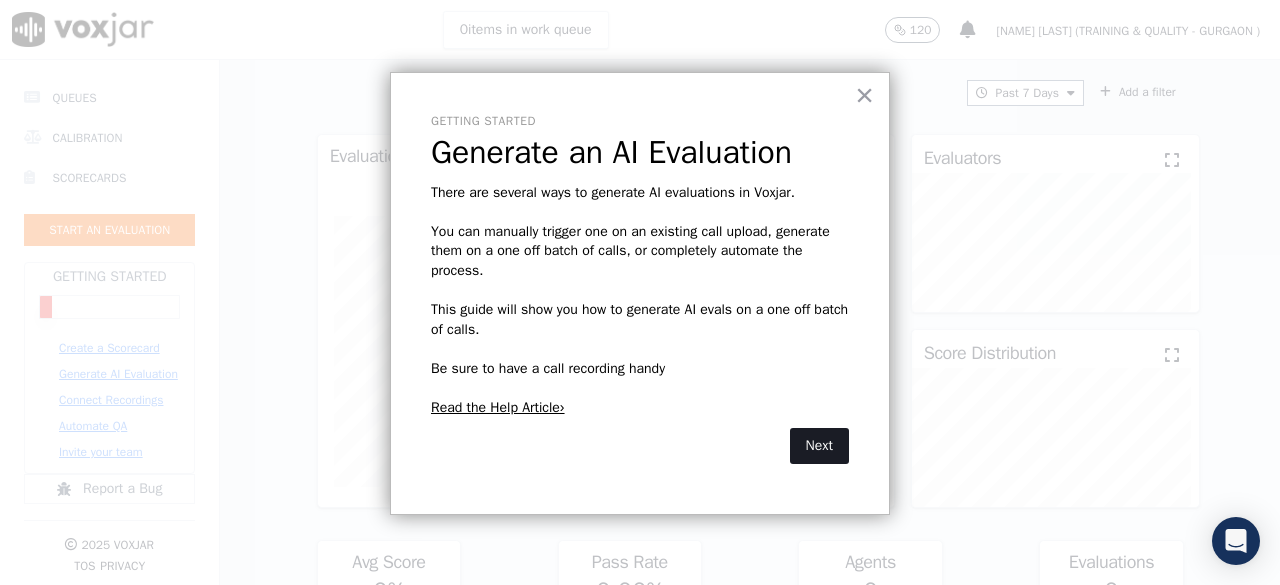 click on "Next" at bounding box center (819, 446) 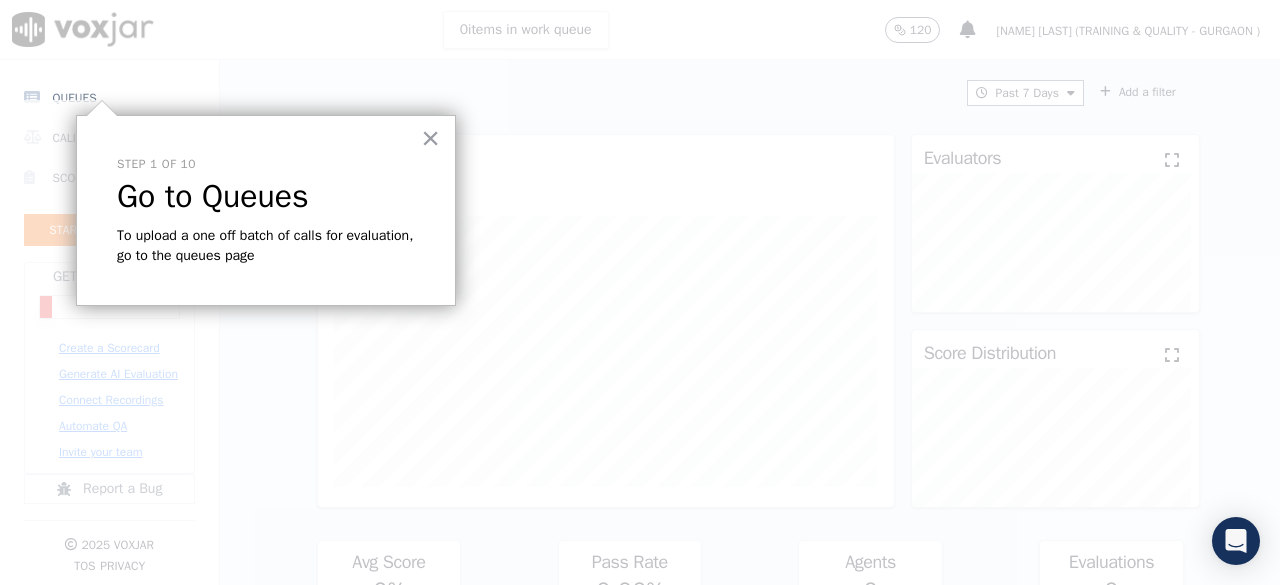click on "Queues" at bounding box center (109, 98) 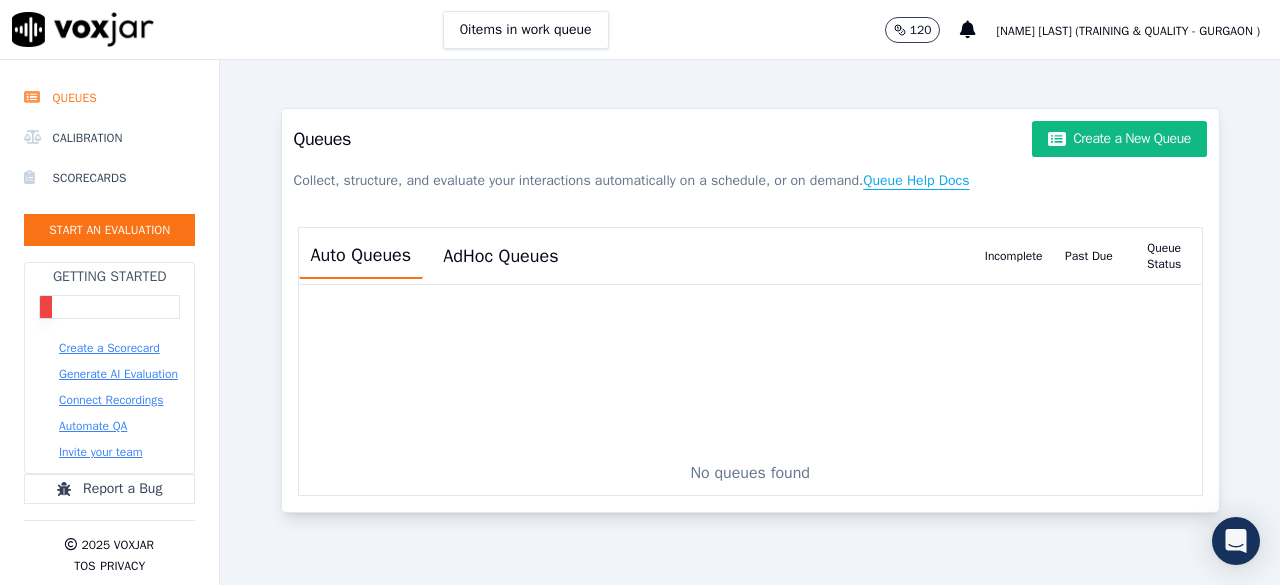 click on "Queue Help Docs" at bounding box center [916, 181] 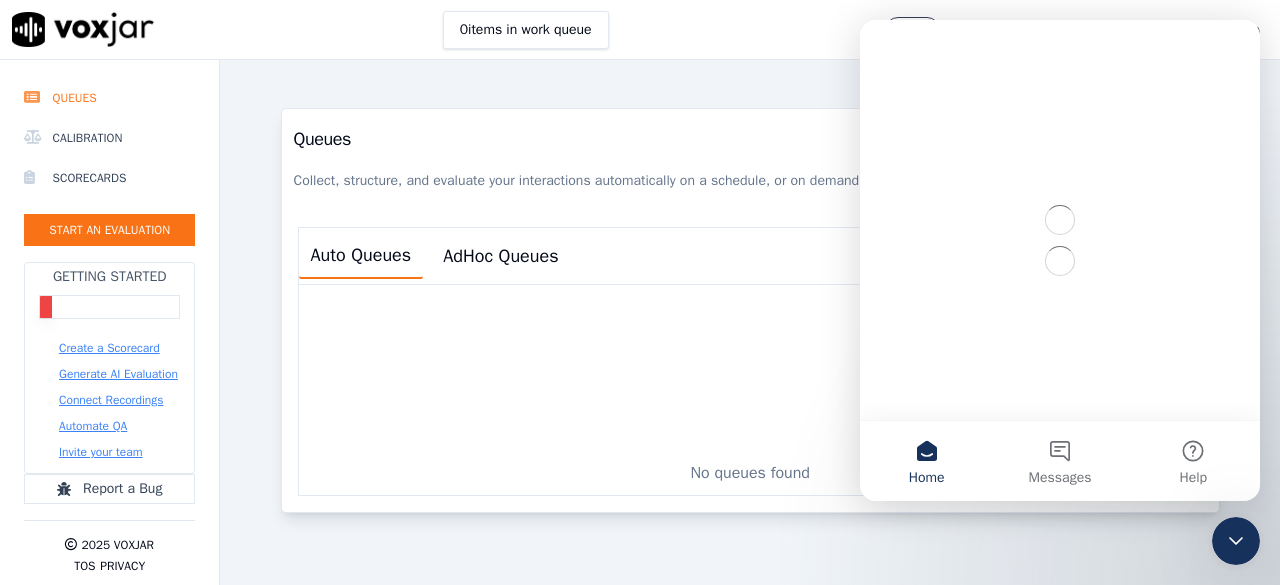 scroll, scrollTop: 0, scrollLeft: 0, axis: both 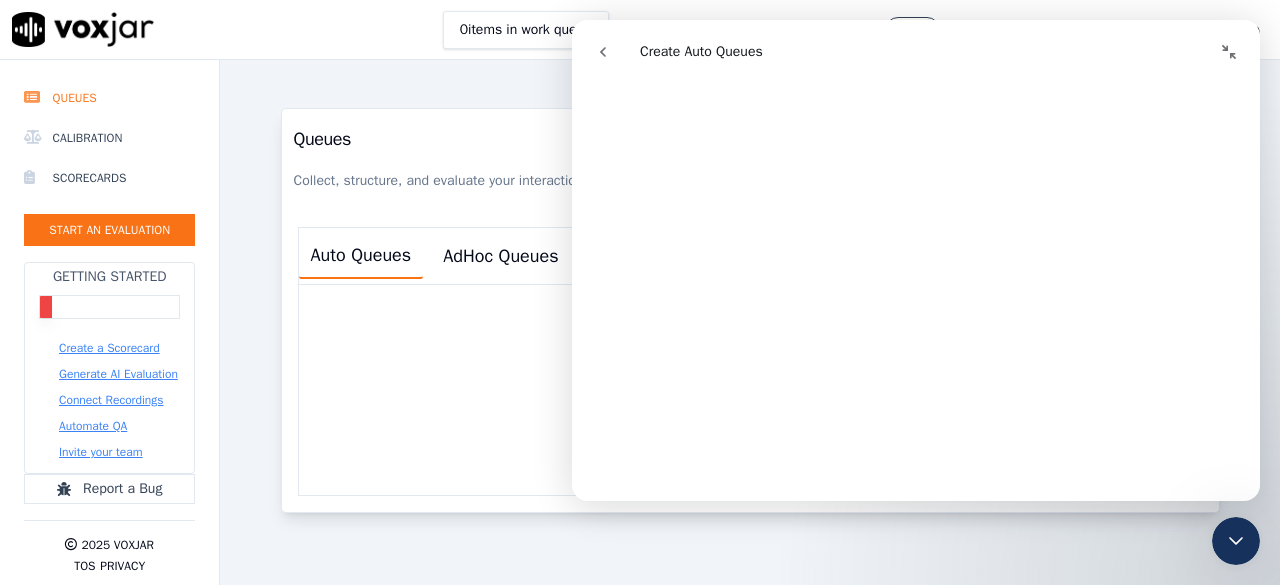 click 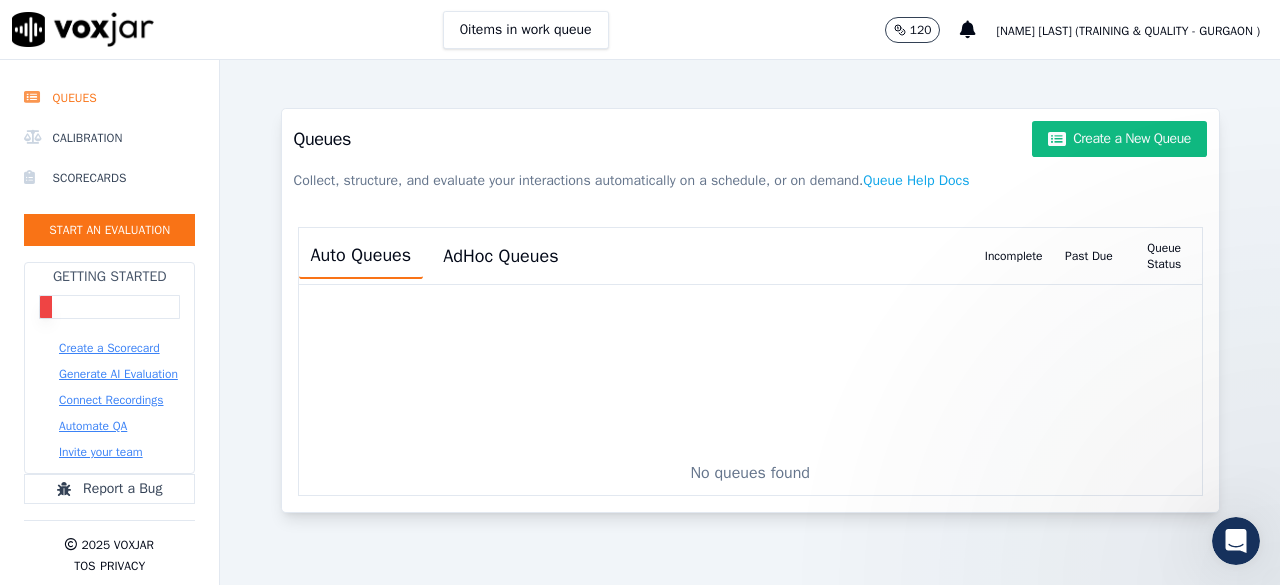 scroll, scrollTop: 0, scrollLeft: 0, axis: both 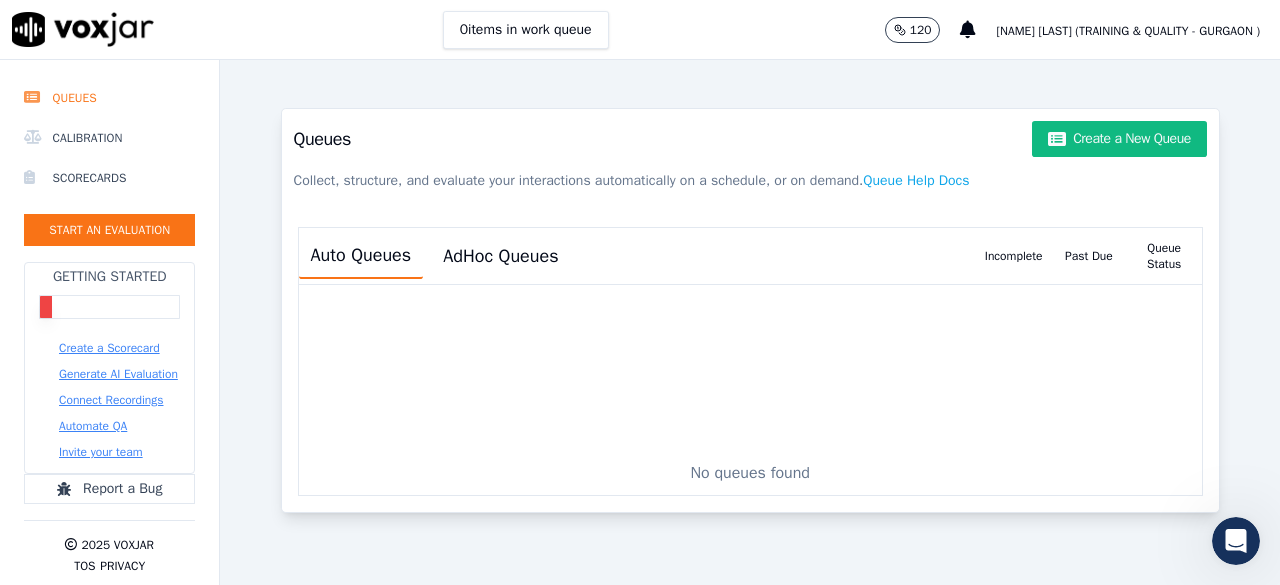 click on "Generate AI Evaluation" at bounding box center (118, 374) 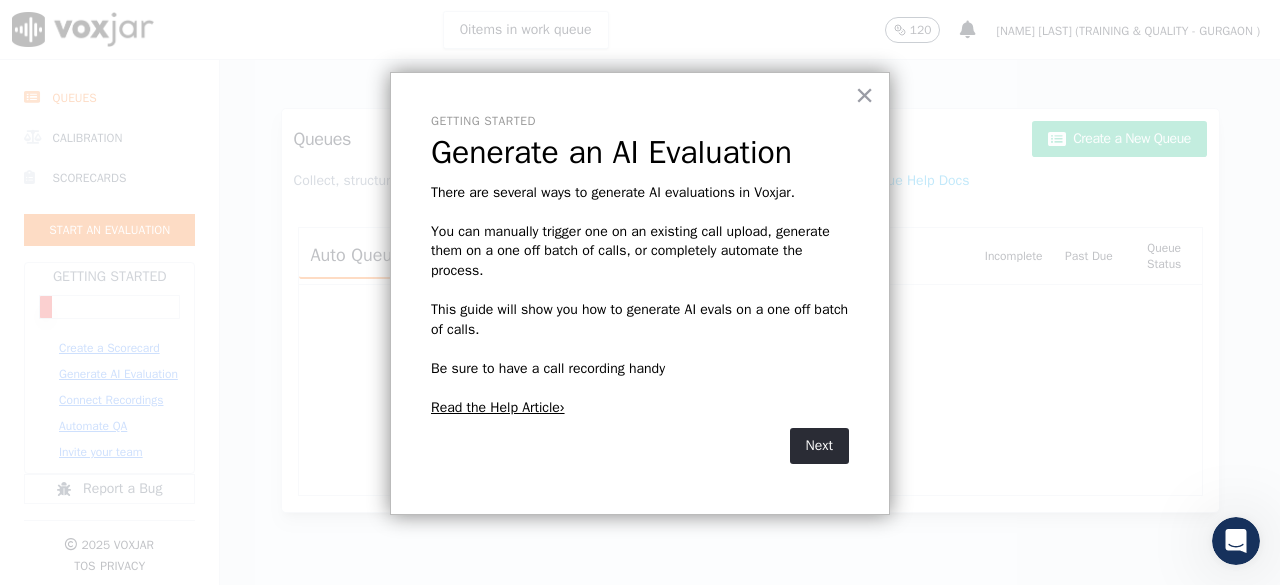 click on "Next" at bounding box center [819, 446] 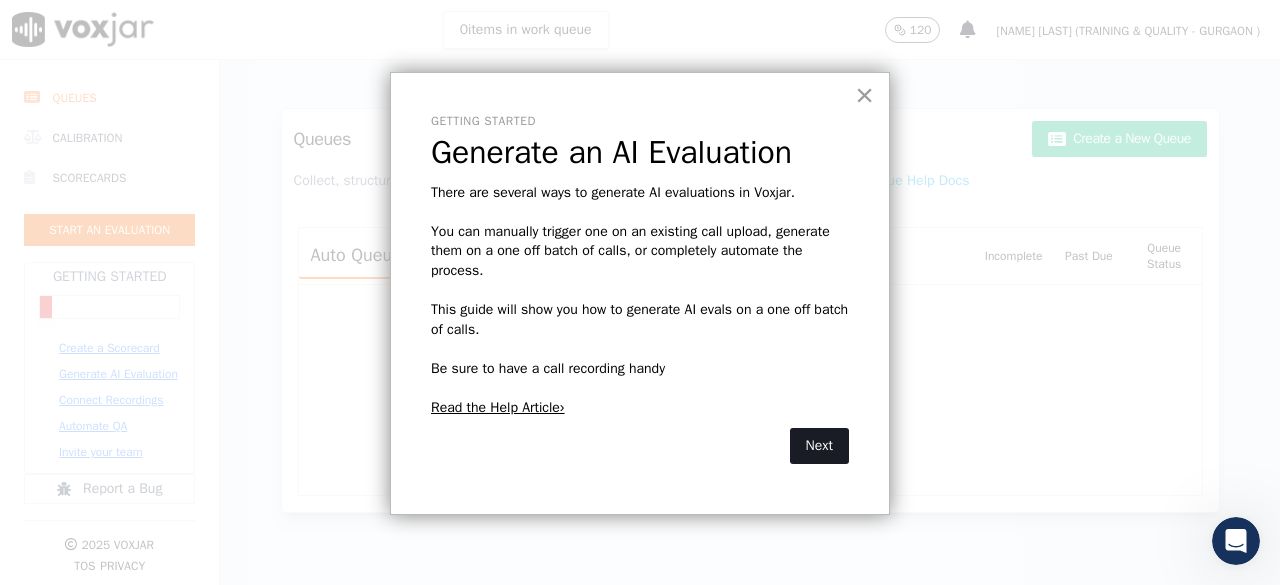 click on "Next" at bounding box center [819, 446] 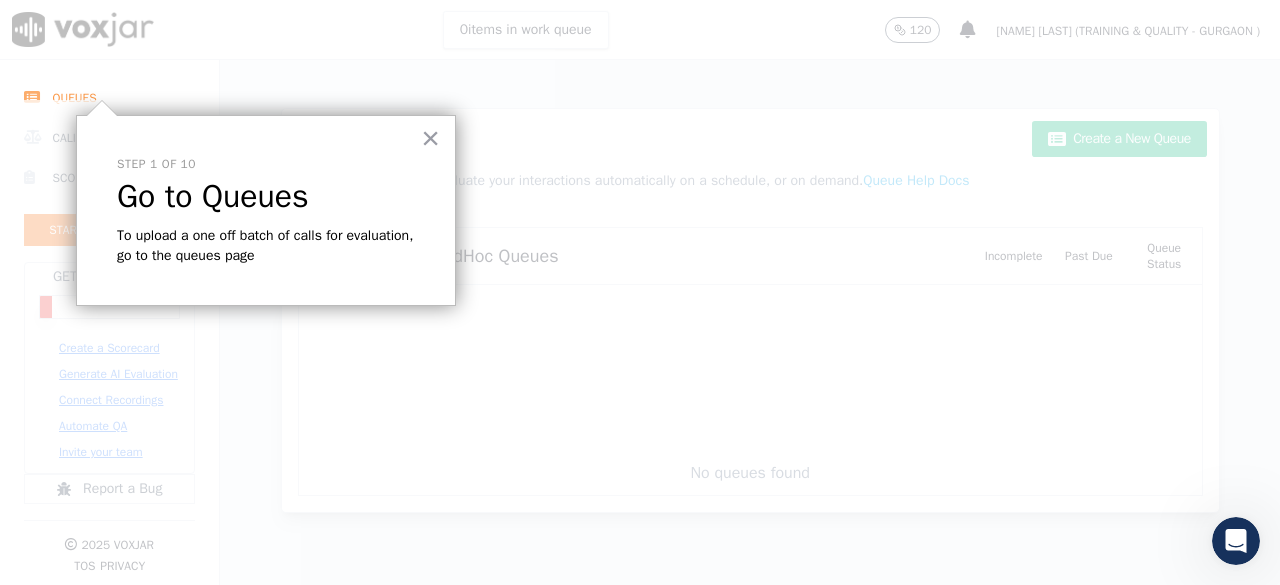click on "Queues" at bounding box center [109, 98] 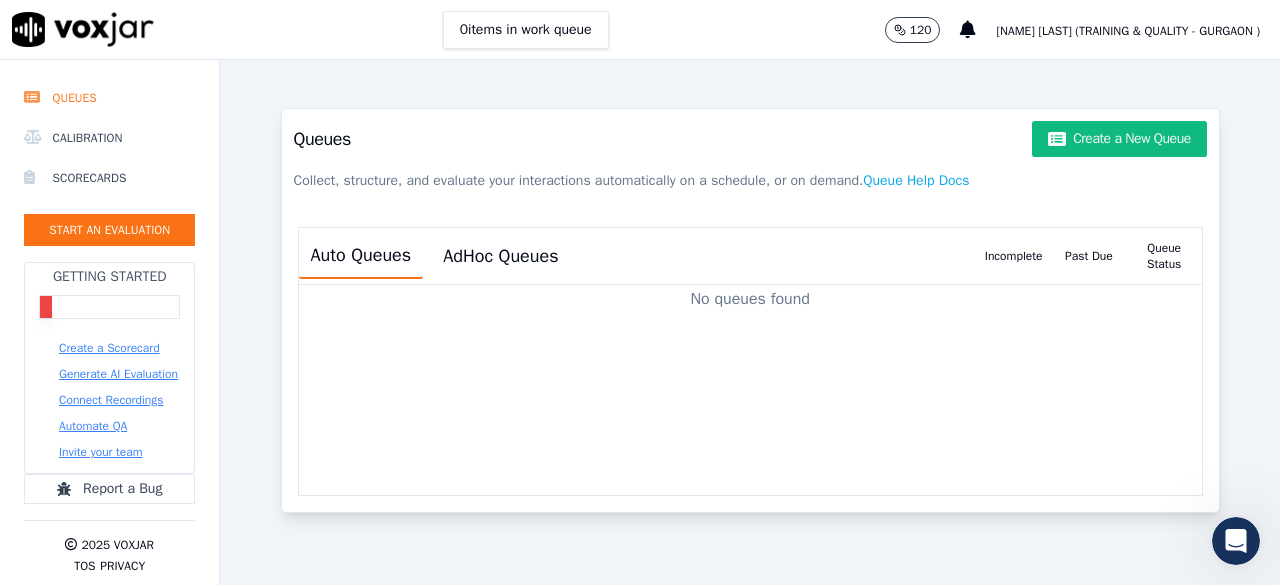 scroll, scrollTop: 0, scrollLeft: 0, axis: both 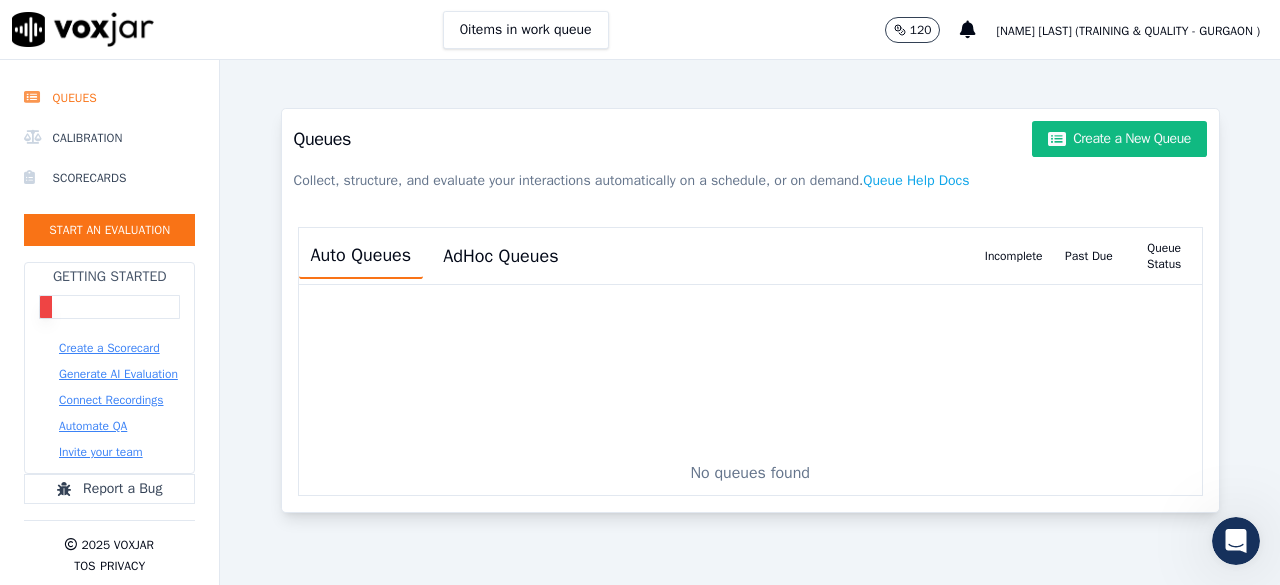 click on "Create a Scorecard" at bounding box center (109, 348) 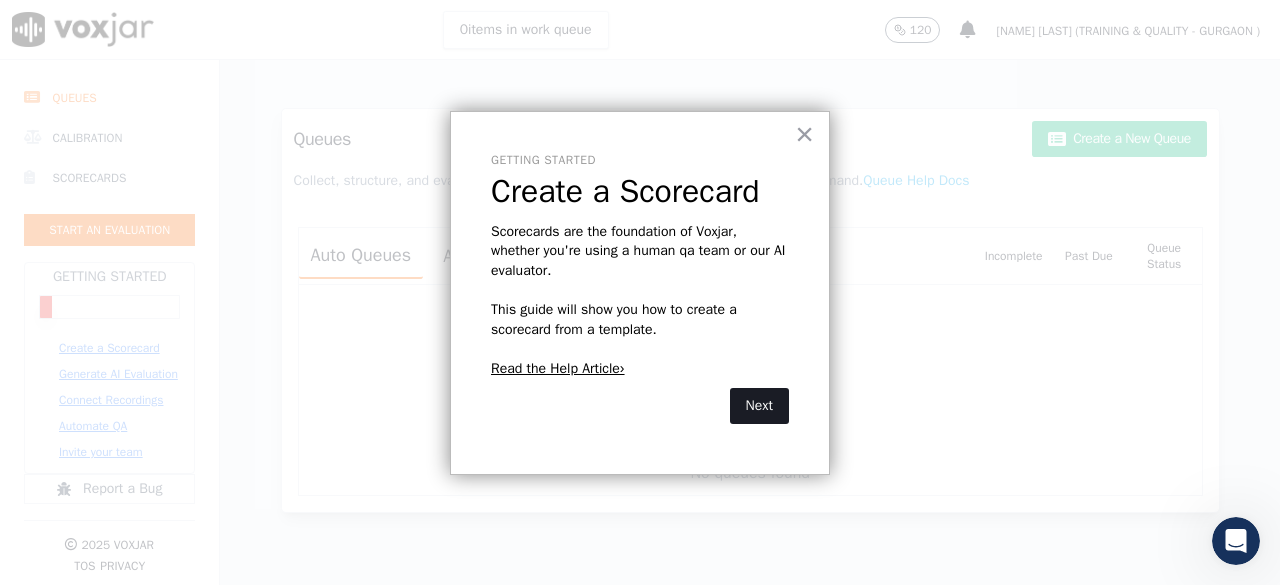 click on "Next" at bounding box center [759, 406] 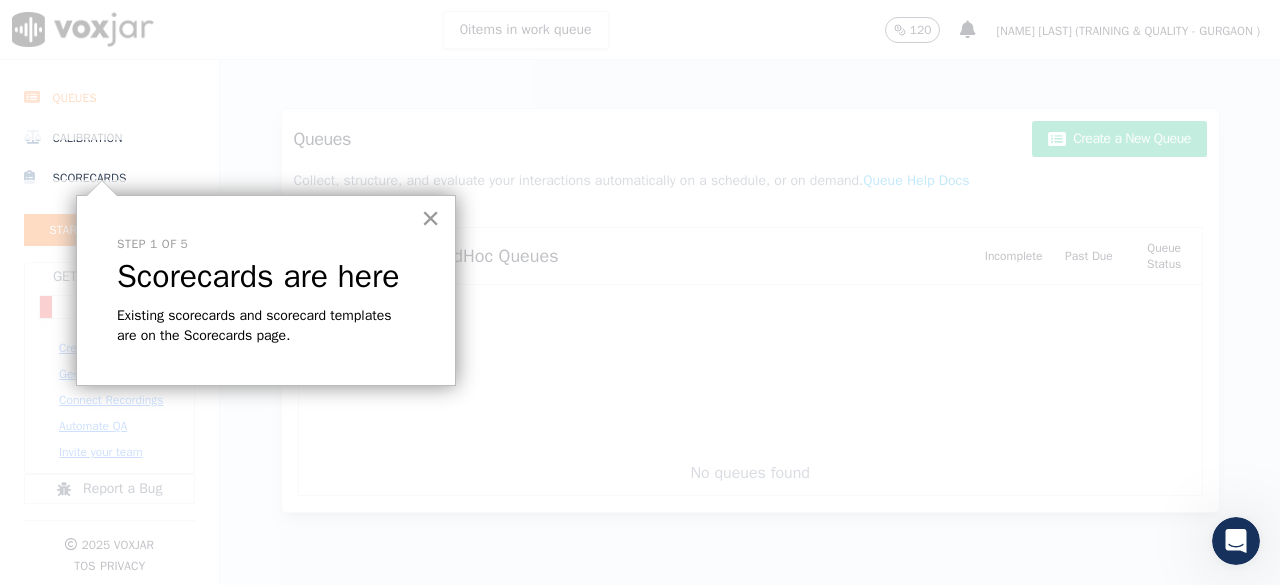 click on "×" at bounding box center (430, 218) 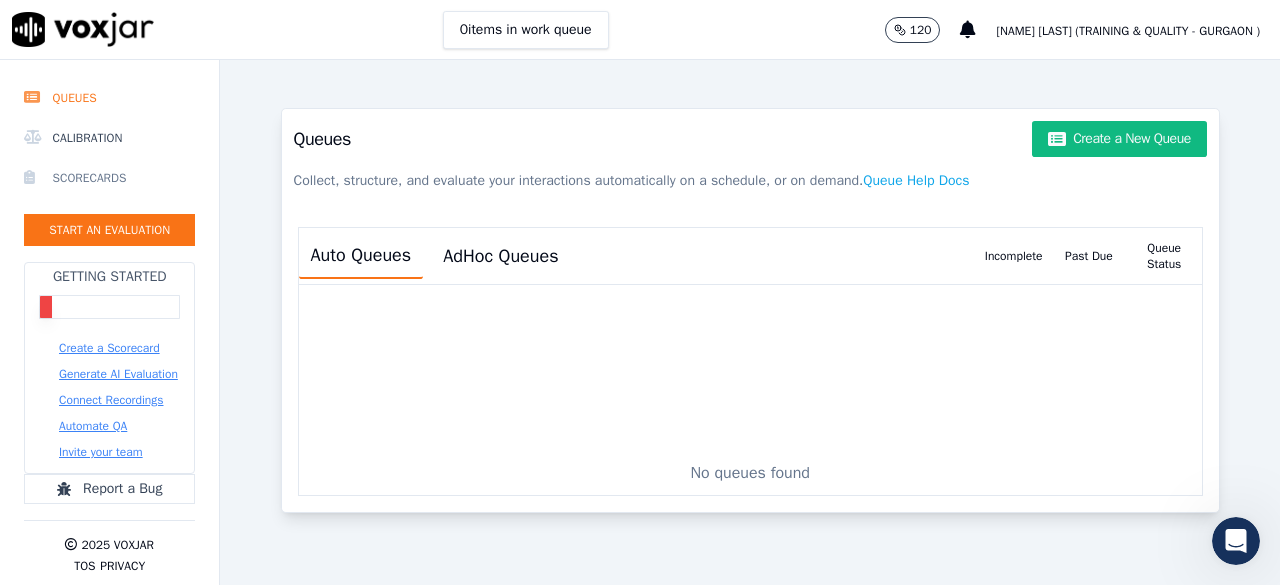 click on "Scorecards" at bounding box center [109, 178] 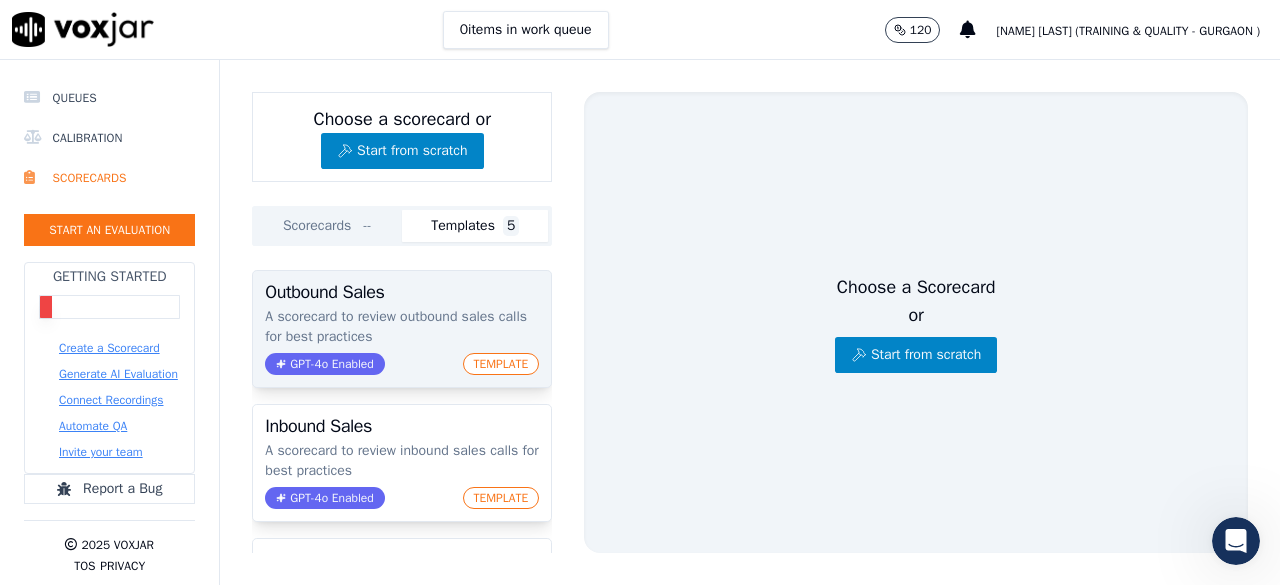 click on "TEMPLATE" 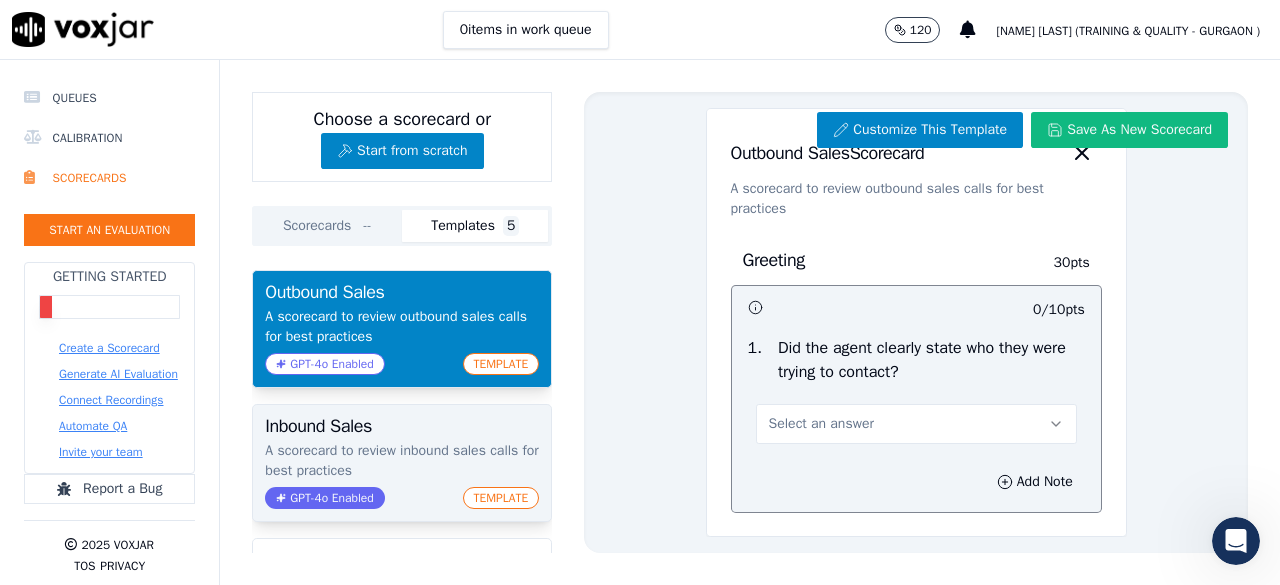 click on "TEMPLATE" 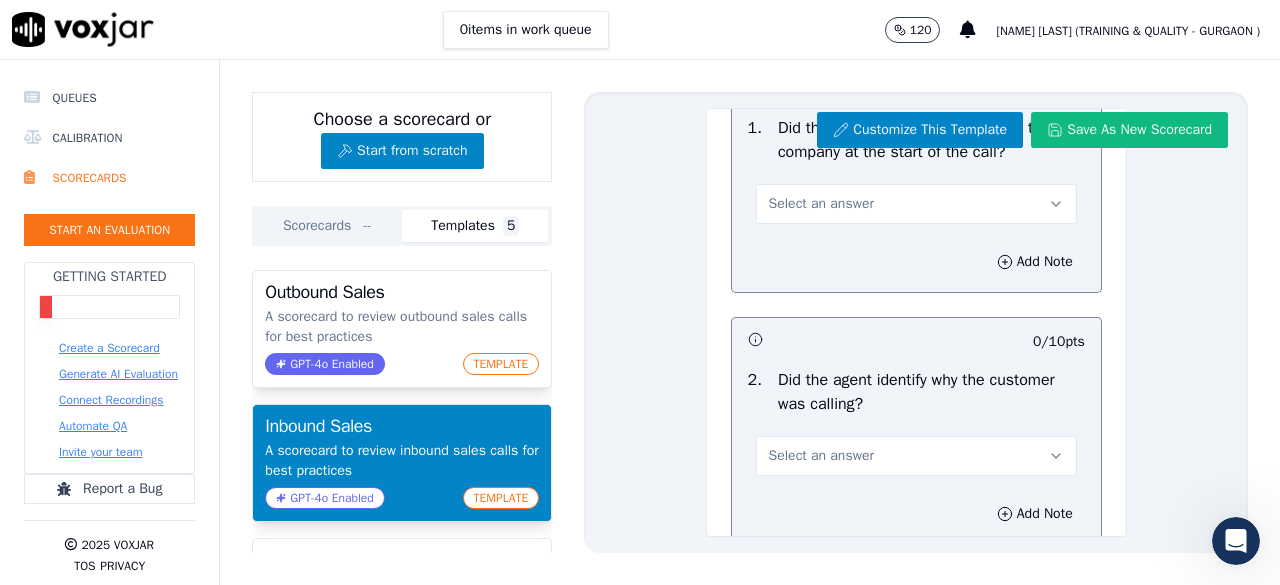scroll, scrollTop: 0, scrollLeft: 0, axis: both 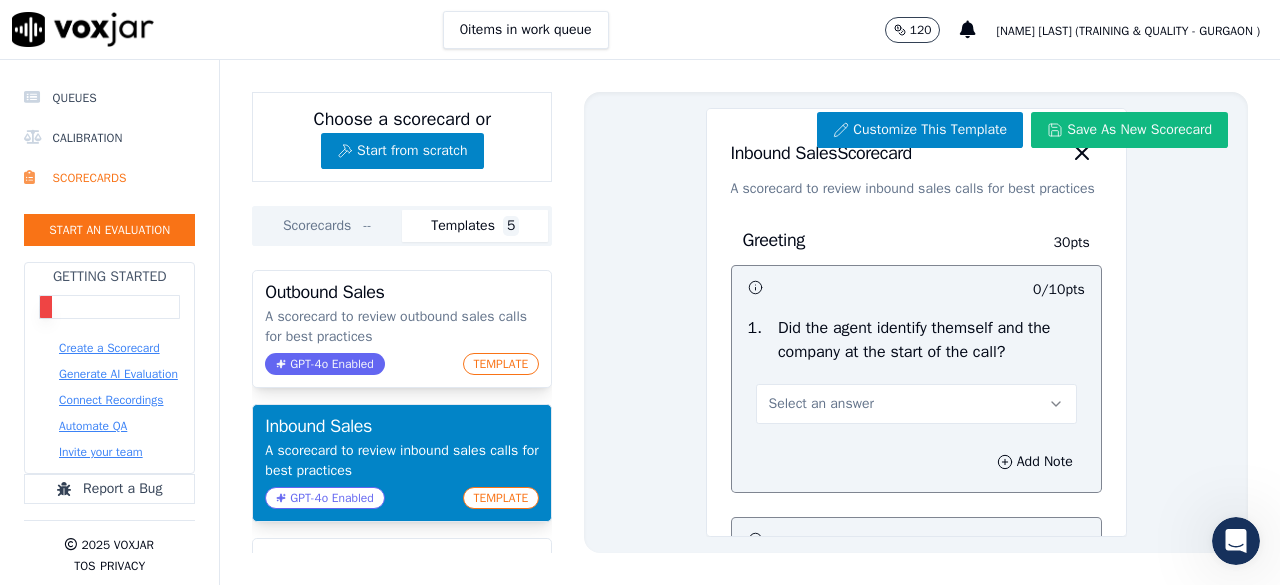 click on "Select an answer" at bounding box center (916, 404) 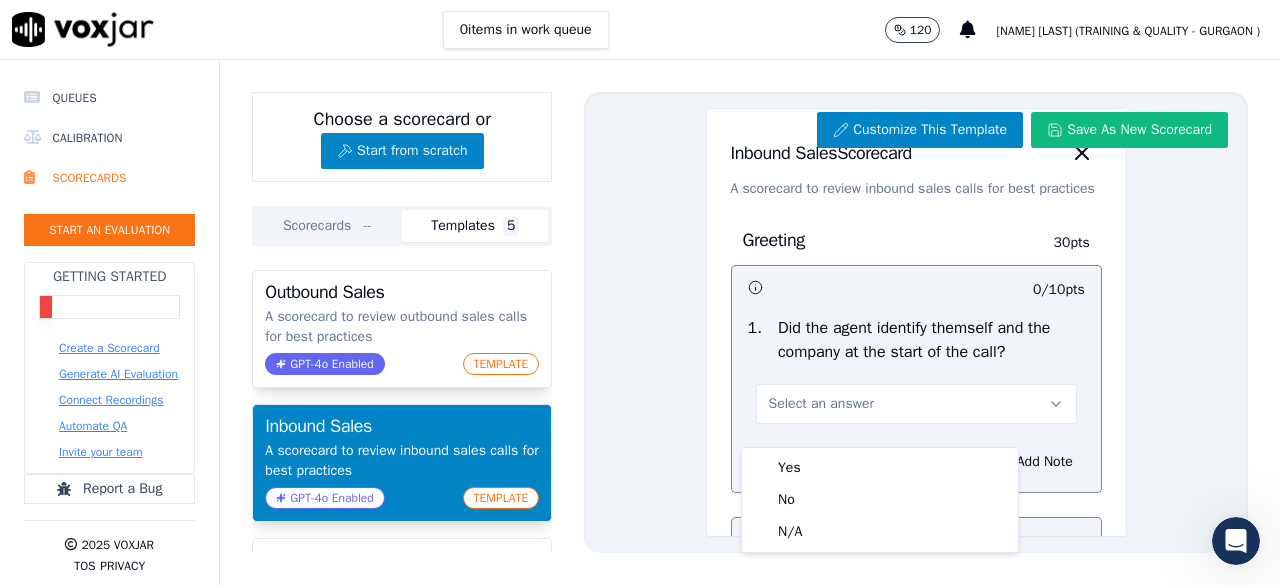click on "Customize This Template
Save As New Scorecard   Inbound Sales  Scorecard     A scorecard to review inbound sales calls for best practices   Greeting     30  pts                 0 / 10  pts     1 .   Did the agent identify themself and the company at the start of the call?   Select an answer          Add Note                           0 / 10  pts     2 .   Did the agent identify why the customer was calling?   Select an answer          Add Note                           0 / 10  pts     3 .   Did the agent affirm their ability to help the customer?   Select an answer          Add Note             Problem Identification     20  pts                 0 / 10  pts     1 .   Did the agent ask probing questions to discover what problems they can help the lead solve?   Select an answer          Add Note                           0 / 10  pts     2 .   Did the agent explain how other customers are getting value from the product or service?   Select an answer          Add Note                 20  pts" at bounding box center [916, 322] 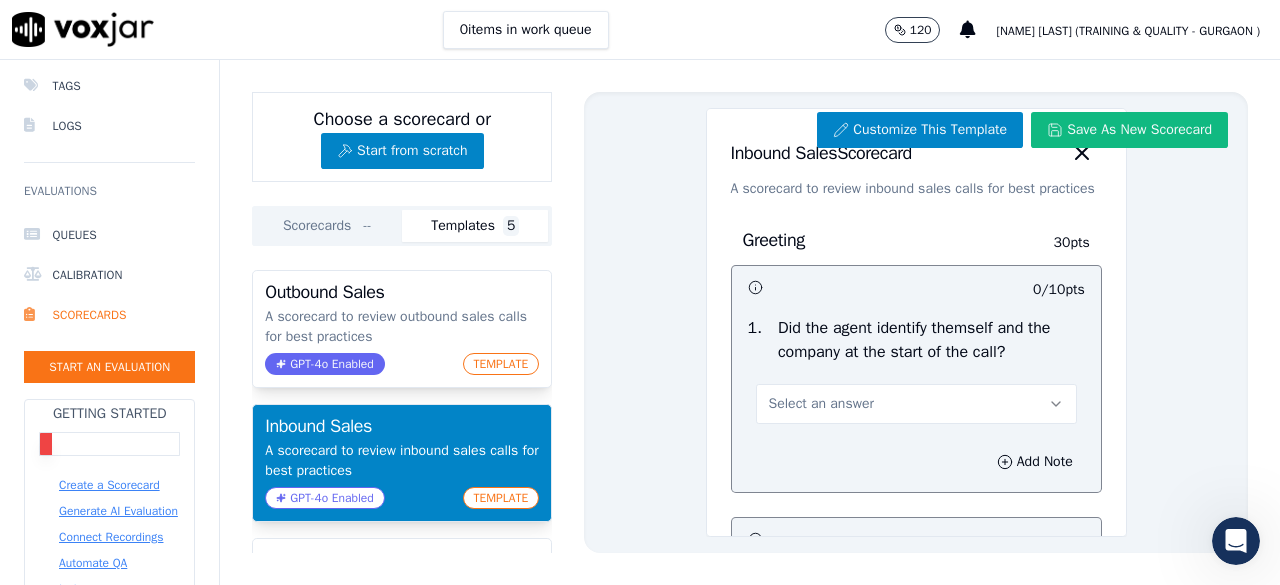 scroll, scrollTop: 0, scrollLeft: 0, axis: both 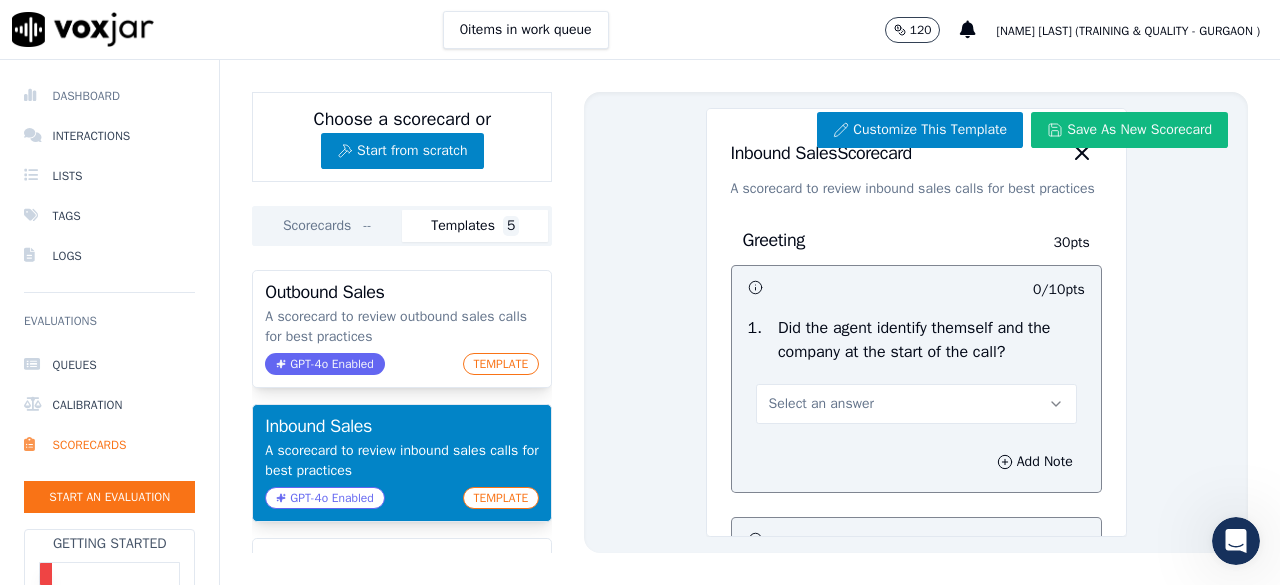 click on "Dashboard" at bounding box center (109, 96) 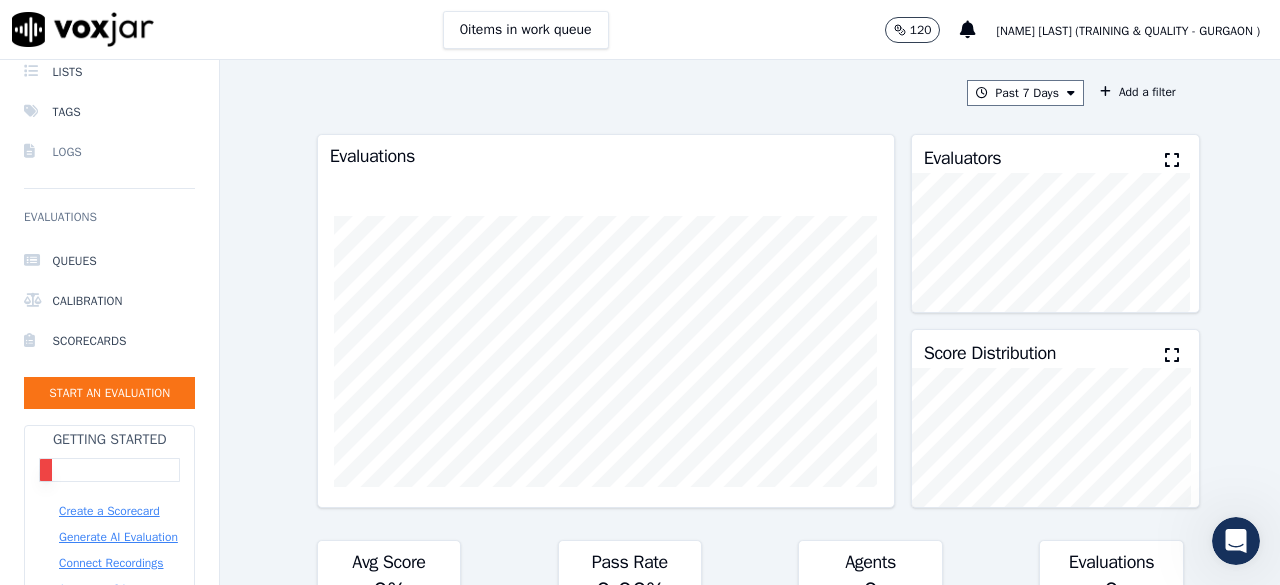 scroll, scrollTop: 0, scrollLeft: 0, axis: both 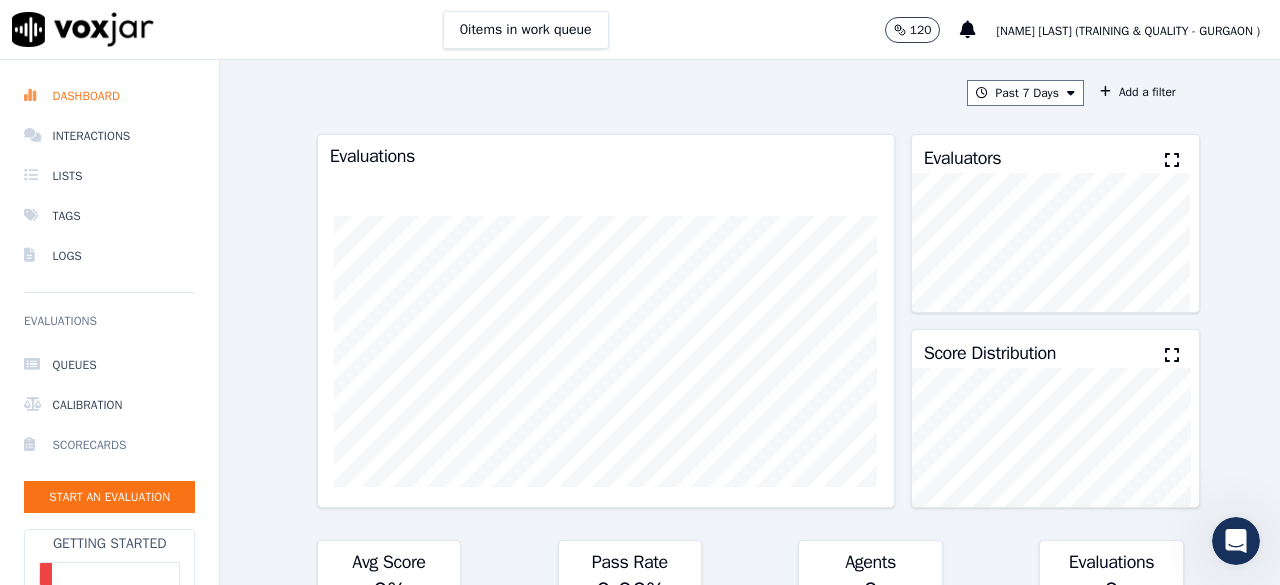 click on "Scorecards" at bounding box center [109, 445] 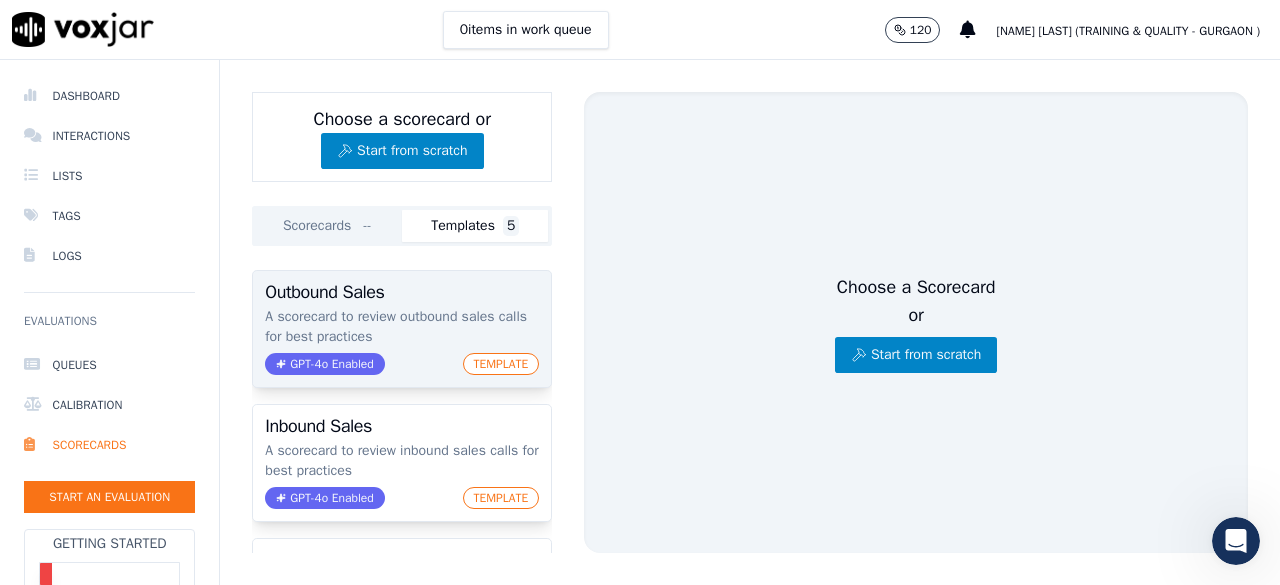 click on "TEMPLATE" 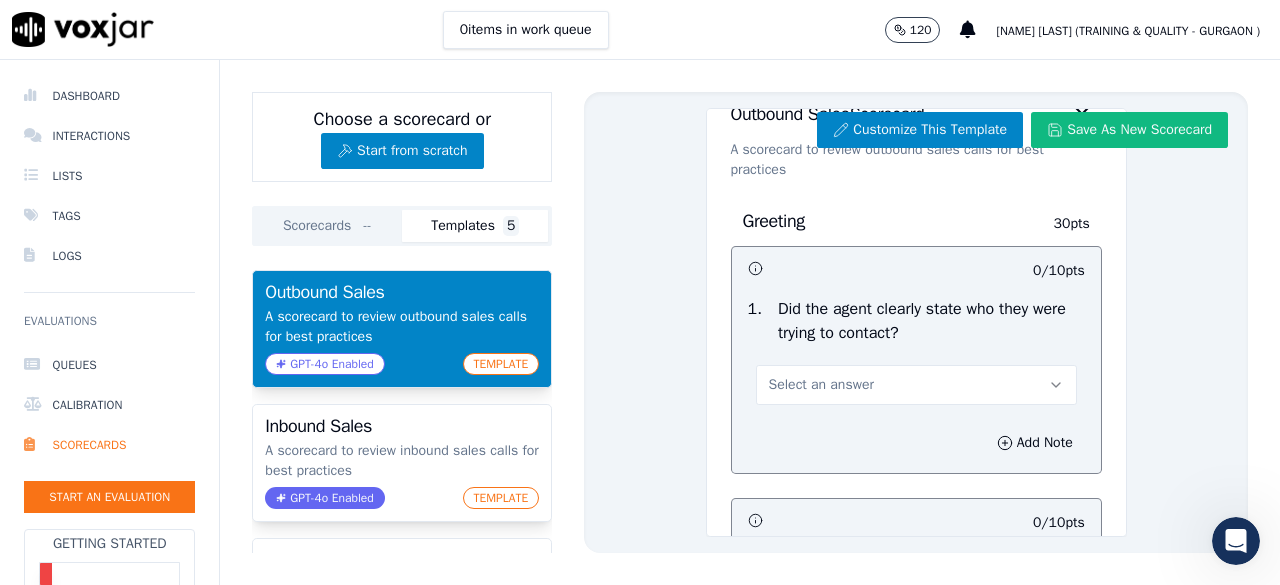 scroll, scrollTop: 0, scrollLeft: 0, axis: both 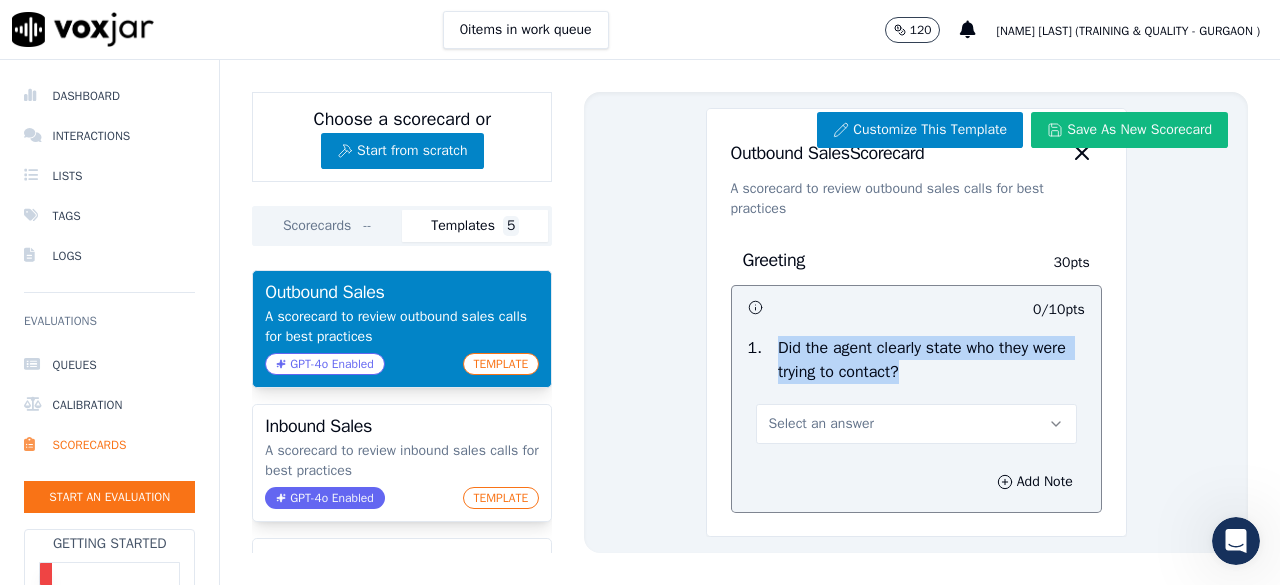 drag, startPoint x: 930, startPoint y: 368, endPoint x: 842, endPoint y: 255, distance: 143.2236 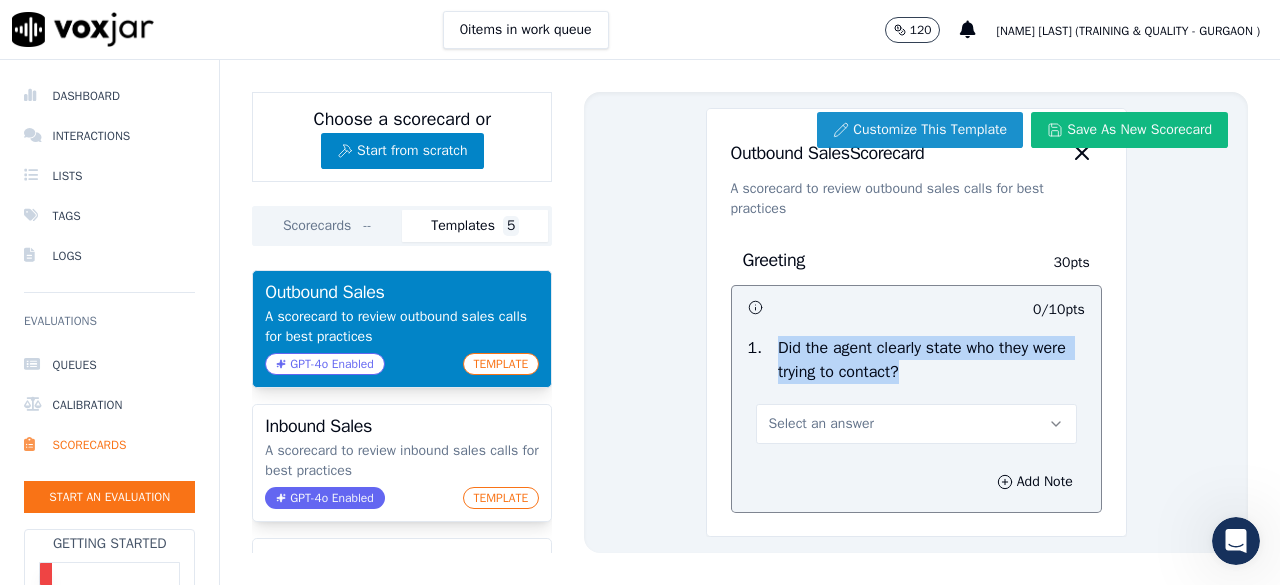 click on "Customize This Template" at bounding box center (920, 130) 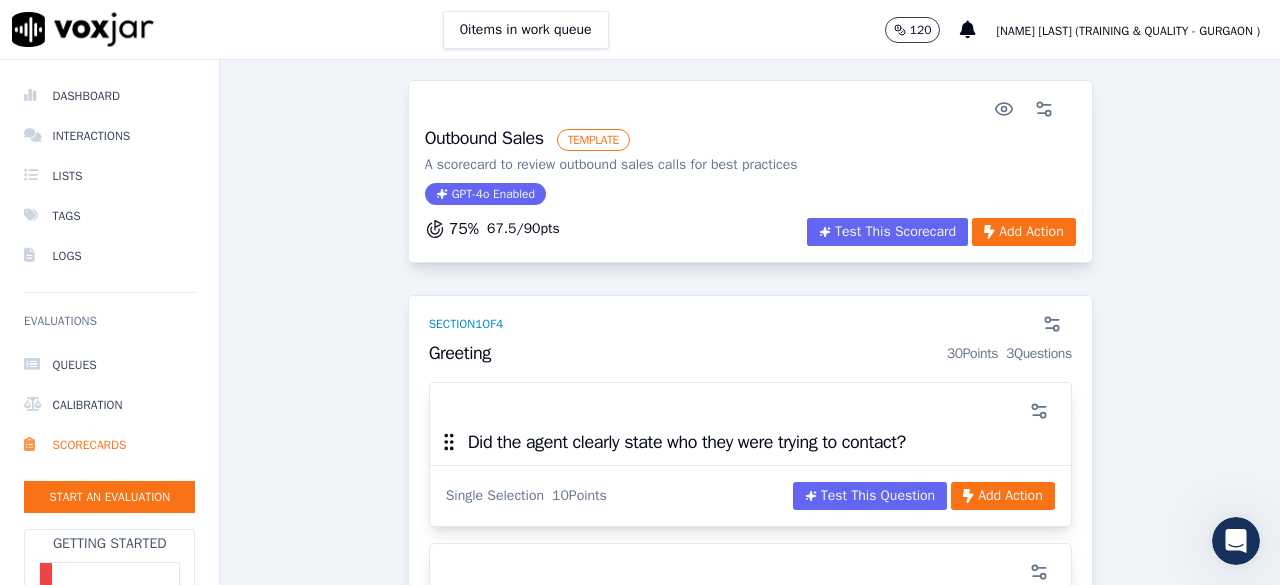 scroll, scrollTop: 300, scrollLeft: 0, axis: vertical 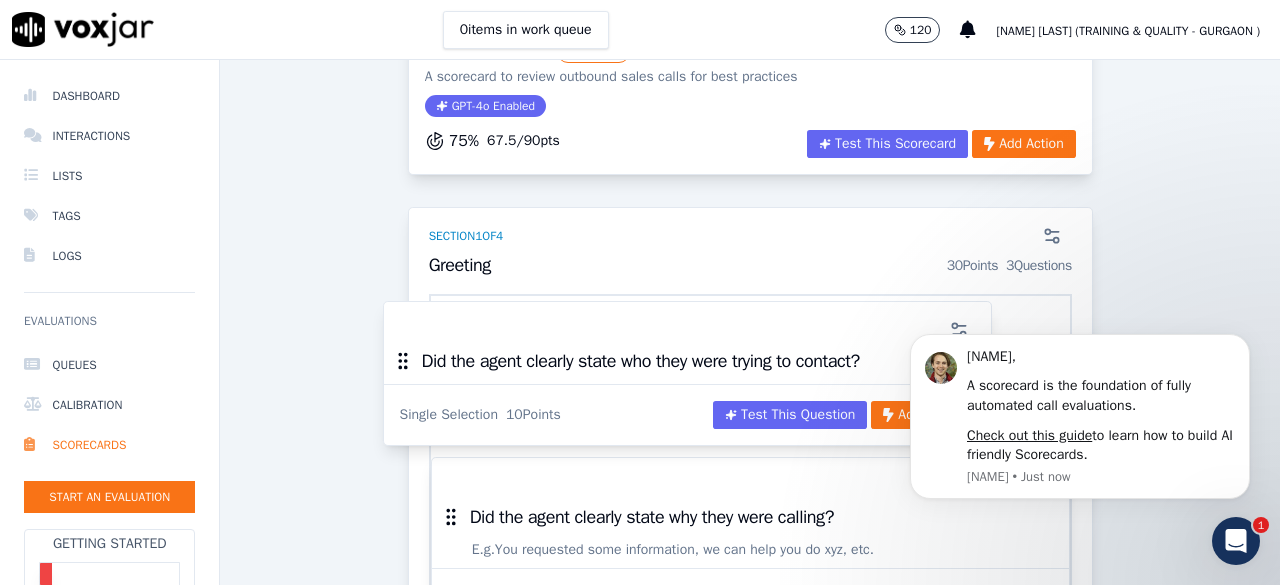 drag, startPoint x: 1807, startPoint y: 507, endPoint x: 882, endPoint y: 366, distance: 935.68475 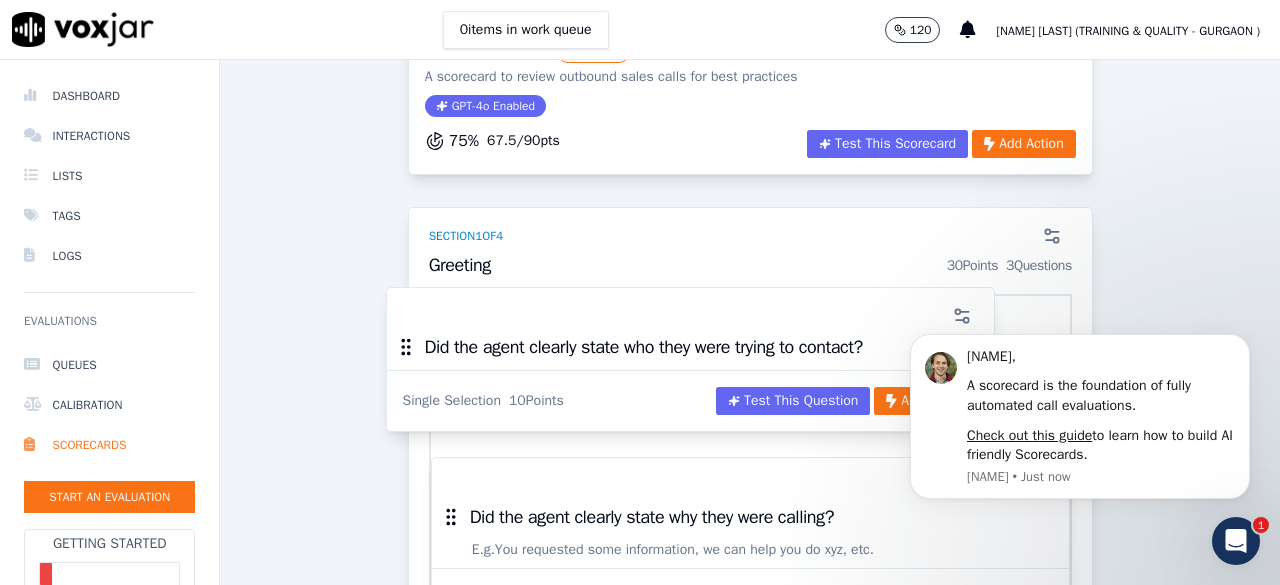 click on "Did the agent clearly state who they were trying to contact?" at bounding box center (690, 353) 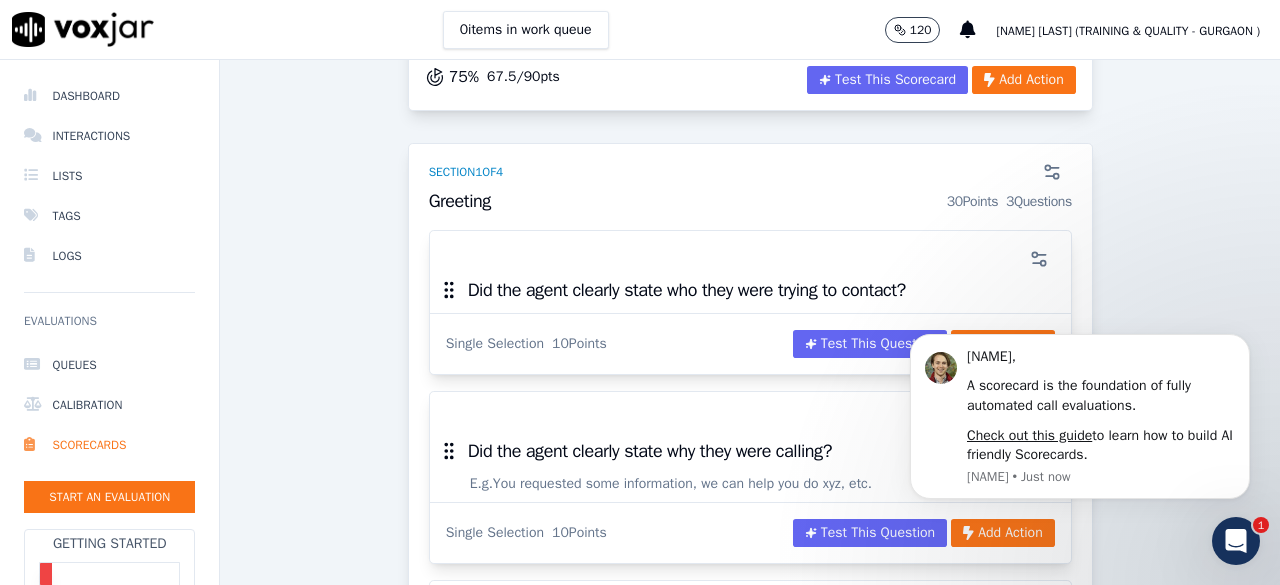 scroll, scrollTop: 300, scrollLeft: 0, axis: vertical 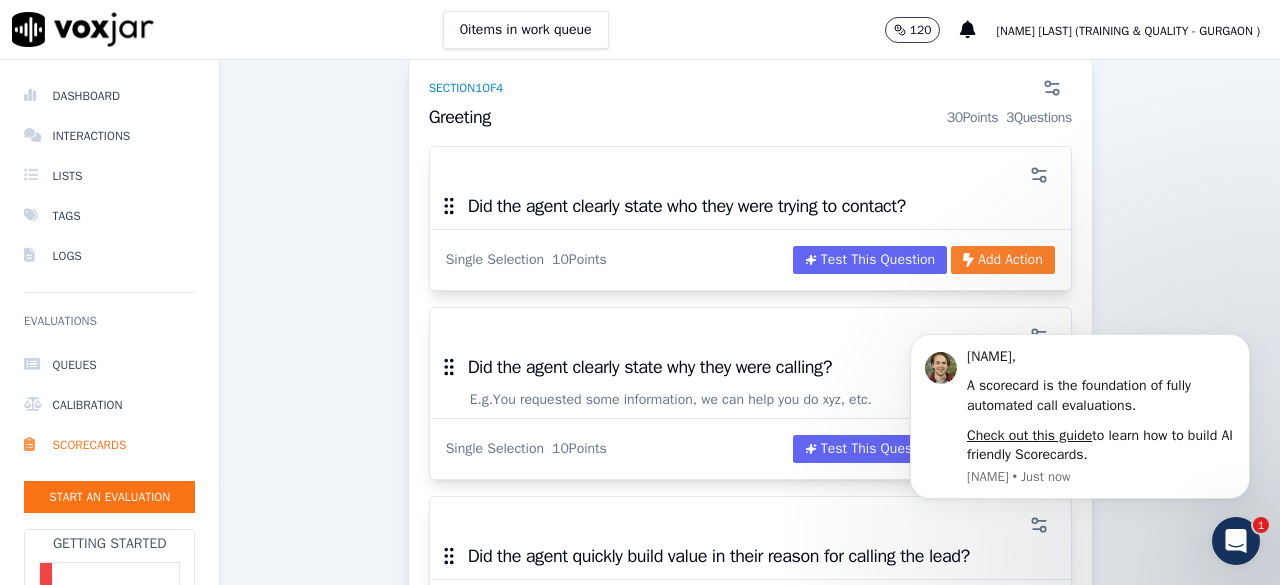 click on "Add Action" 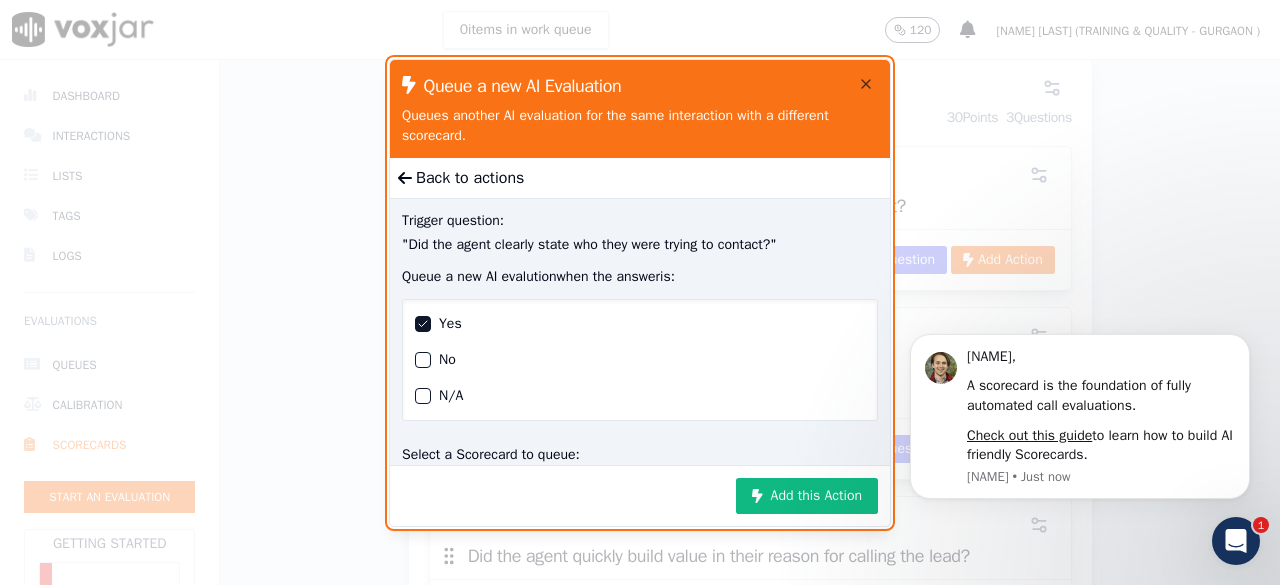 scroll, scrollTop: 100, scrollLeft: 0, axis: vertical 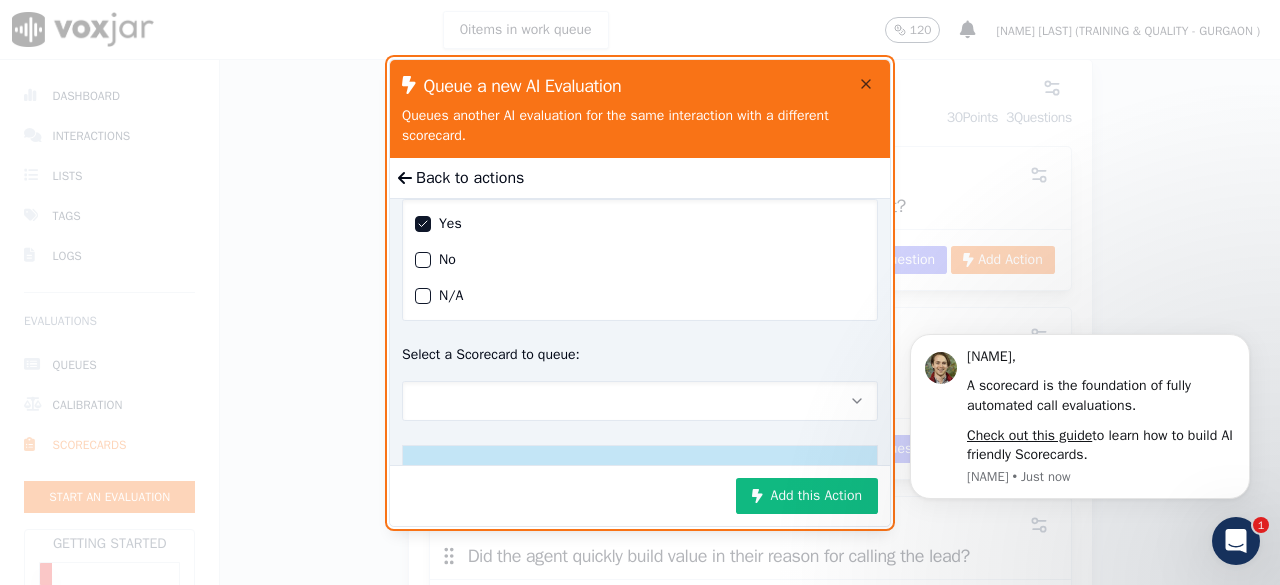 click at bounding box center (640, 401) 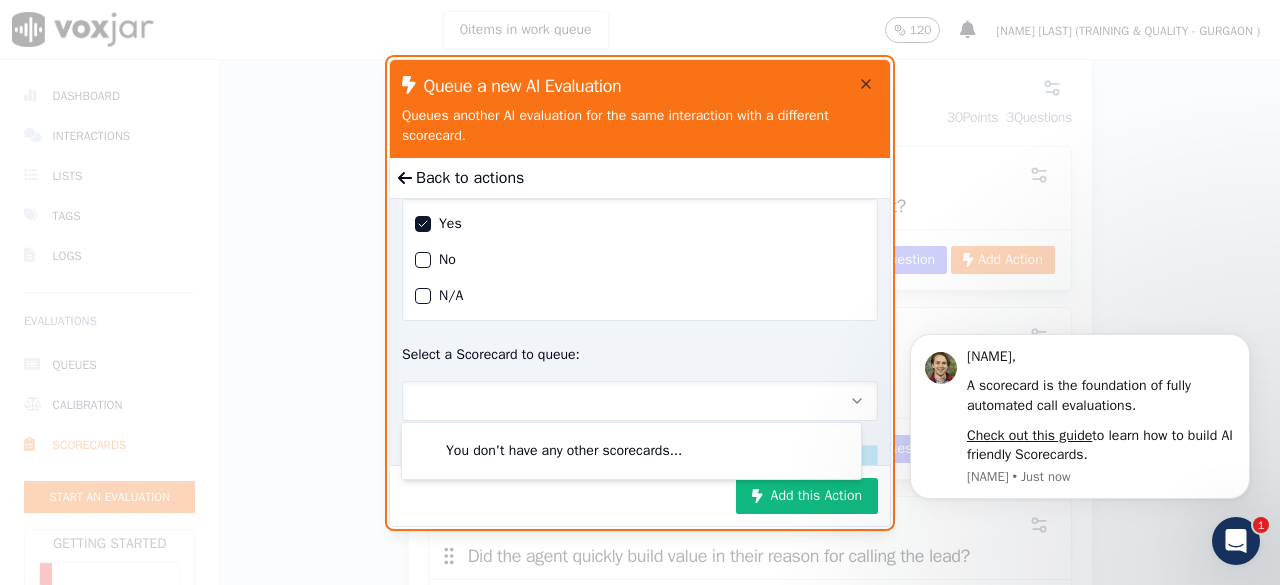 type 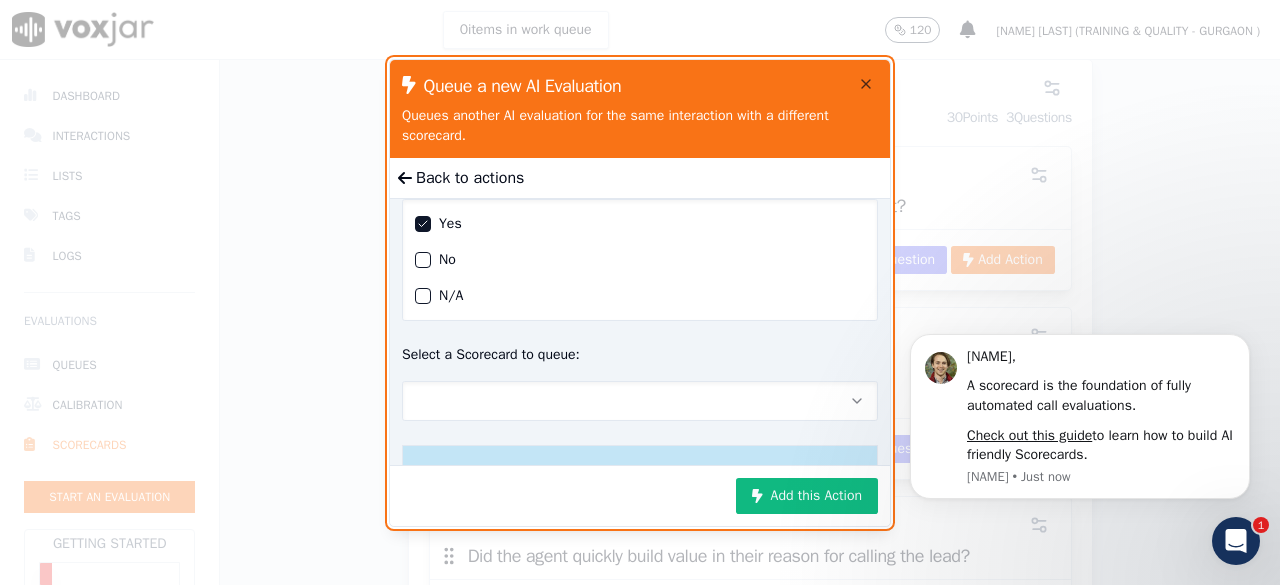 click at bounding box center [640, 401] 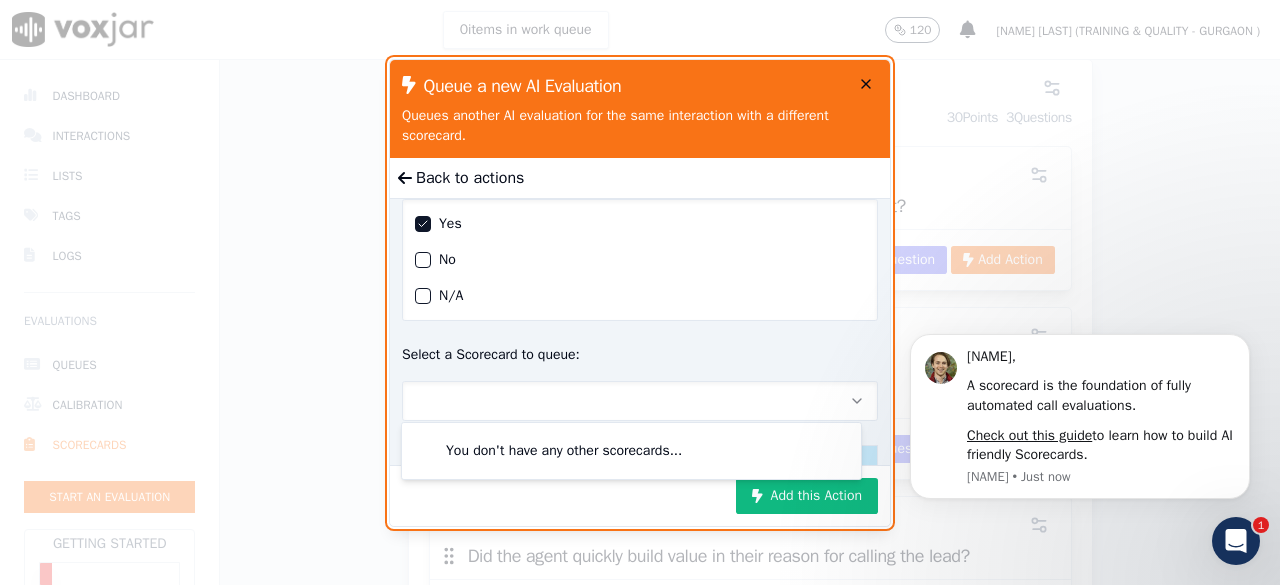 click 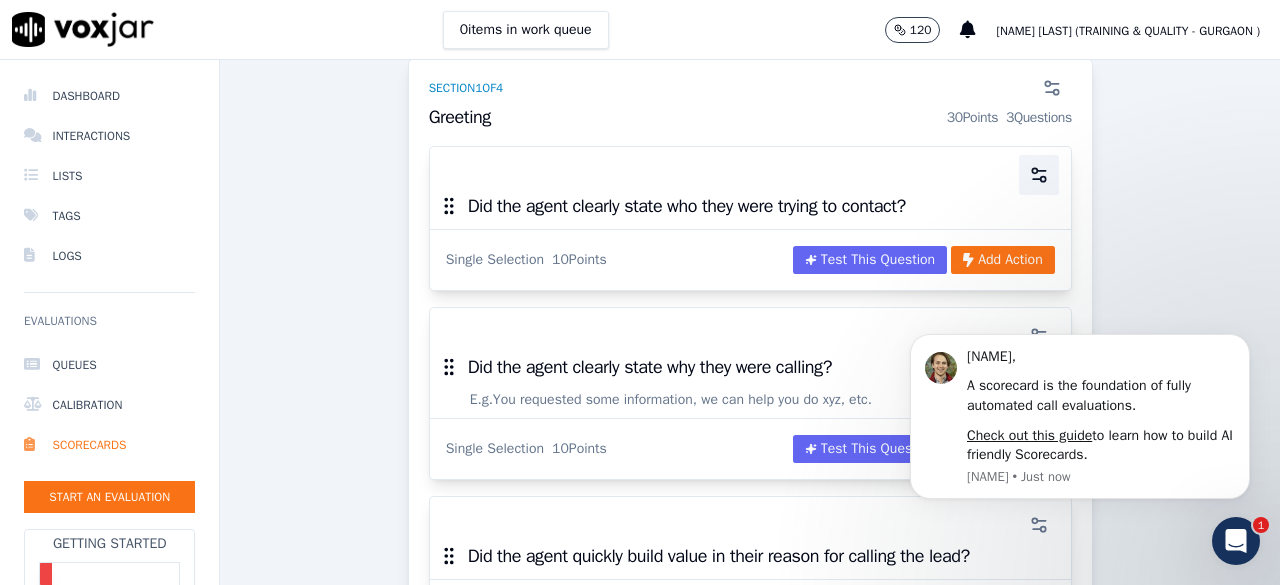 click 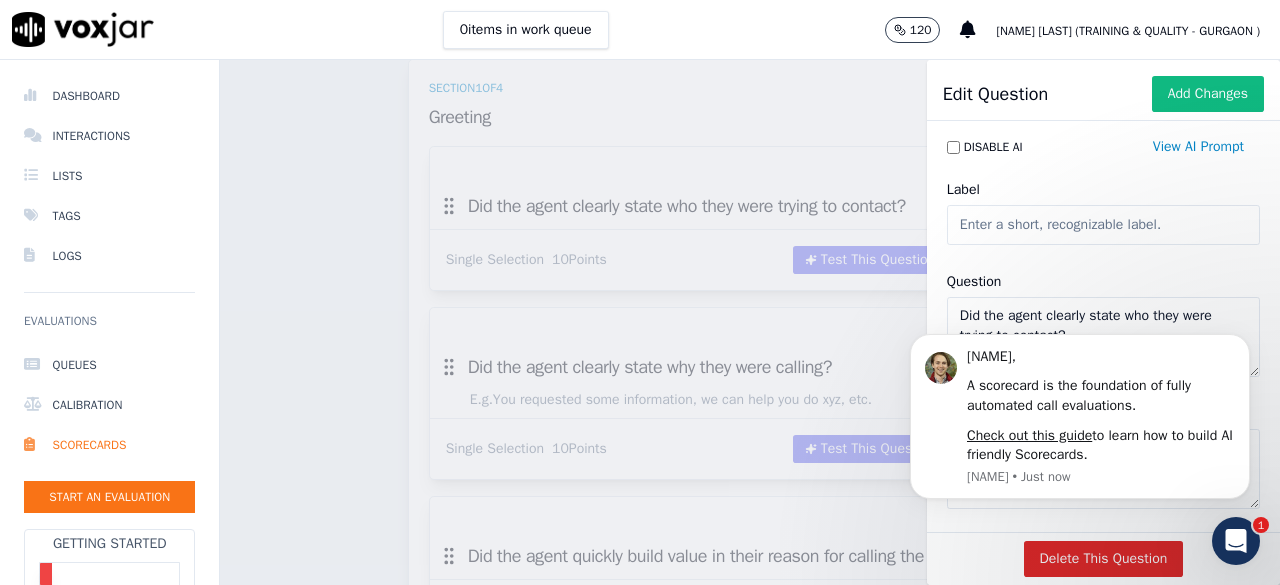 click on "Scorecards     Scorecard Editor   Save Scorecard             Outbound Sales   TEMPLATE   A scorecard to review outbound sales calls for best practices     GPT-4o Enabled     75 %
67.5 / 90  pts
Test This Scorecard
Add Action     Section  1  of  4       Greeting   30  Points   3  Questions             Did the agent clearly state who they were trying to contact?       Single Selection   10  Points
Test This Question
Add Action           Did the agent clearly state why they were calling?     E.g.  You requested some information, we can help you do xyz, etc.   Single Selection   10  Points
Test This Question
Add Action           Did the agent quickly build value in their reason for calling the lead?       Single Selection   10  Points
Test This Question
Add Action       + New question    Question from Library Section  2  of  4       Problem Identification   20  Points   2  Questions" at bounding box center [750, 322] 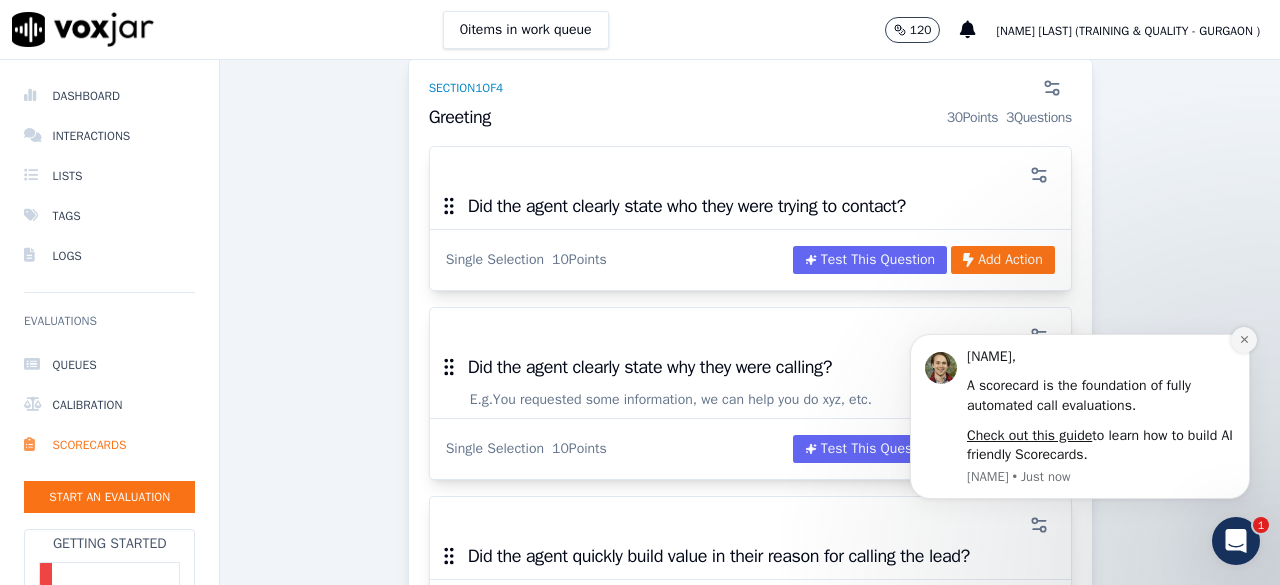 click 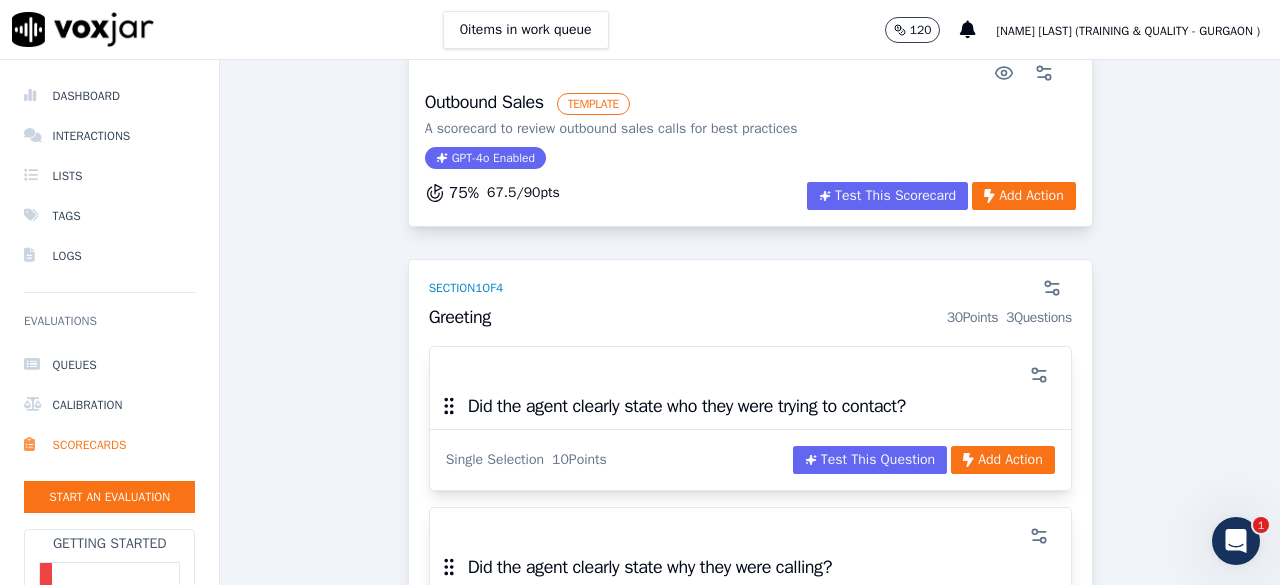 scroll, scrollTop: 0, scrollLeft: 0, axis: both 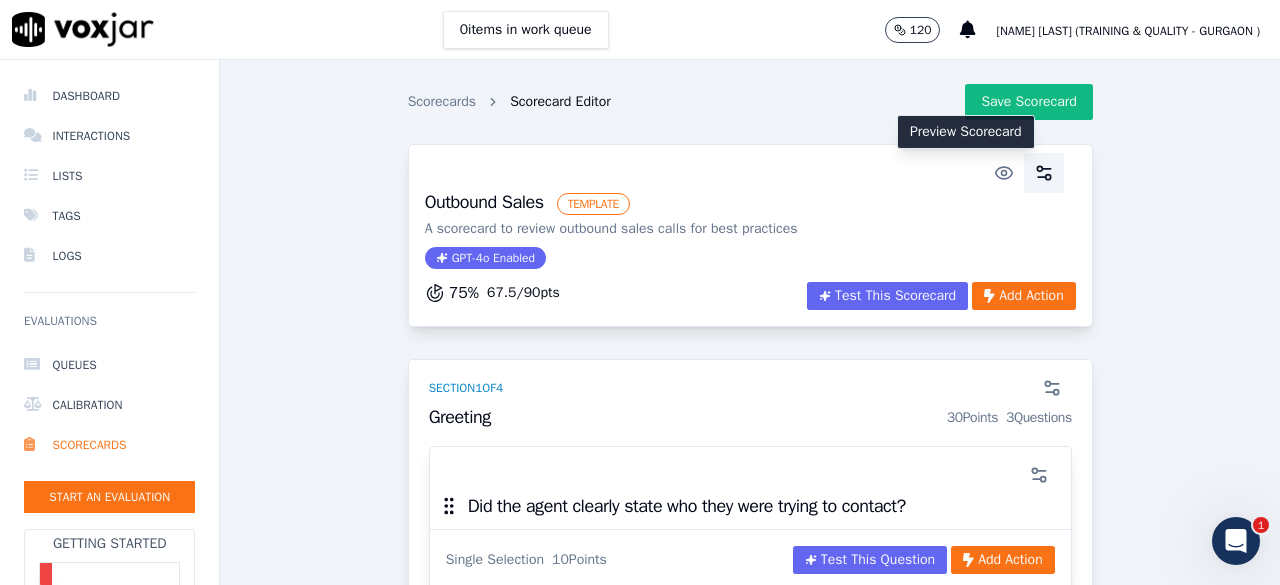 click 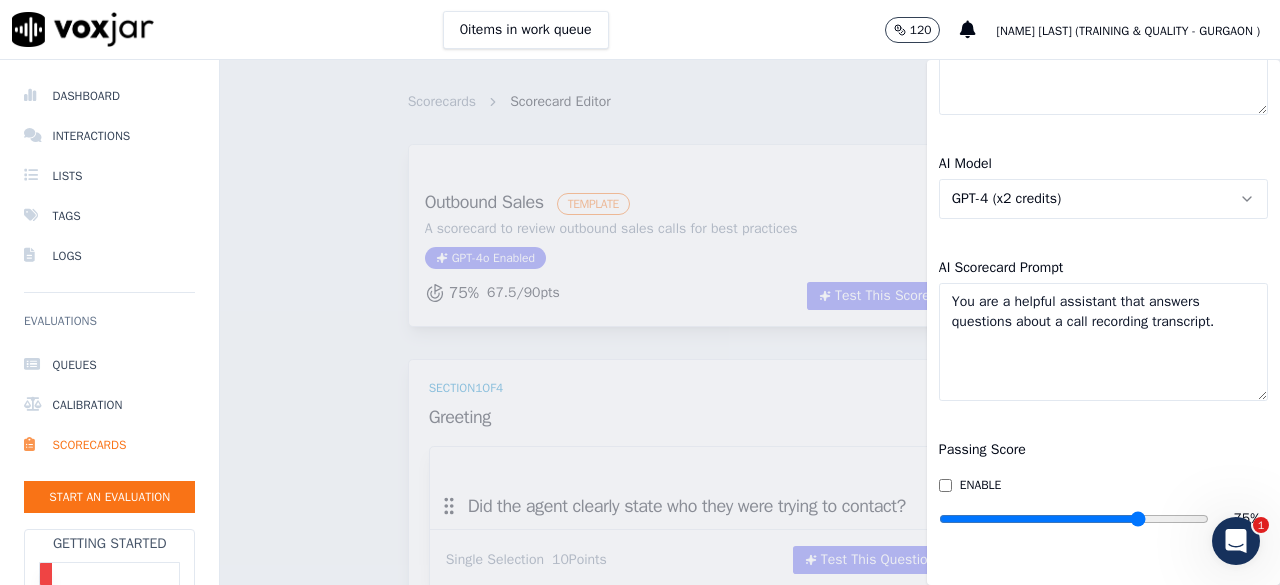 scroll, scrollTop: 319, scrollLeft: 0, axis: vertical 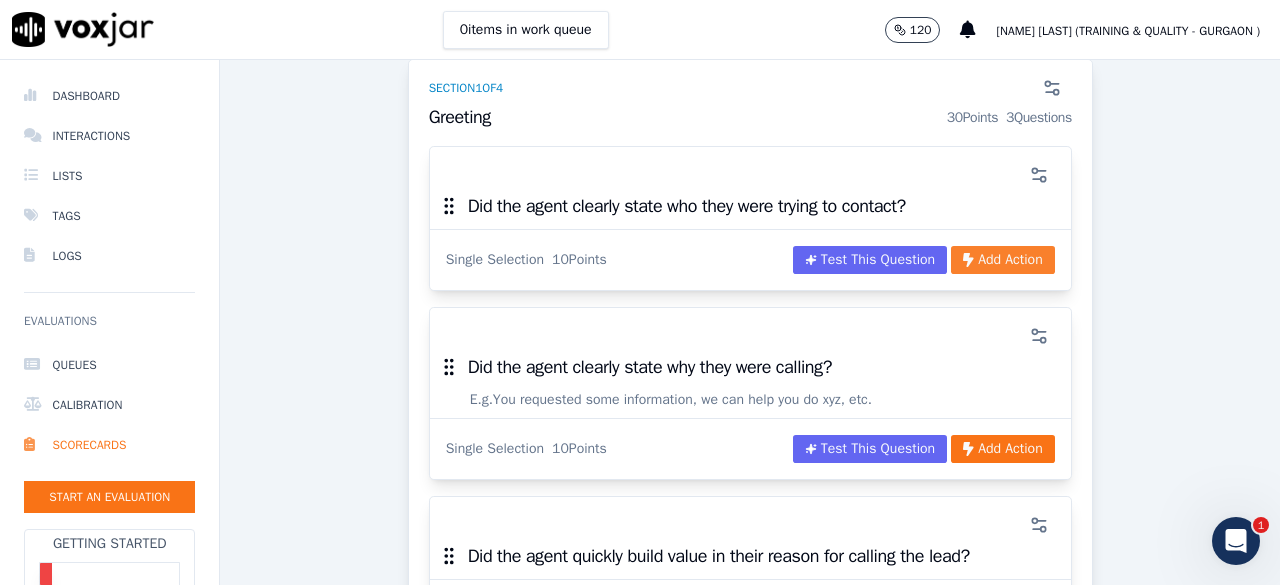click on "Add Action" 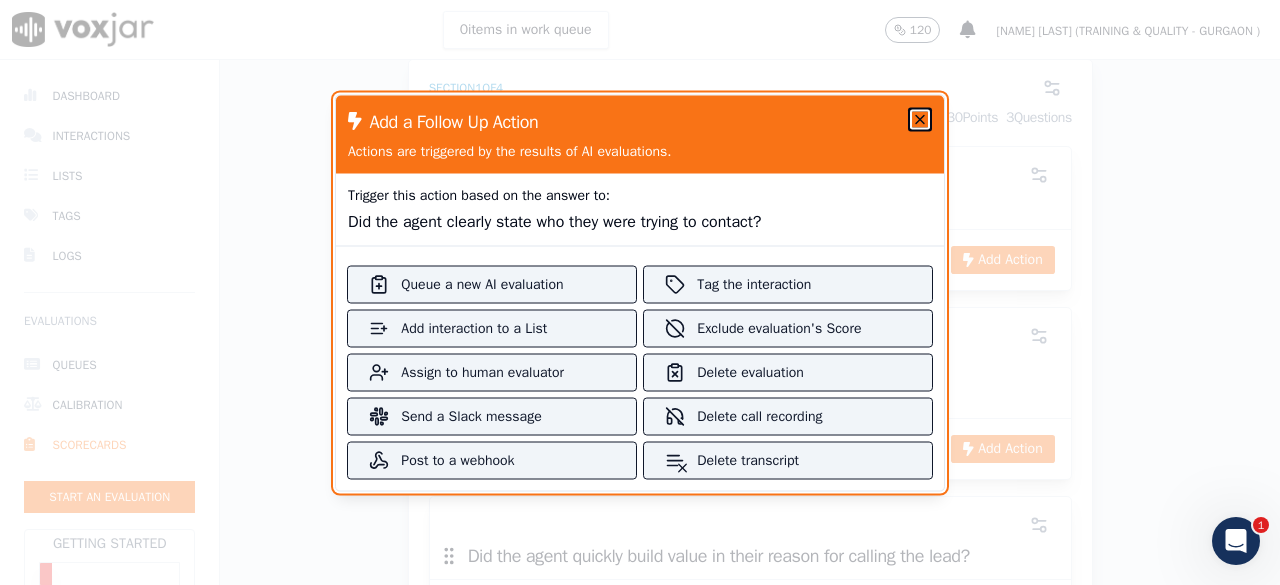 click 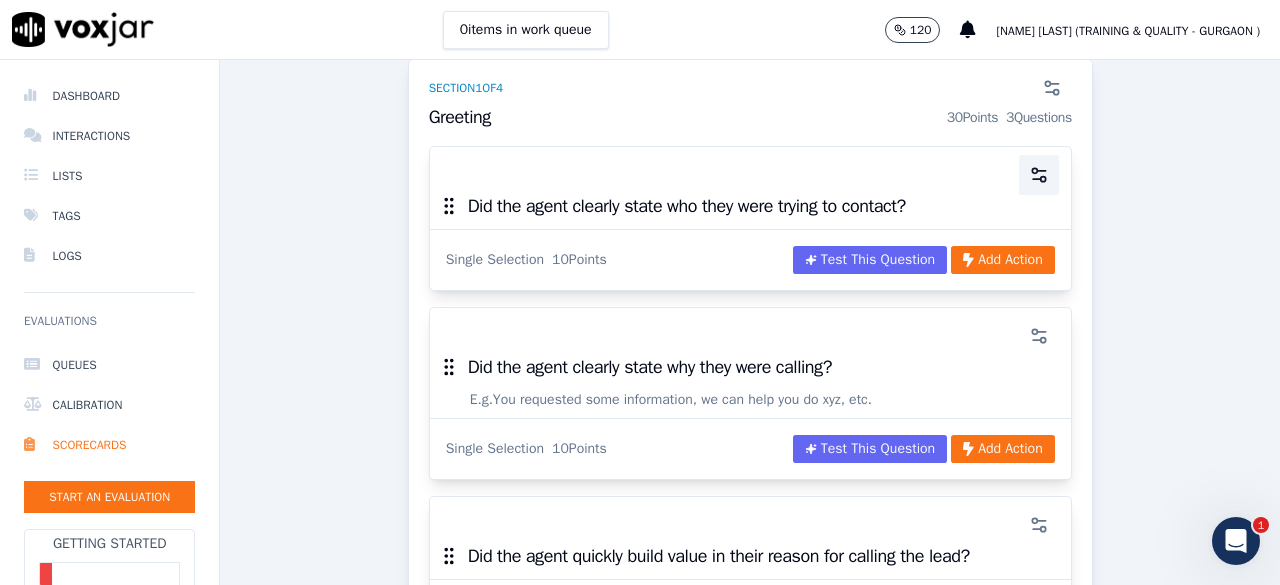 click 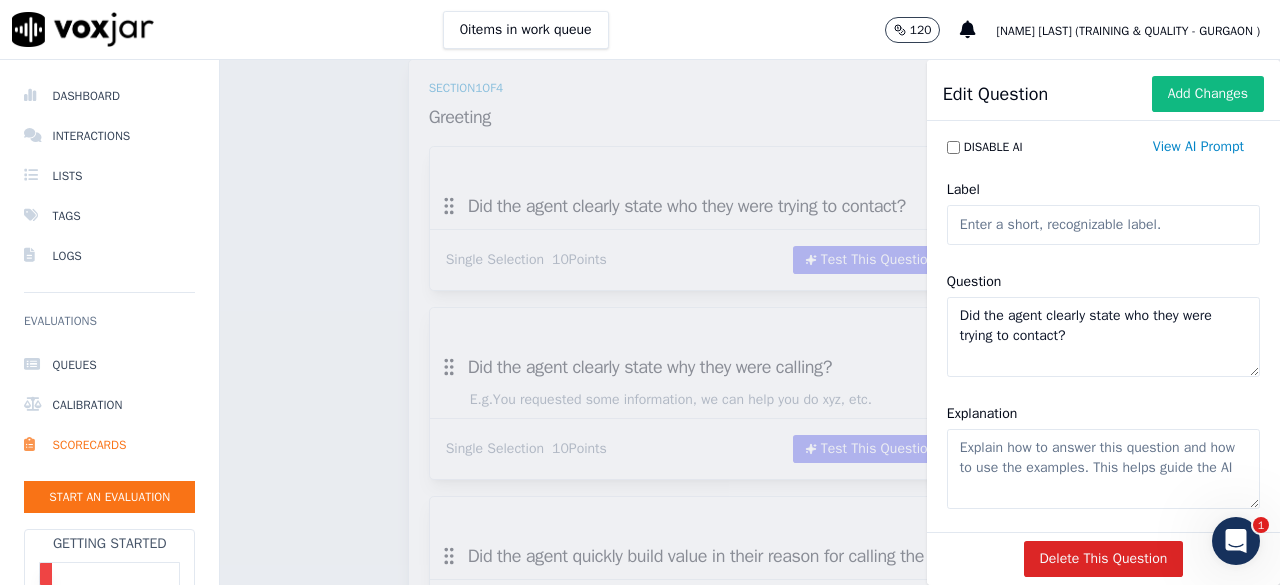 click on "Did the agent clearly state who they were trying to contact?" 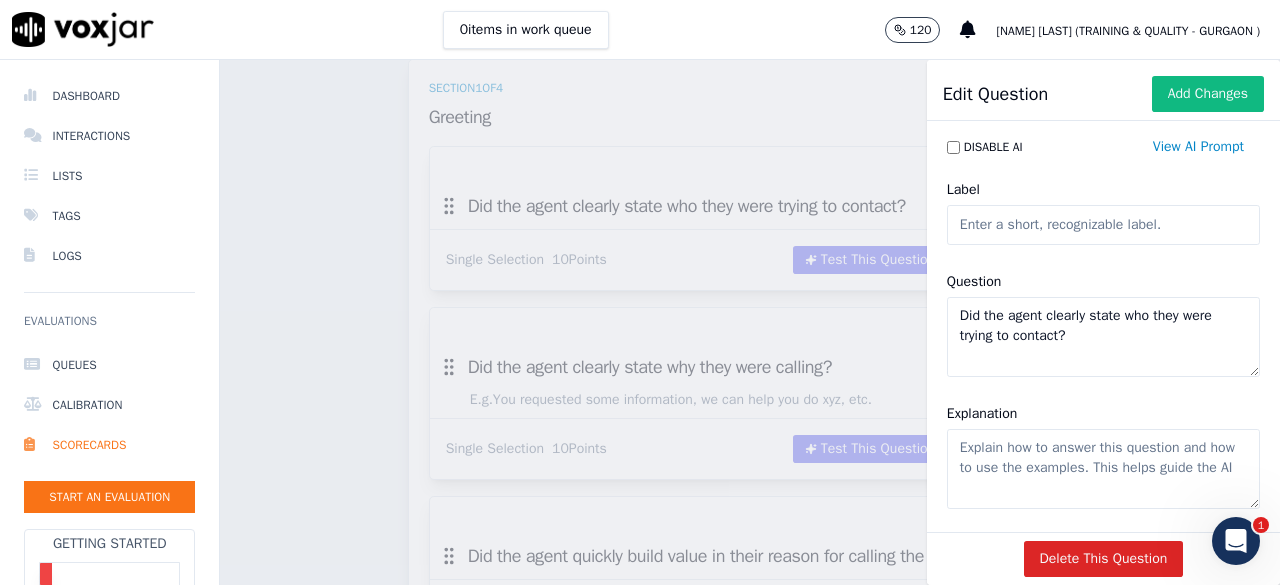 drag, startPoint x: 1086, startPoint y: 334, endPoint x: 936, endPoint y: 310, distance: 151.90787 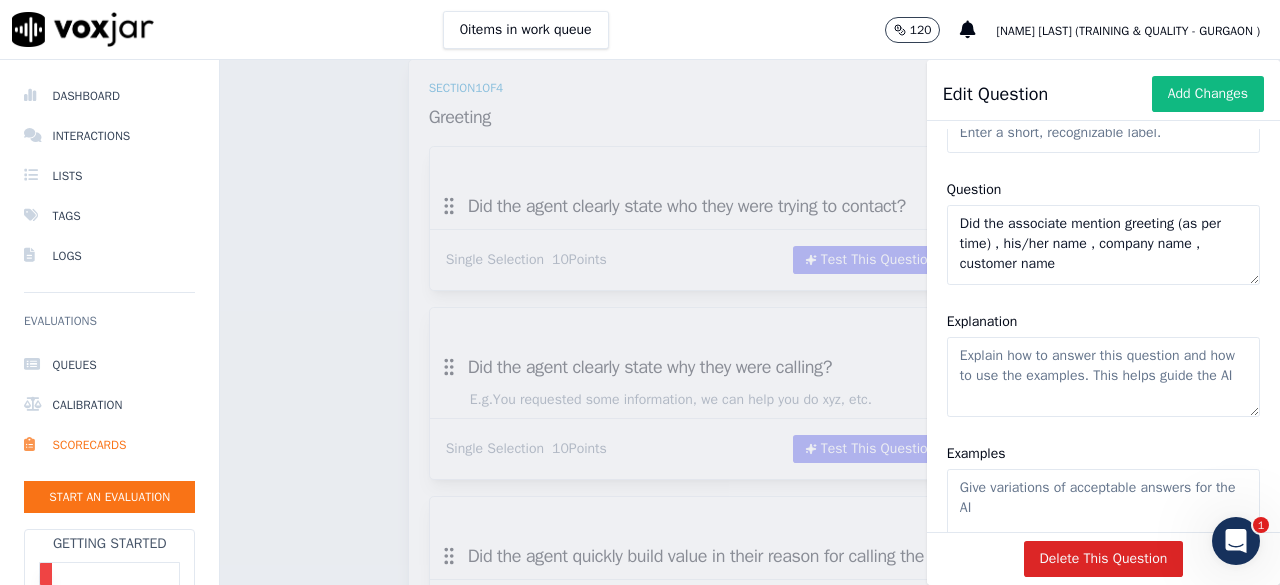 scroll, scrollTop: 200, scrollLeft: 0, axis: vertical 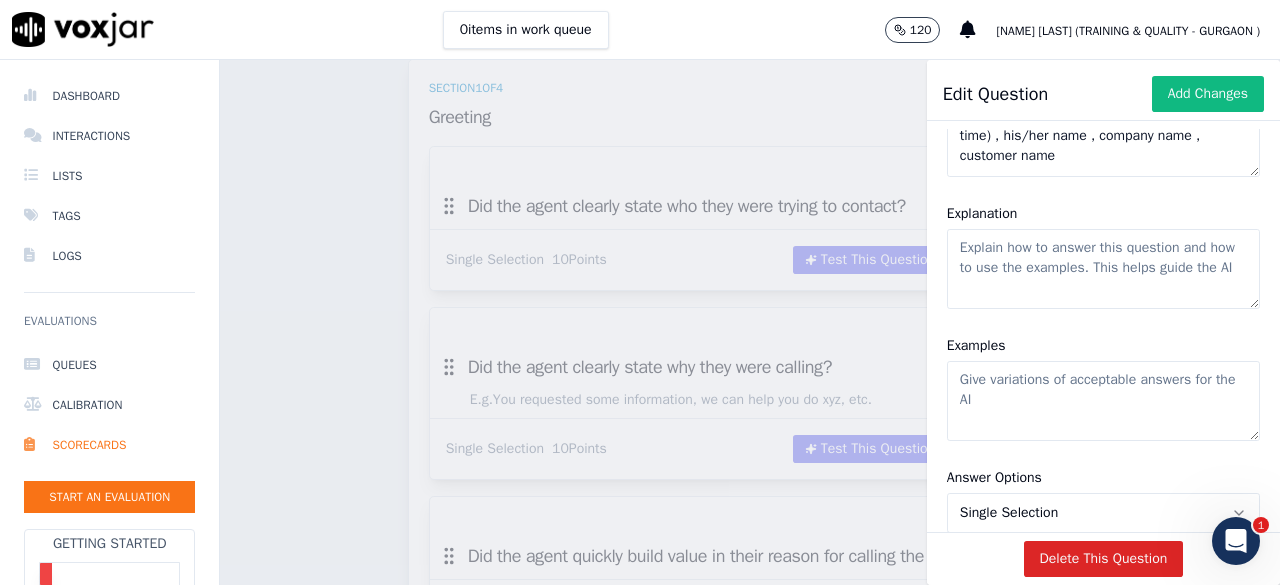 type on "Did the associate mention greeting (as per time) , his/her name , company name , customer name" 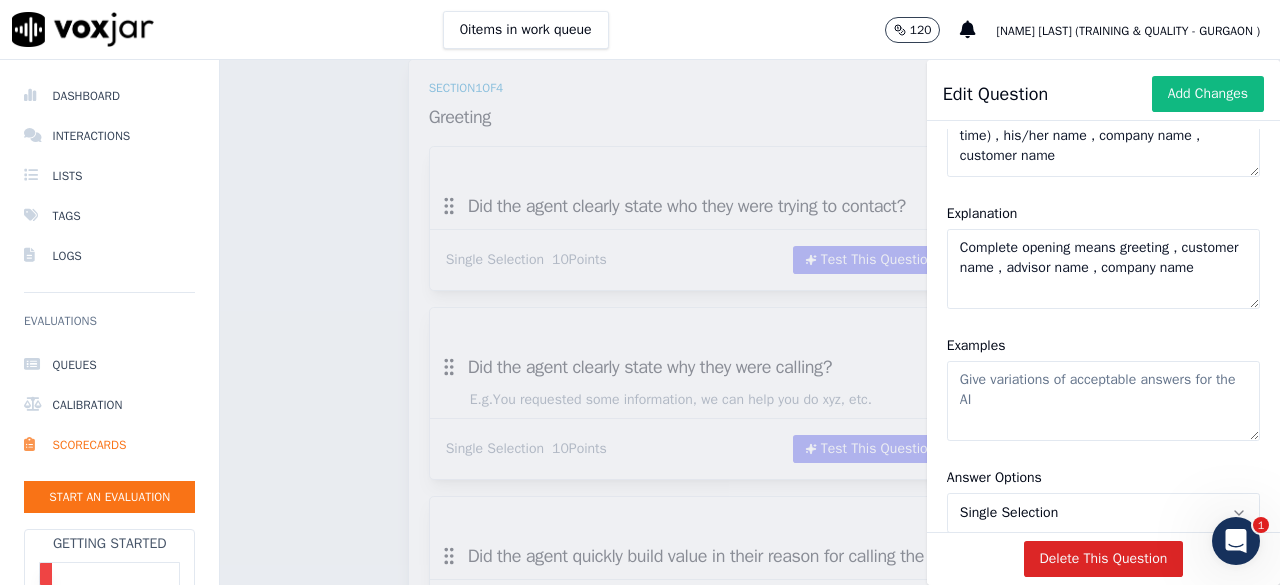 scroll, scrollTop: 300, scrollLeft: 0, axis: vertical 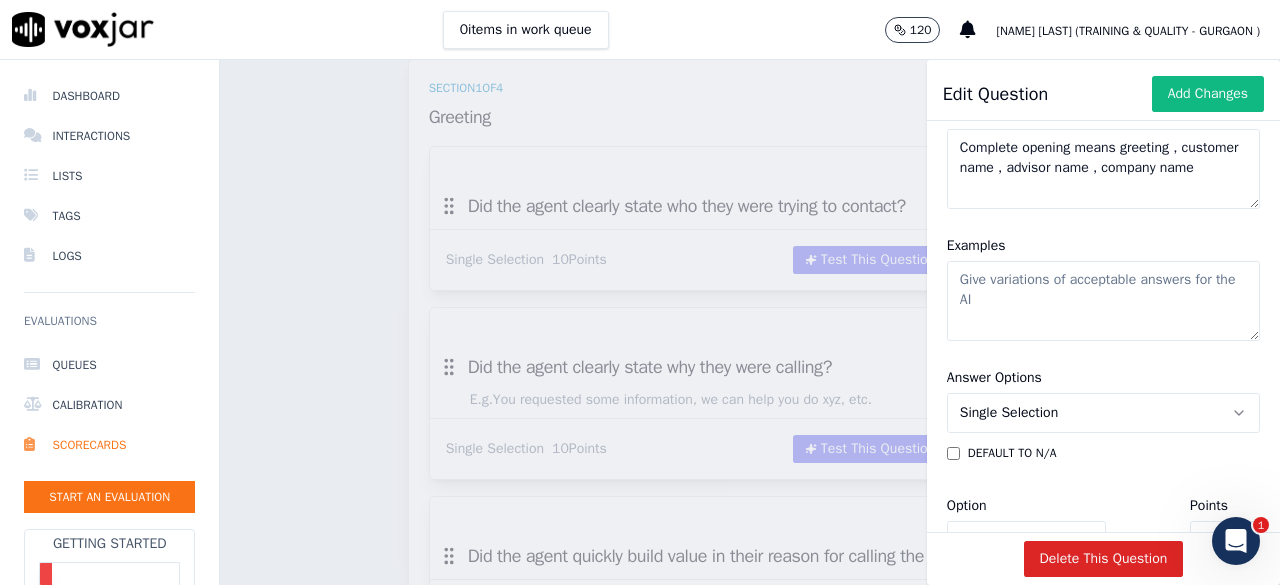 type on "Complete opening means greeting , customer name , advisor name , company name" 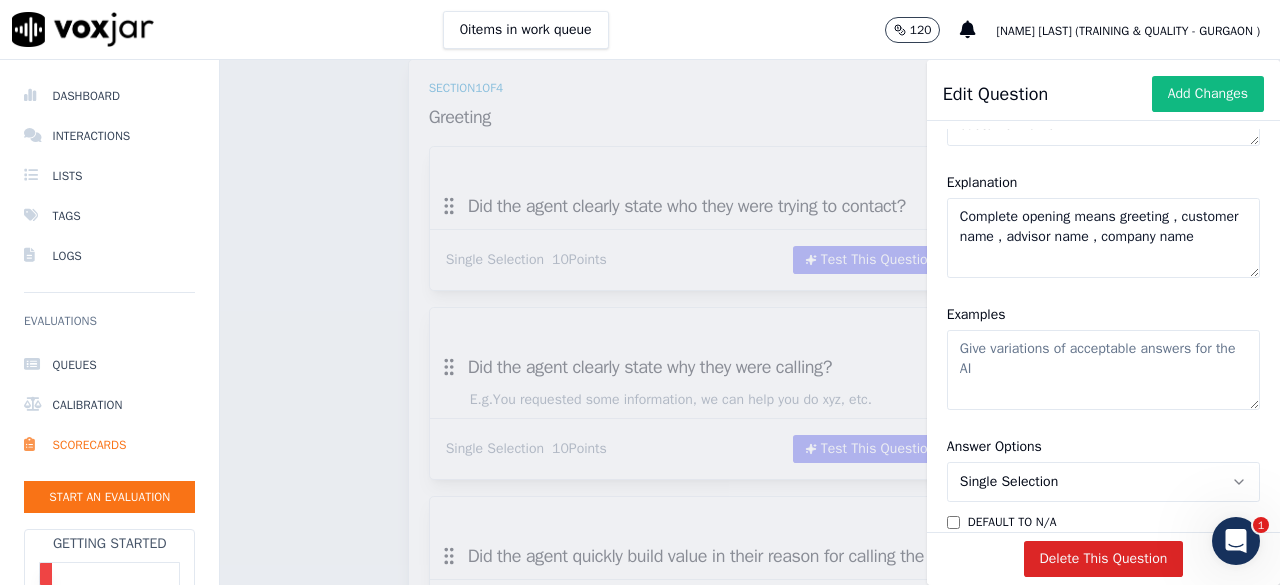 scroll, scrollTop: 200, scrollLeft: 0, axis: vertical 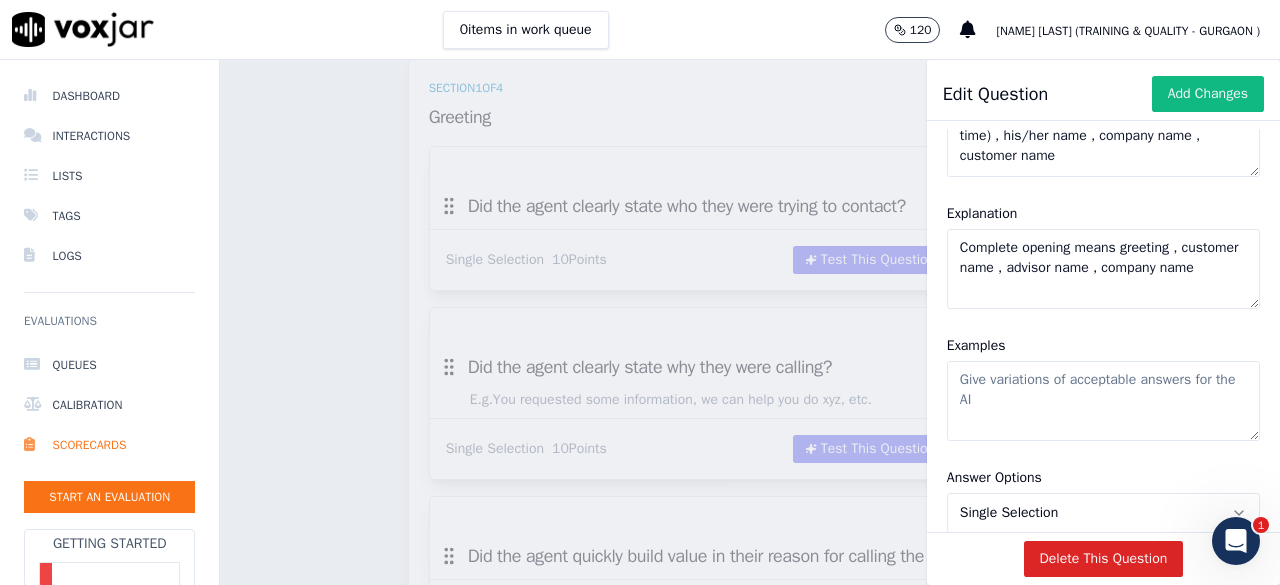 click on "Examples" 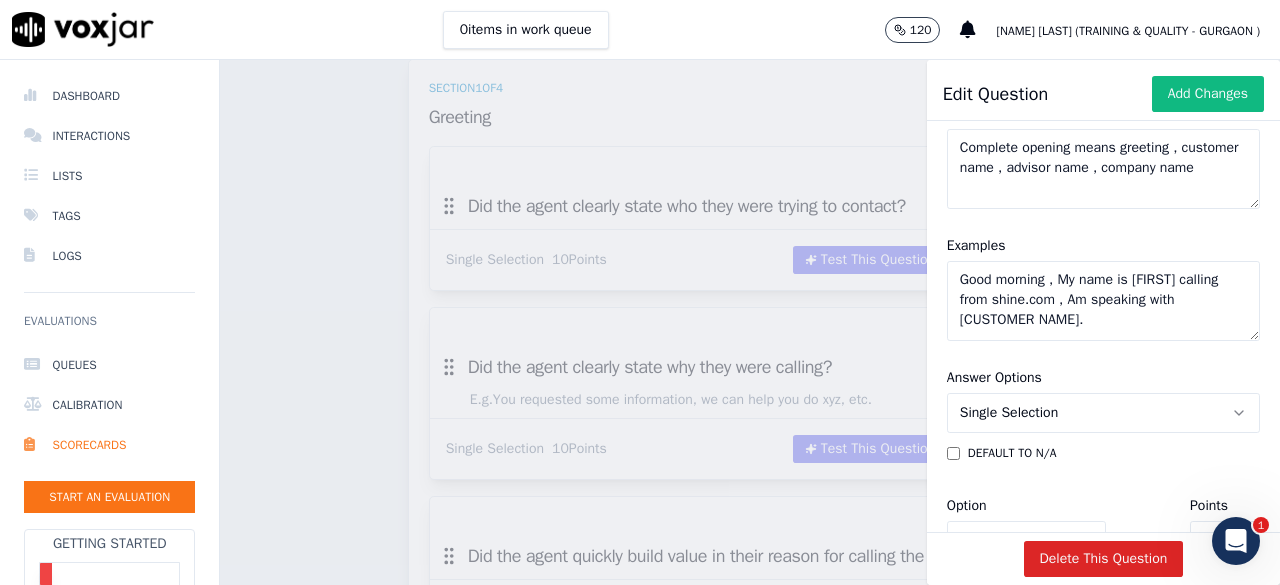 scroll, scrollTop: 400, scrollLeft: 0, axis: vertical 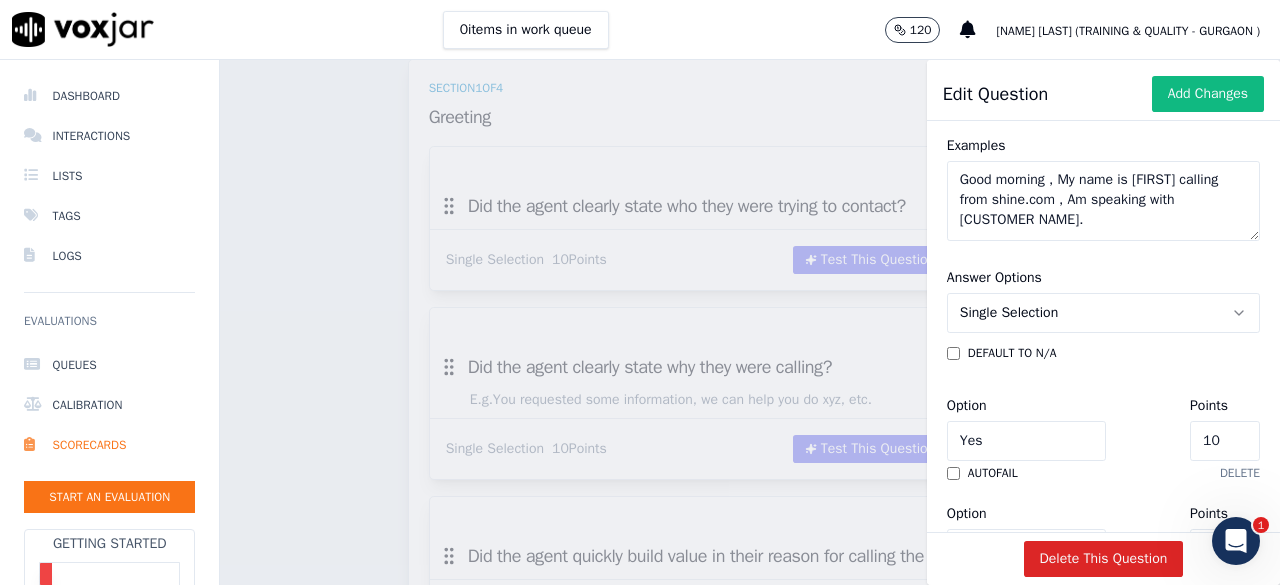 type on "Good morning , My name is [FIRST] calling from shine.com , Am speaking with [CUSTOMER NAME]." 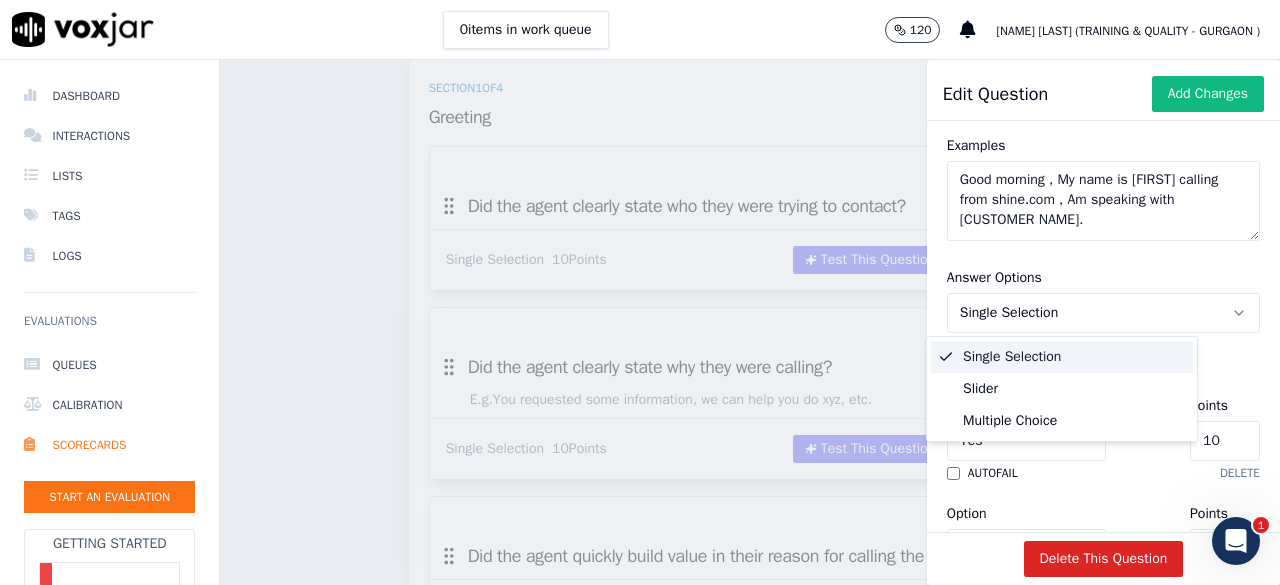 click on "Single Selection" at bounding box center (1062, 357) 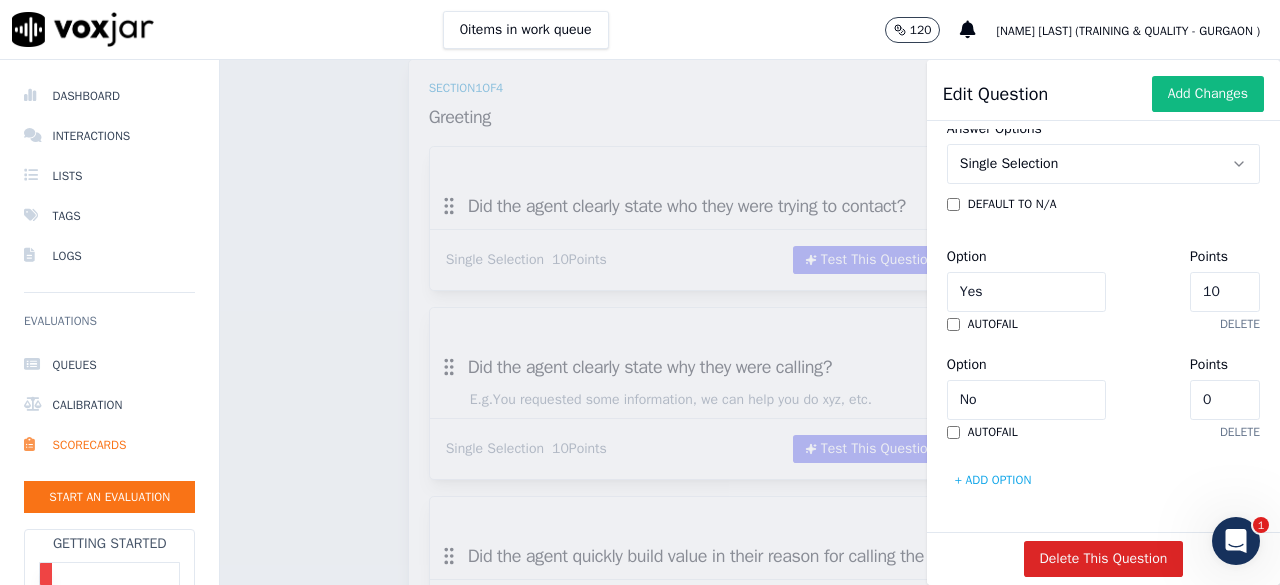 scroll, scrollTop: 744, scrollLeft: 0, axis: vertical 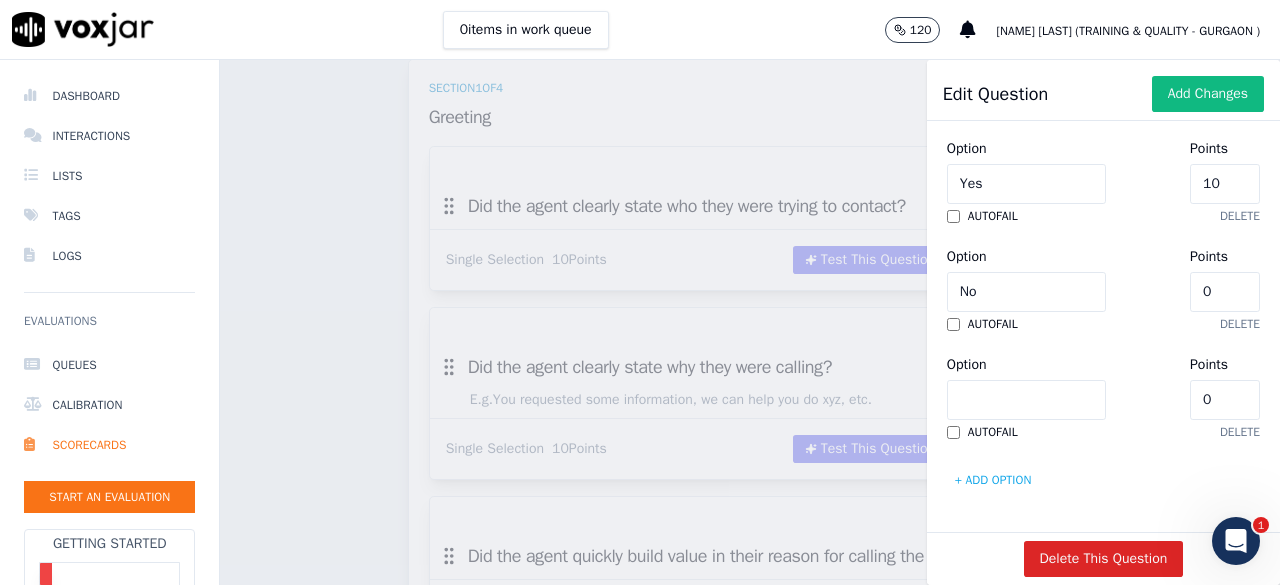 click on "Option" 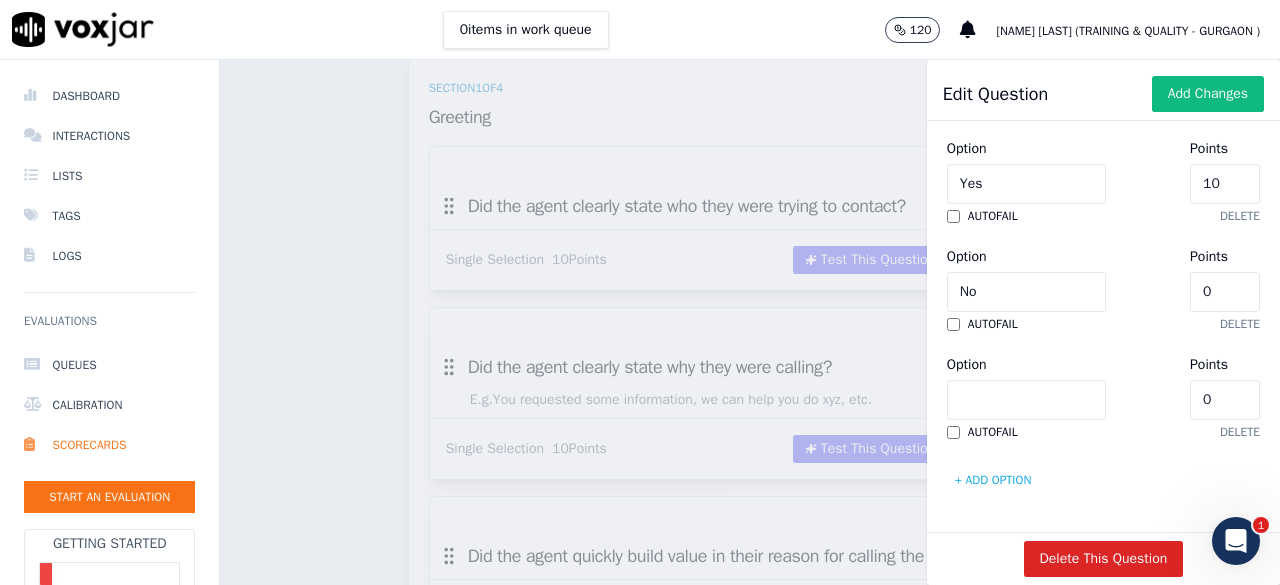 scroll, scrollTop: 720, scrollLeft: 0, axis: vertical 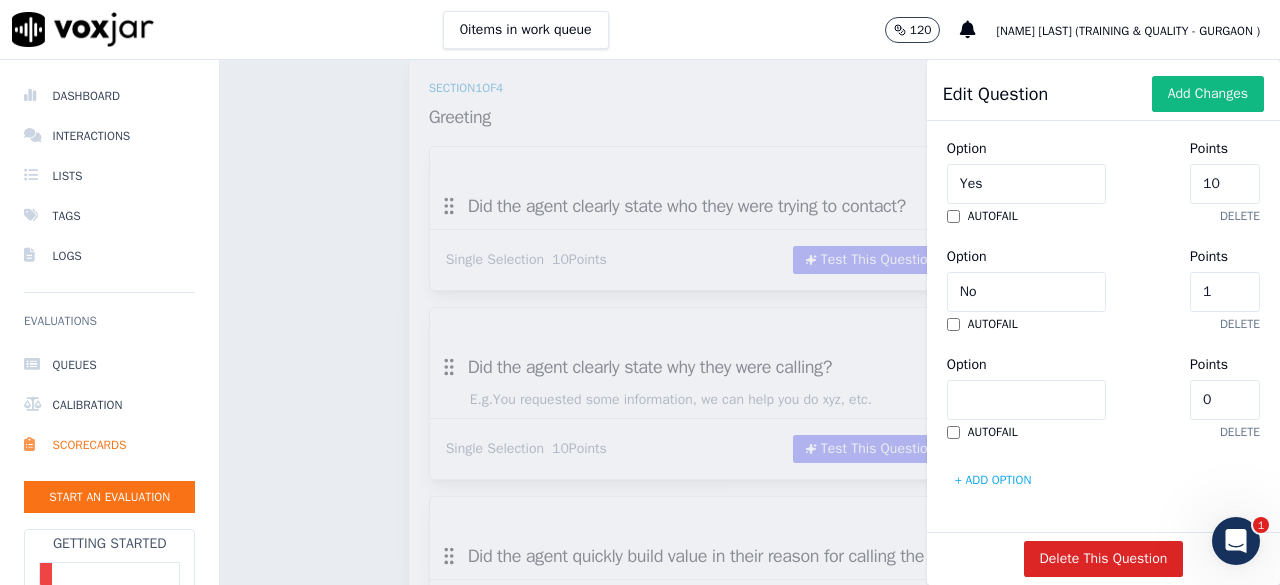 type on "0" 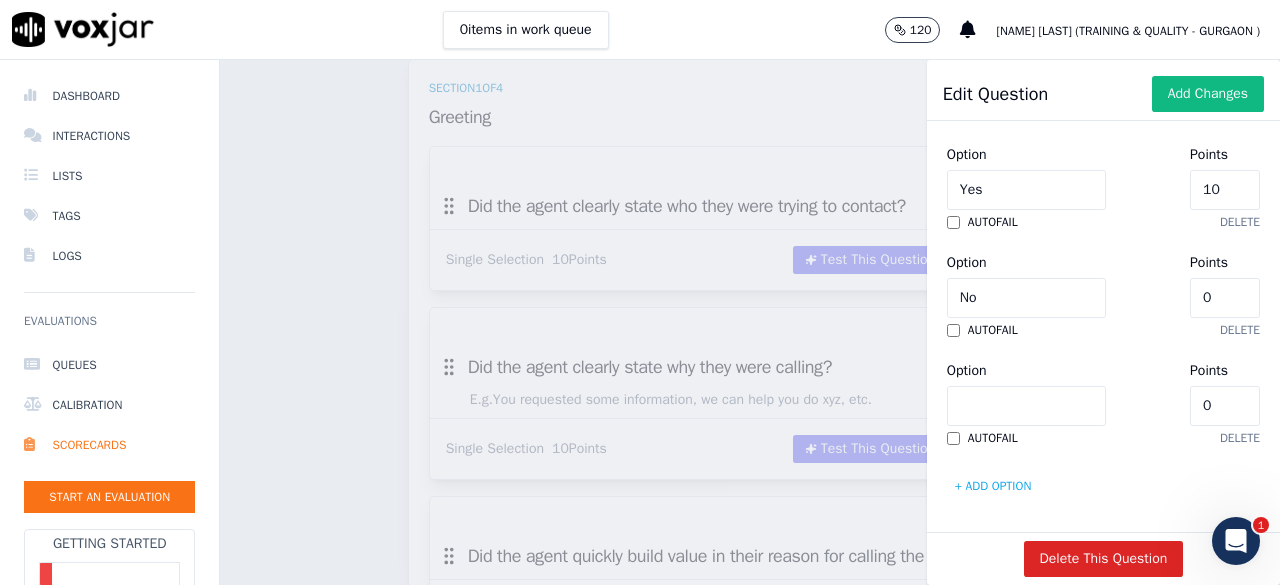 scroll, scrollTop: 620, scrollLeft: 0, axis: vertical 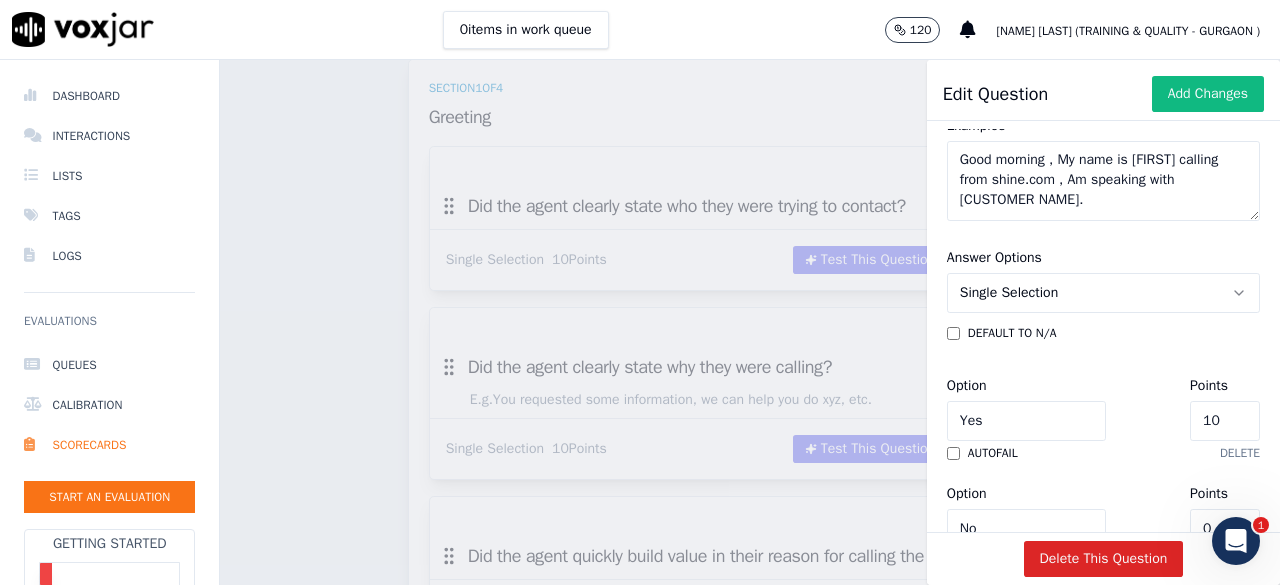click on "Single Selection" 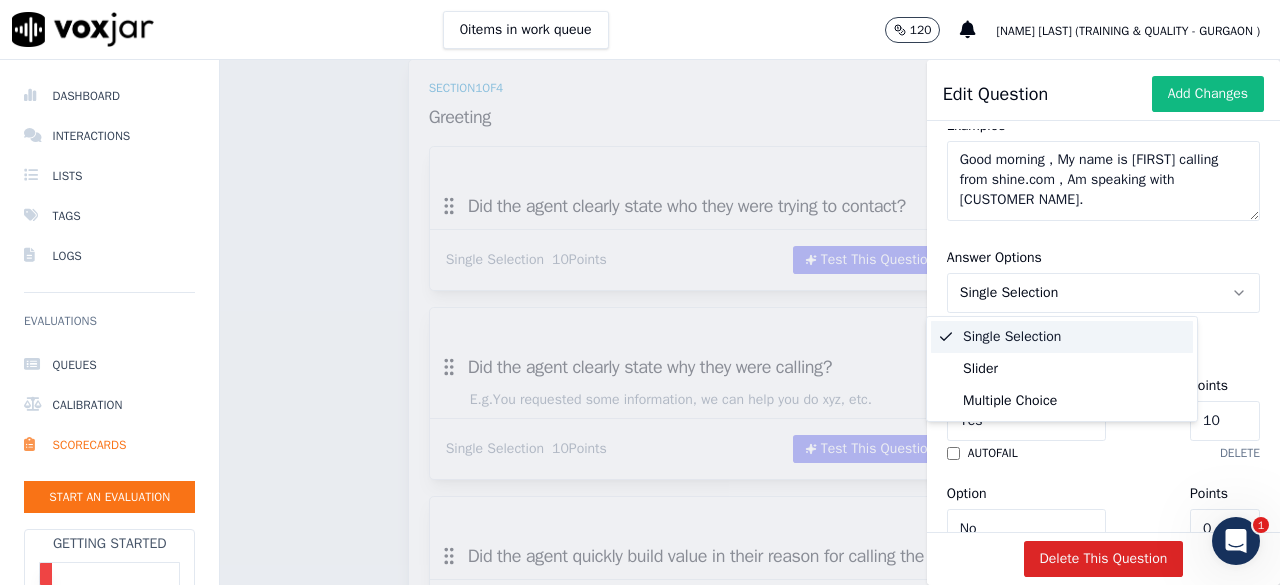 click on "Single Selection" 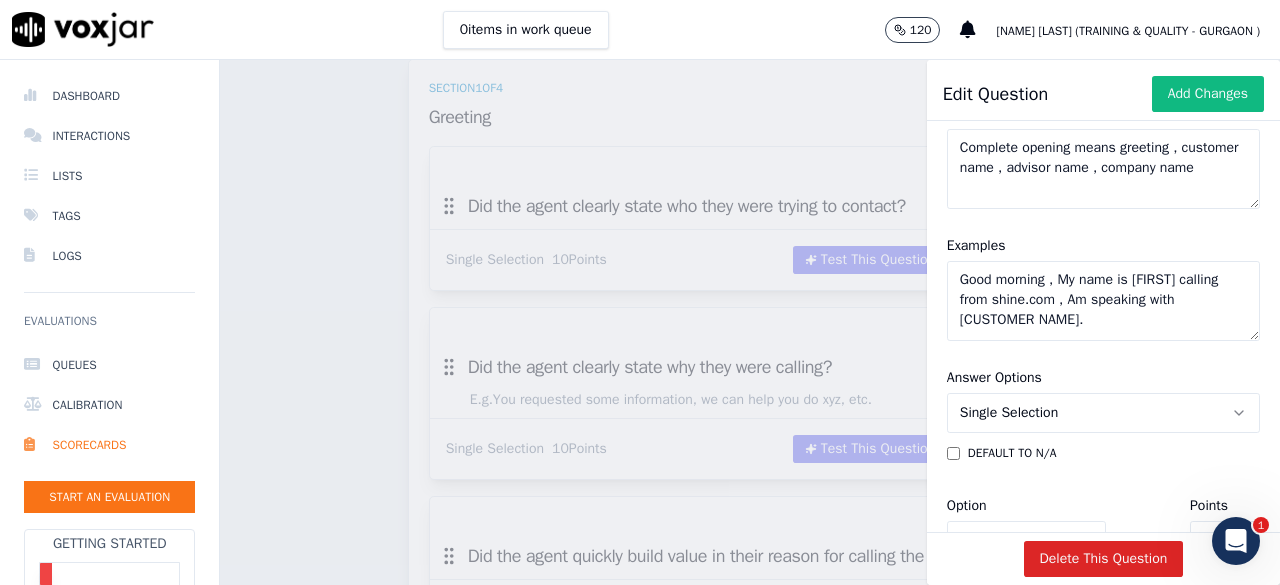 scroll, scrollTop: 0, scrollLeft: 0, axis: both 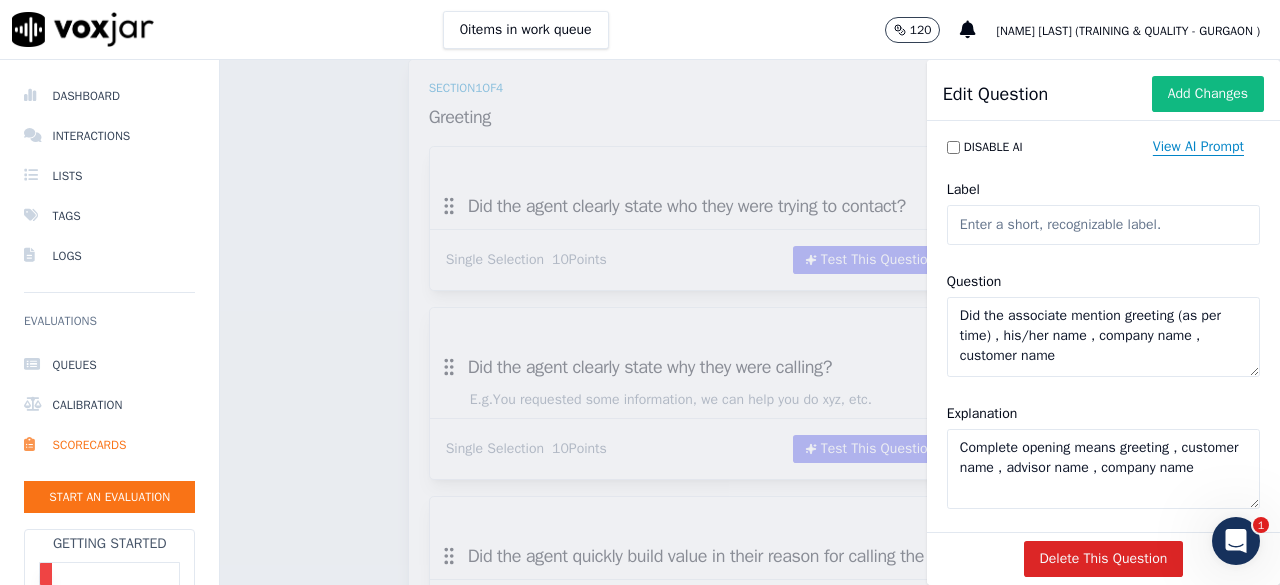 click on "View AI Prompt" 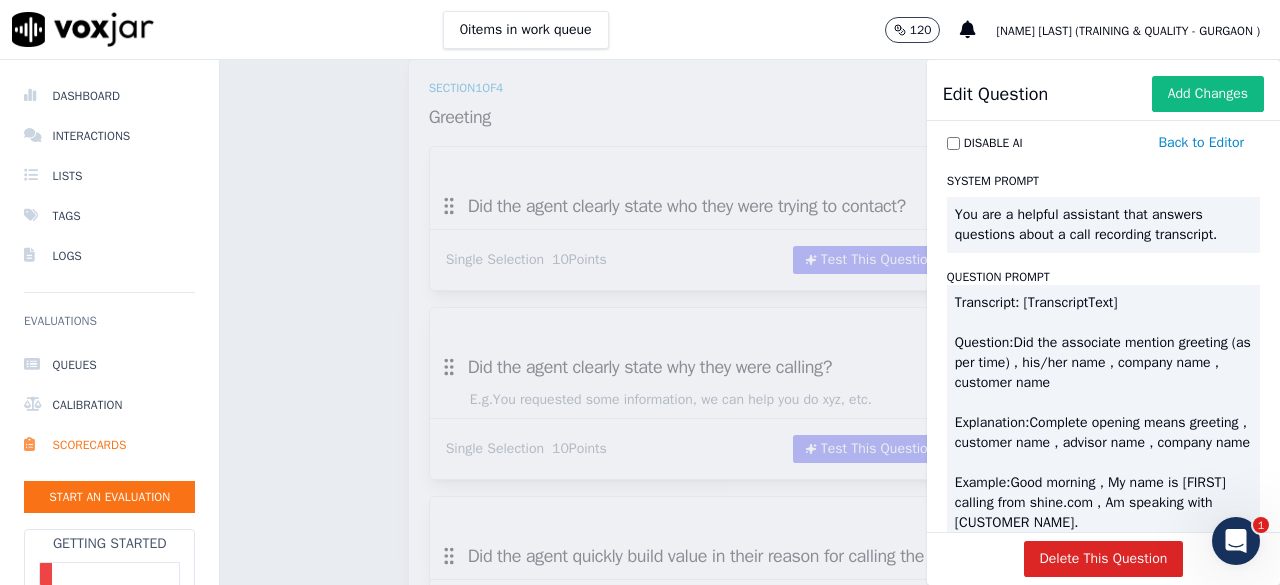 scroll, scrollTop: 0, scrollLeft: 0, axis: both 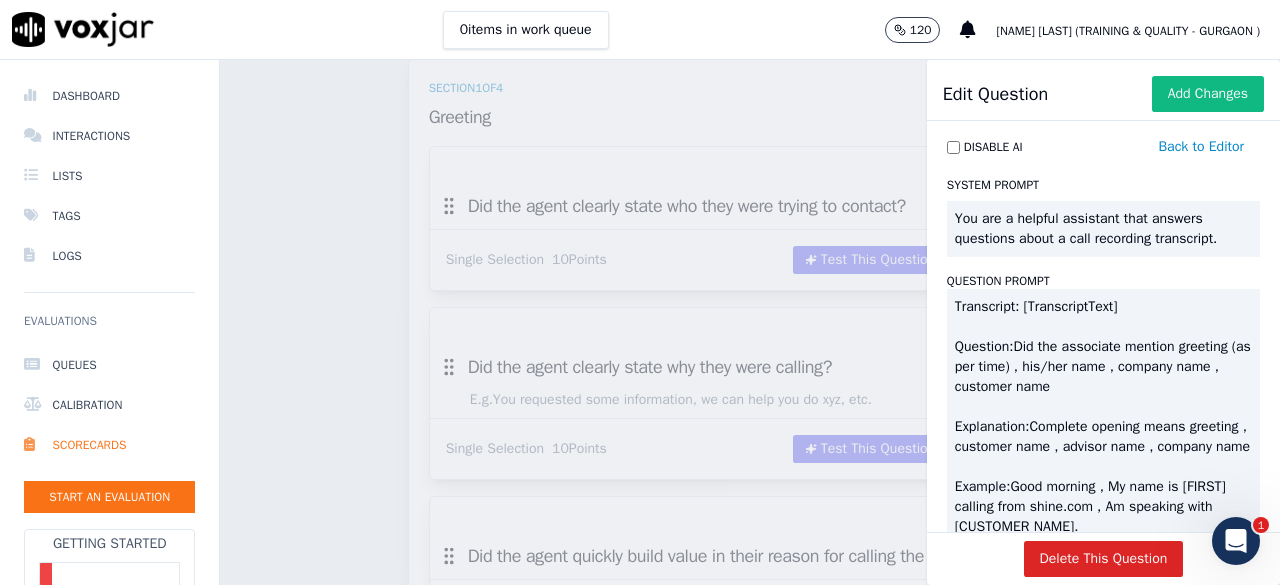 type 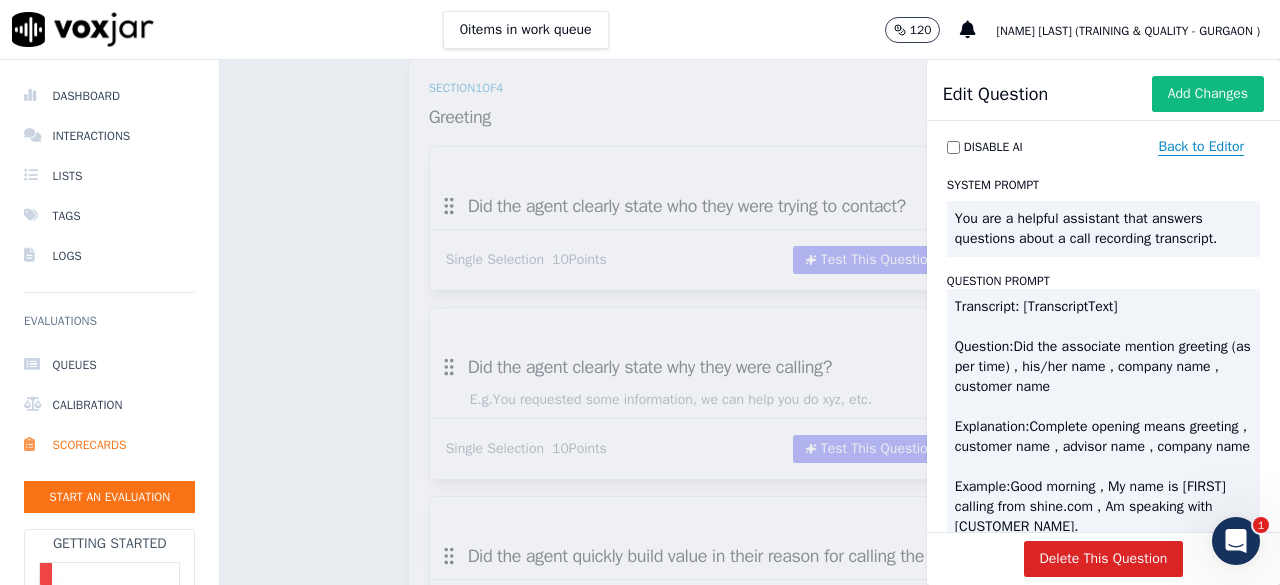 click on "Back to Editor" 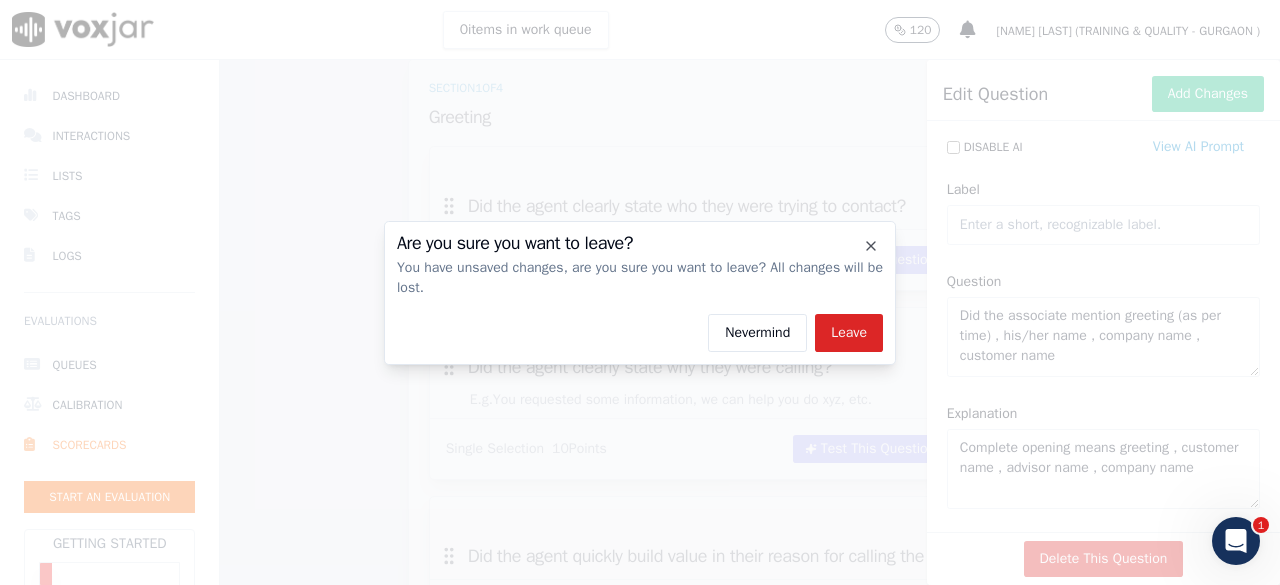 click on "Are you sure you want to leave?   You have unsaved changes, are you sure you want to leave? All changes will be lost." at bounding box center [640, 266] 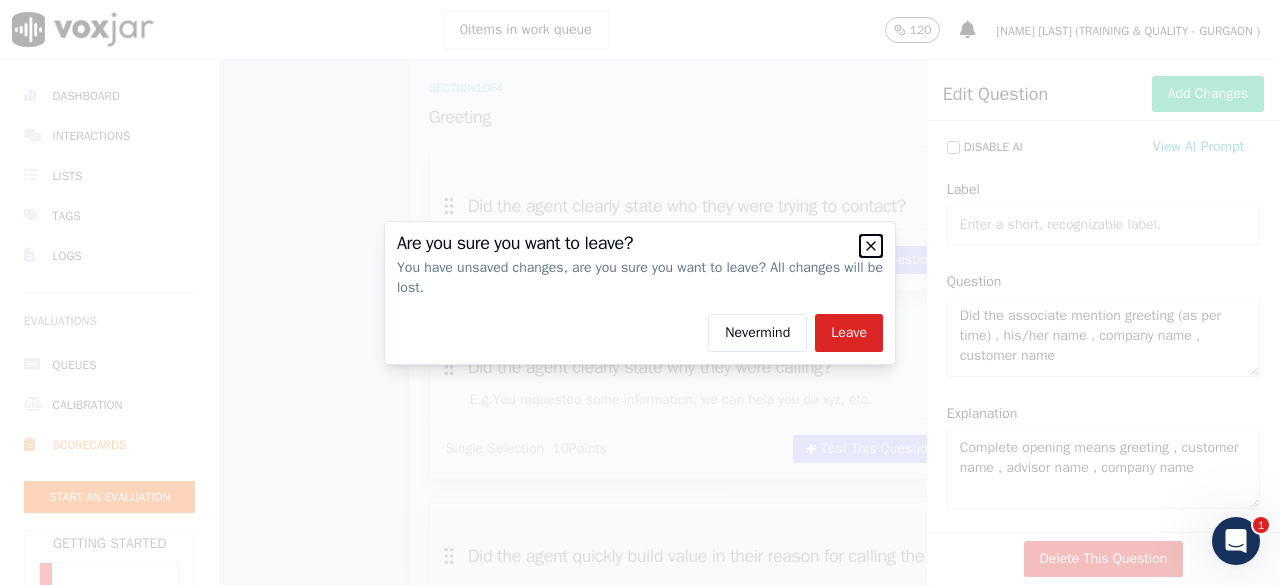 click 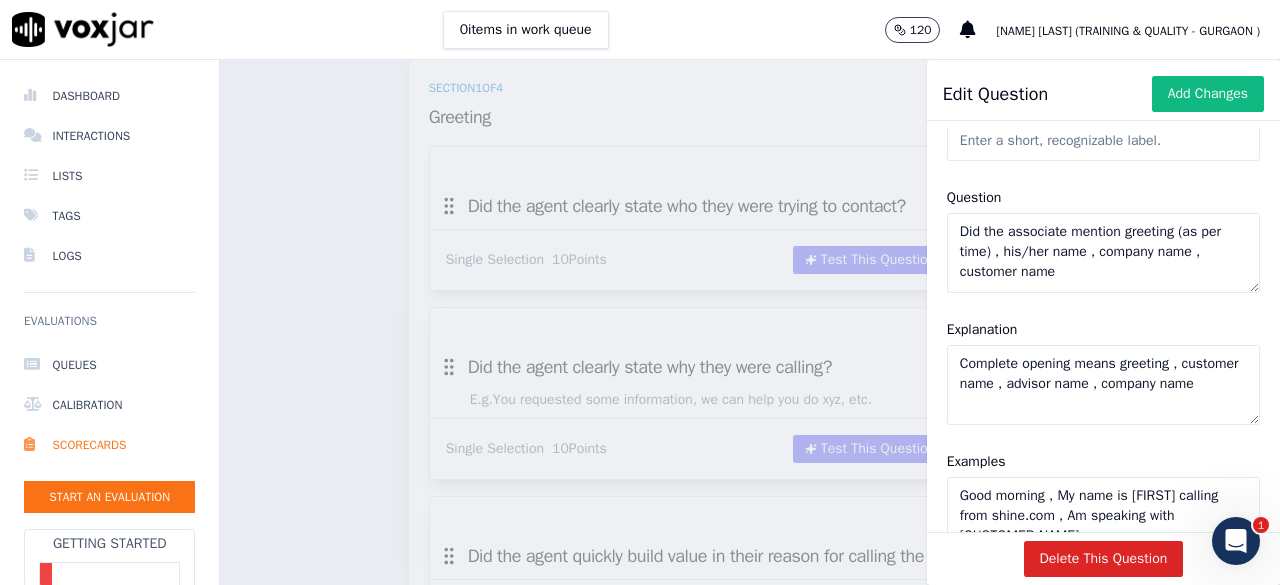 scroll, scrollTop: 0, scrollLeft: 0, axis: both 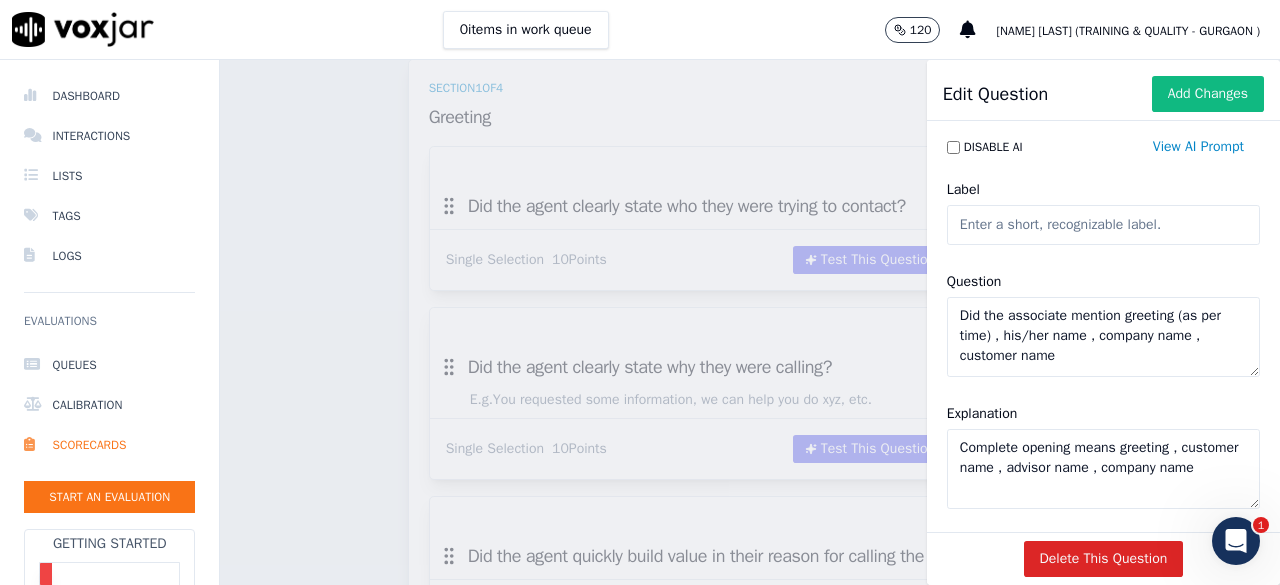 click on "Scorecards     Scorecard Editor   Save Scorecard             Outbound Sales   TEMPLATE   A scorecard to review outbound sales calls for best practices     GPT-4o Enabled     75 %
67.5 / 90  pts
Test This Scorecard
Add Action     Section  1  of  4       Greeting   30  Points   3  Questions             Did the agent clearly state who they were trying to contact?       Single Selection   10  Points
Test This Question
Add Action           Did the agent clearly state why they were calling?     E.g.  You requested some information, we can help you do xyz, etc.   Single Selection   10  Points
Test This Question
Add Action           Did the agent quickly build value in their reason for calling the lead?       Single Selection   10  Points
Test This Question
Add Action       + New question    Question from Library Section  2  of  4       Problem Identification   20  Points   2  Questions" at bounding box center [750, 322] 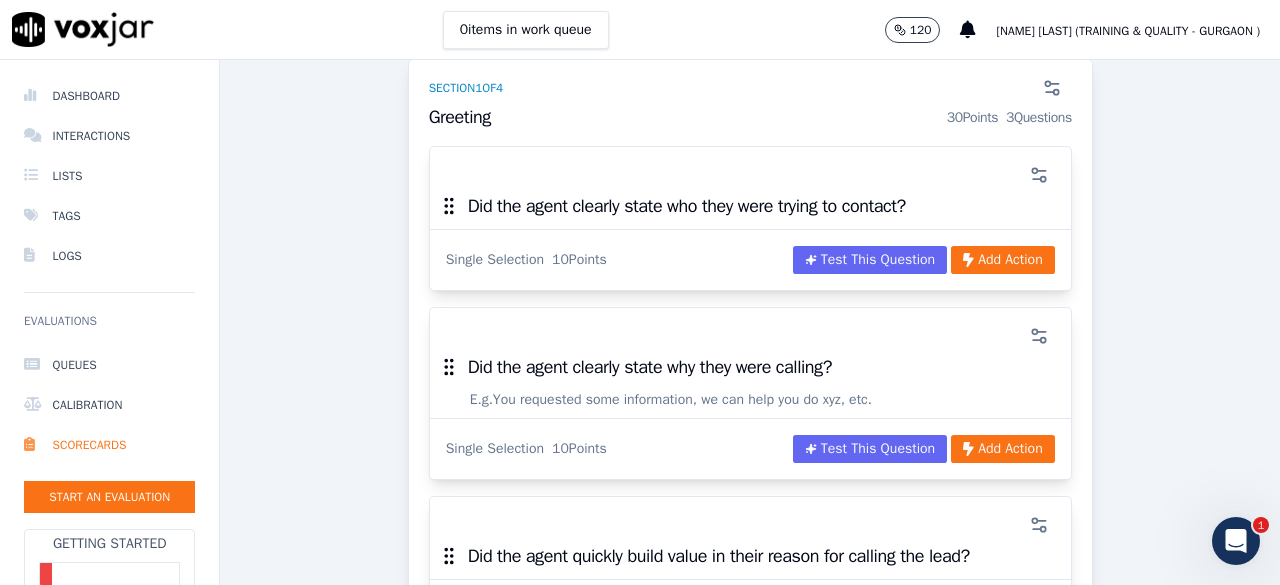 click on "Did the agent clearly state who they were trying to contact?" at bounding box center (750, 212) 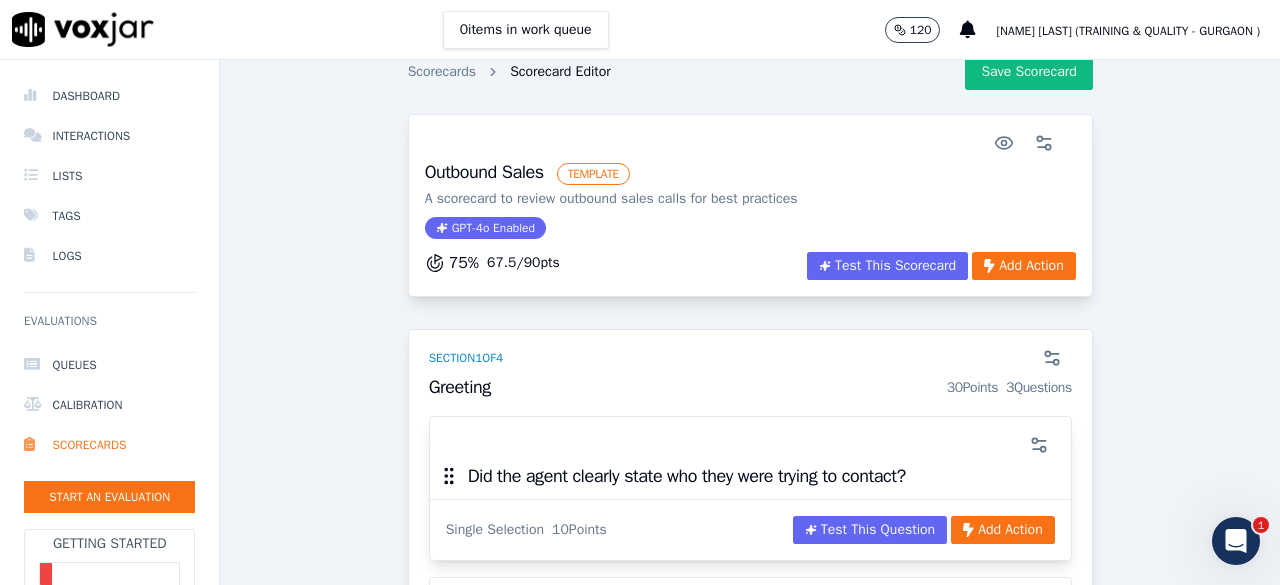 scroll, scrollTop: 0, scrollLeft: 0, axis: both 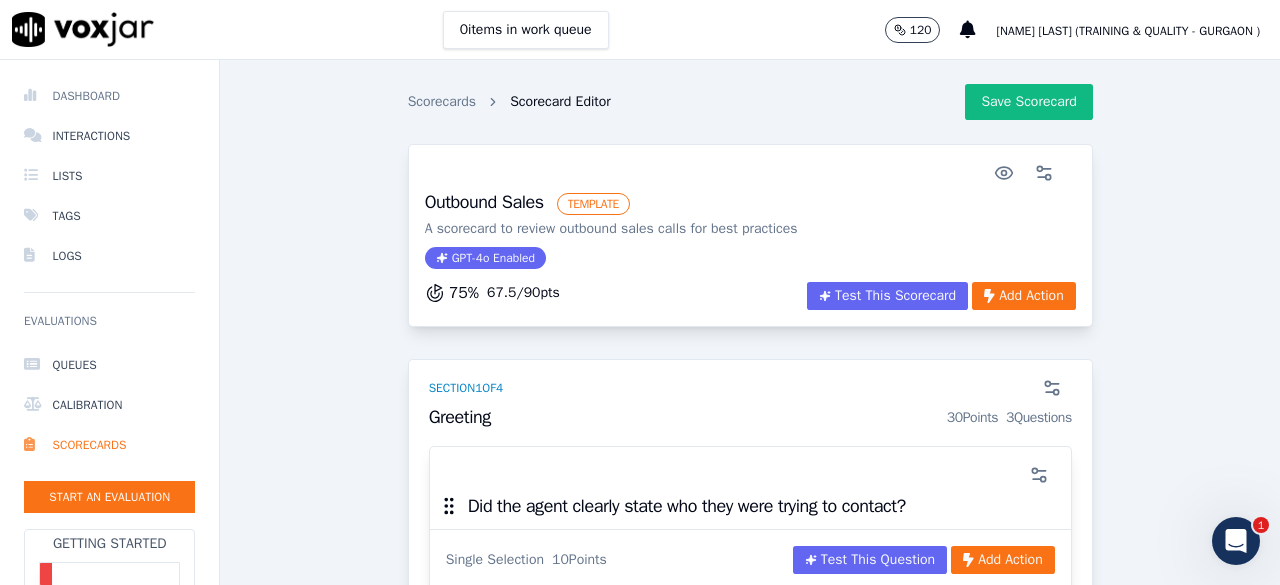 click on "Dashboard" at bounding box center [109, 96] 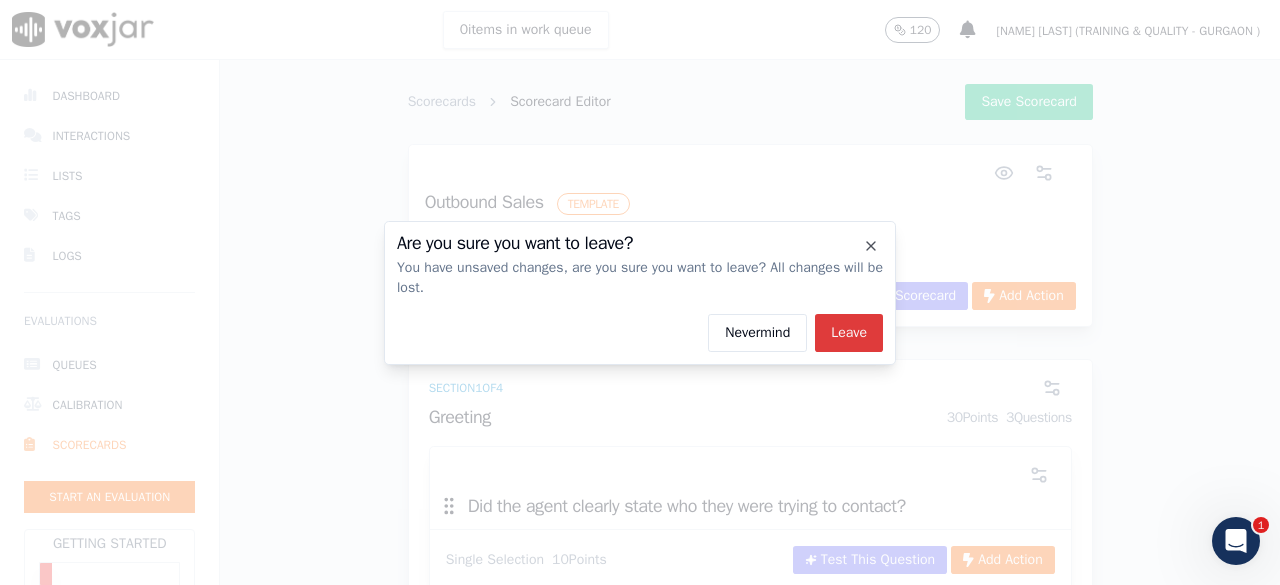 click on "Leave" 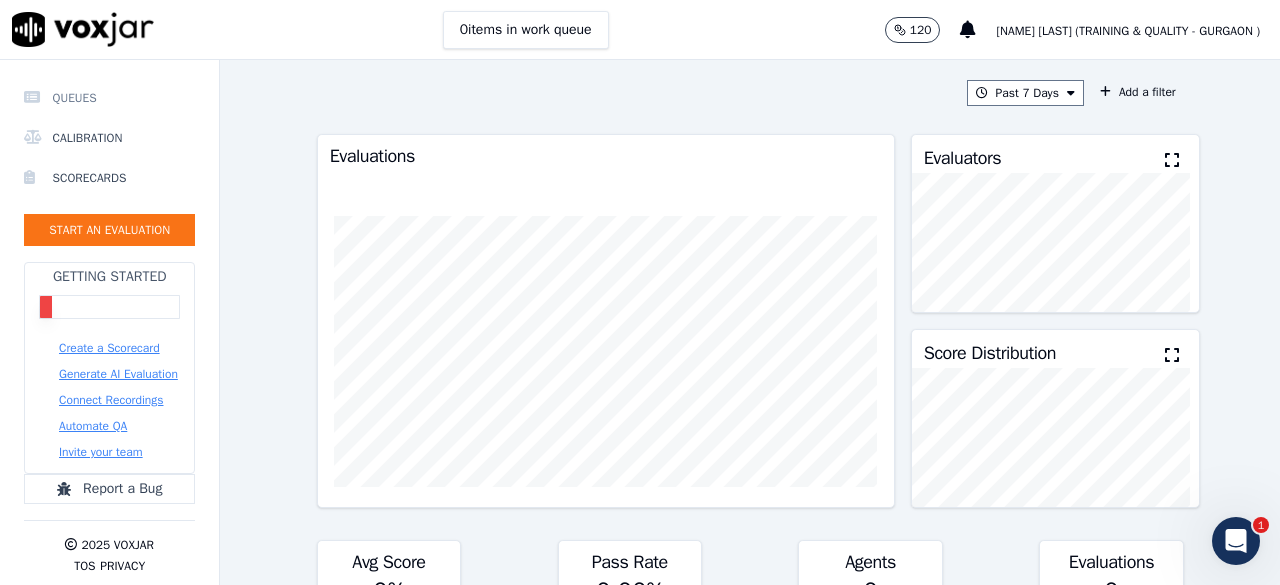 scroll, scrollTop: 0, scrollLeft: 0, axis: both 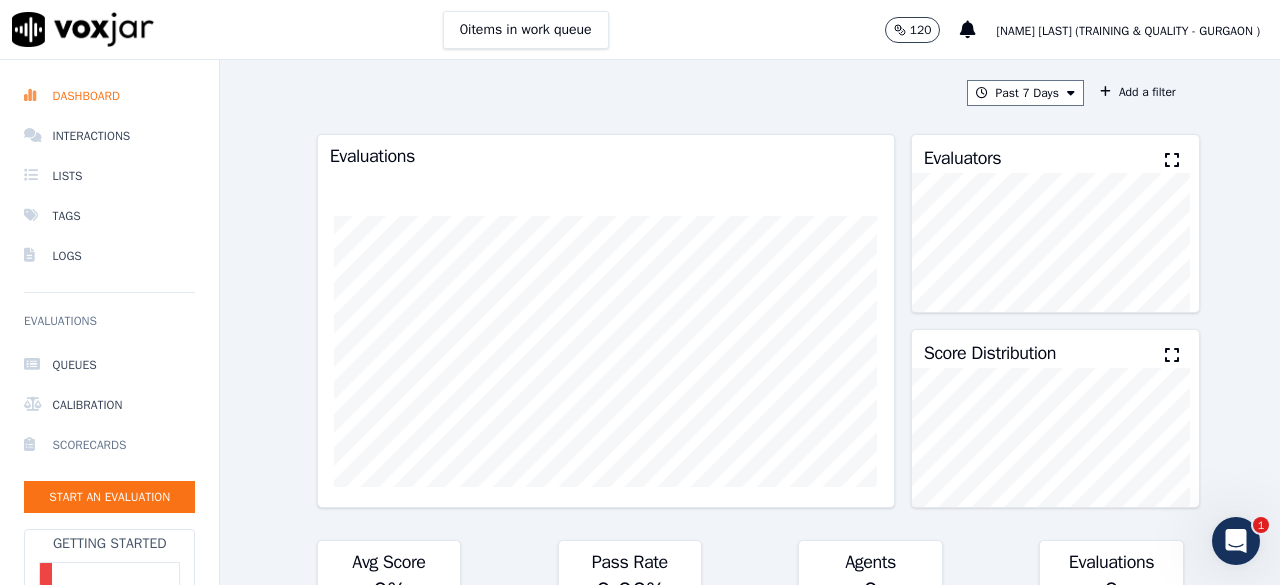 click on "Scorecards" at bounding box center [109, 445] 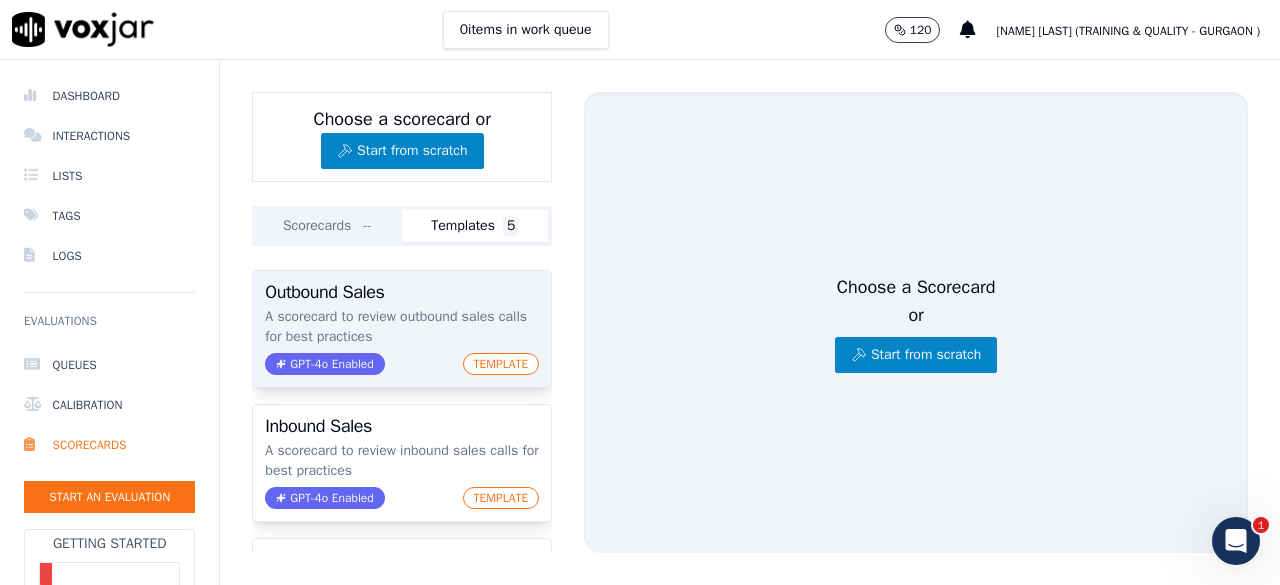 click on "TEMPLATE" 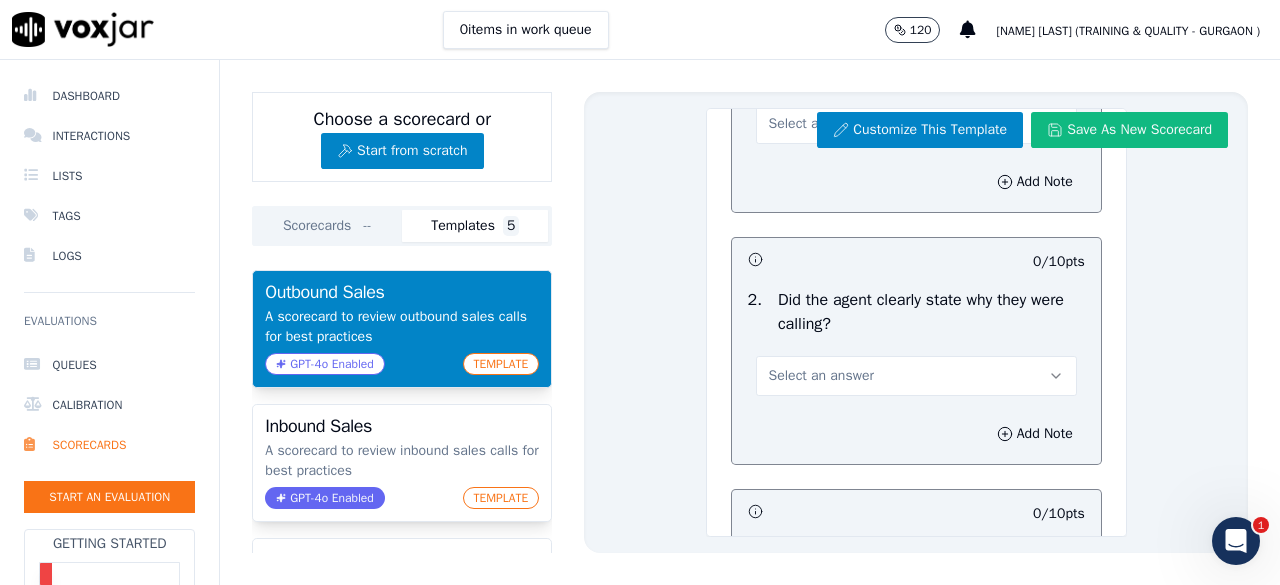 scroll, scrollTop: 100, scrollLeft: 0, axis: vertical 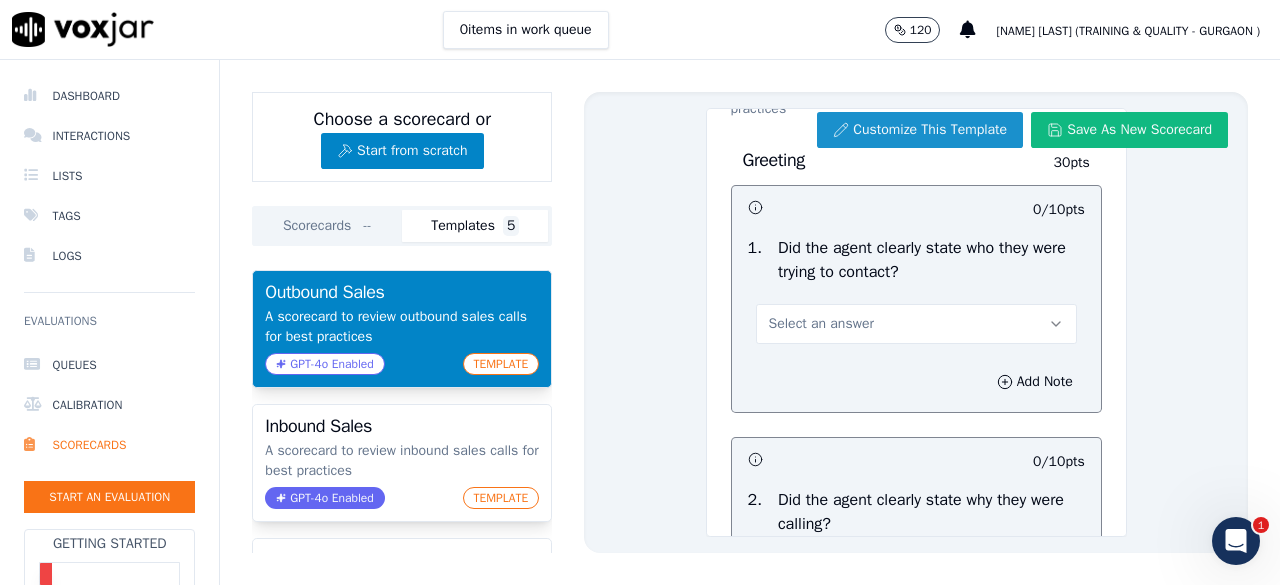 click on "Customize This Template" at bounding box center (920, 130) 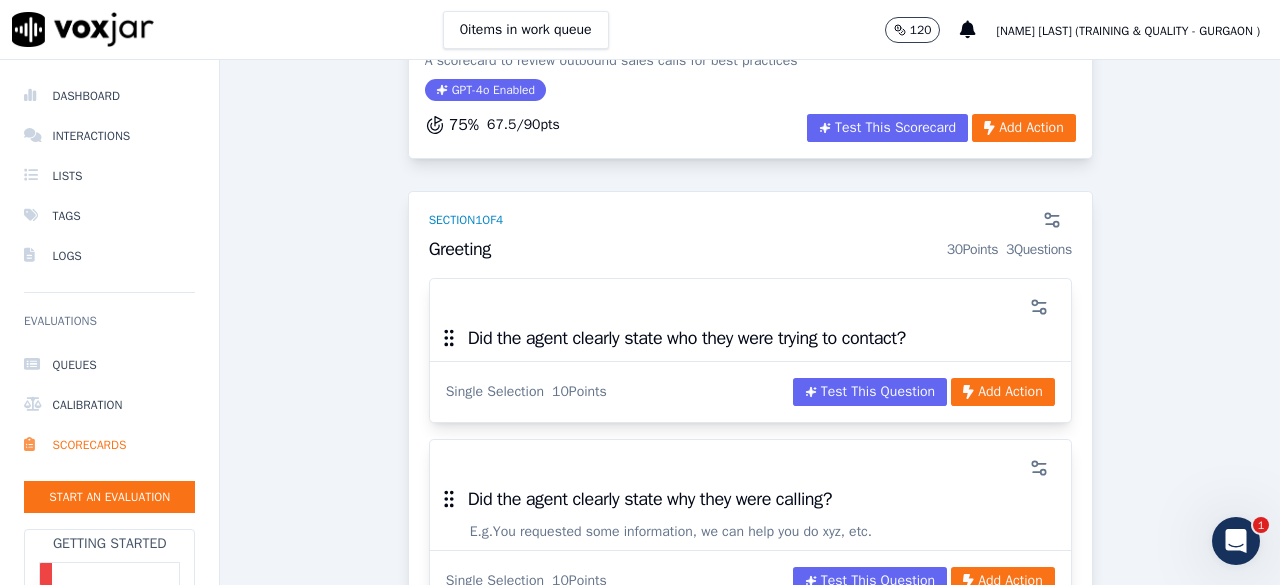 scroll, scrollTop: 200, scrollLeft: 0, axis: vertical 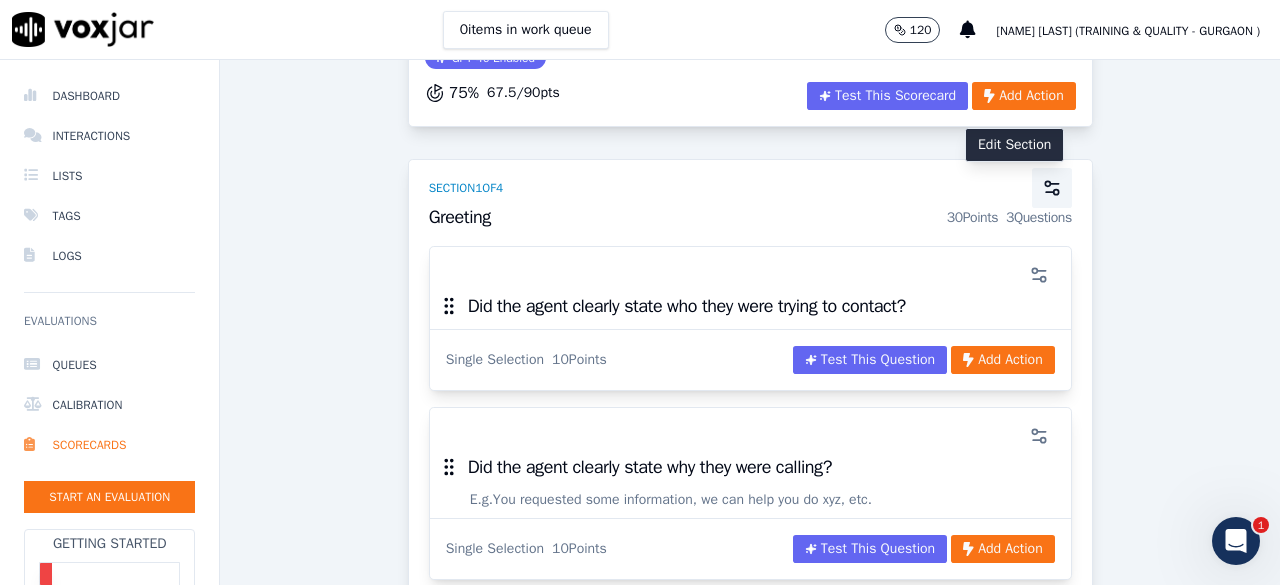 click 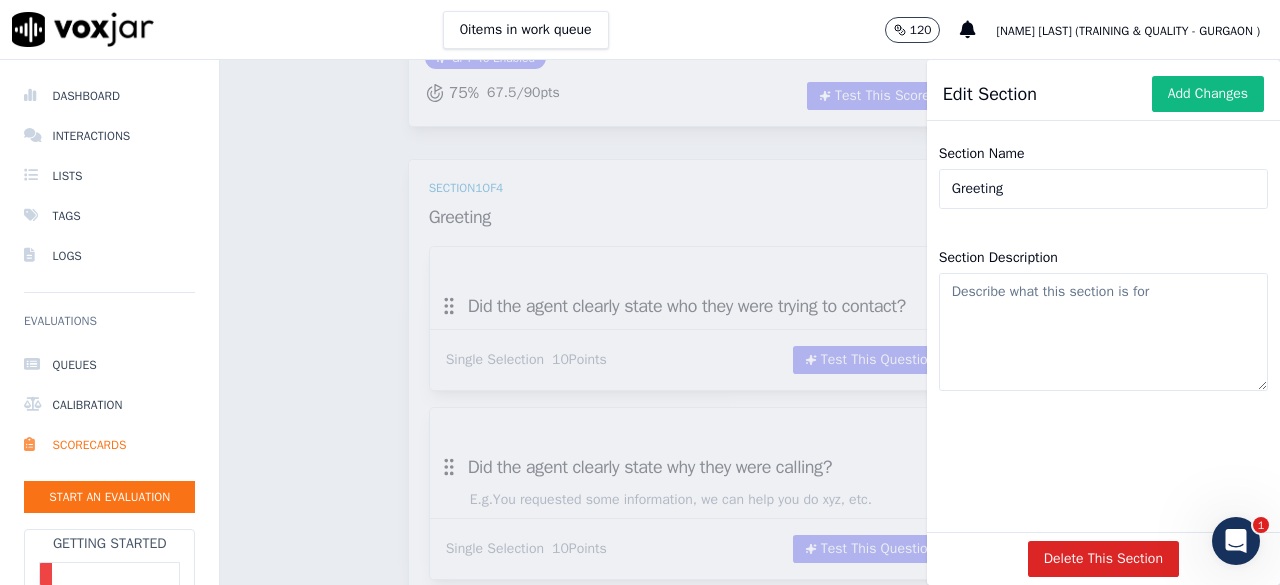click on "Section Description" 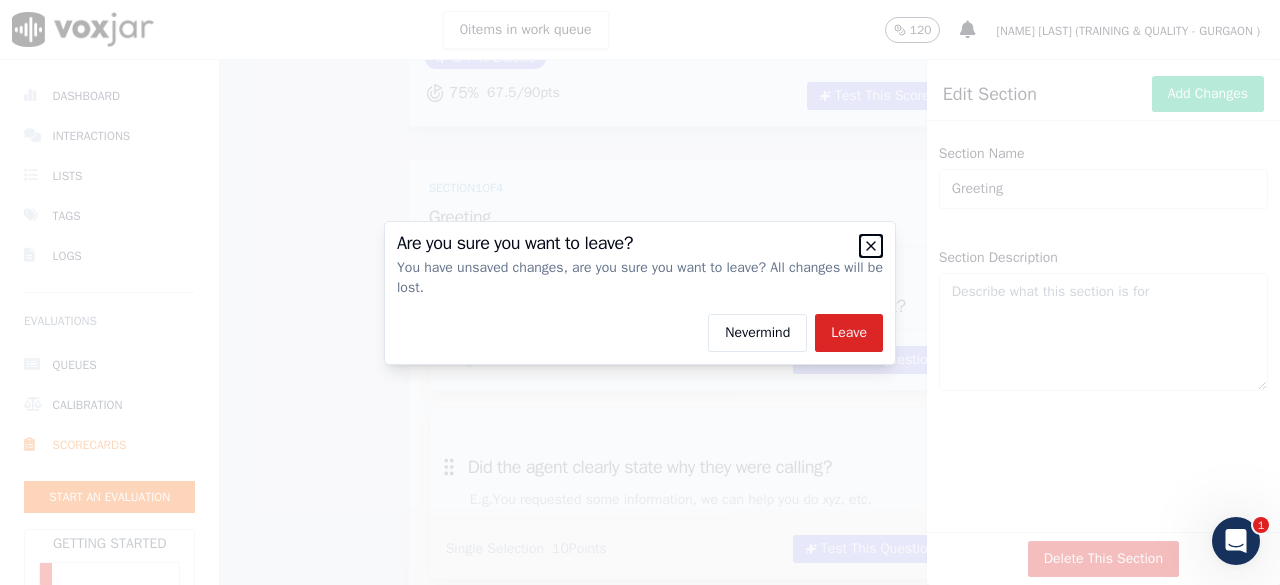 click 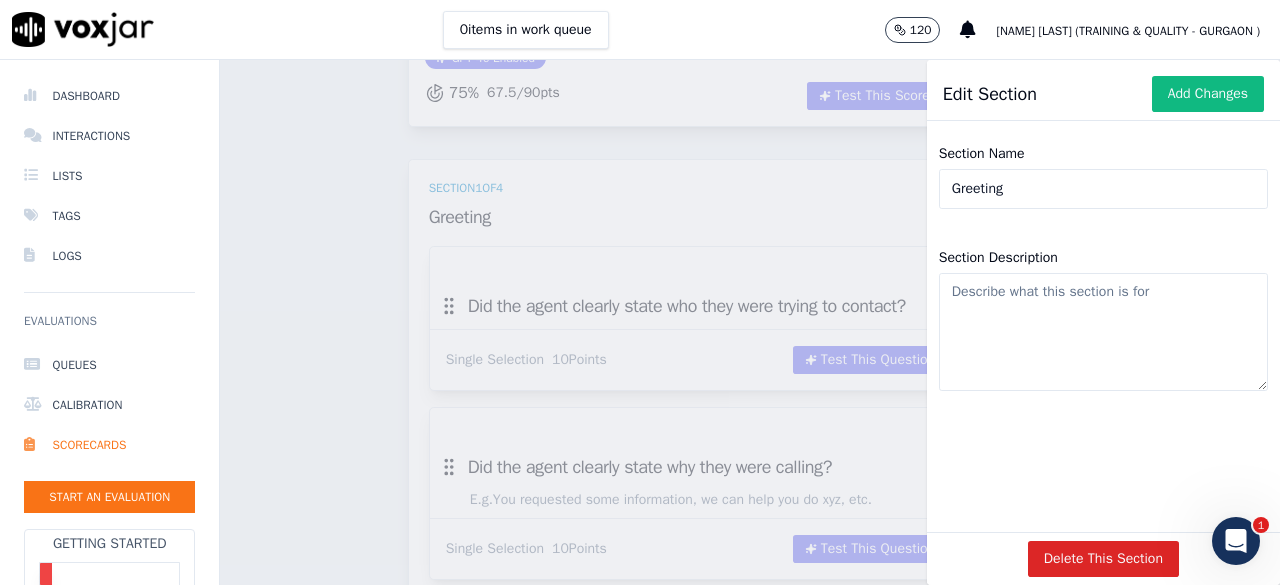click on "Section Description" 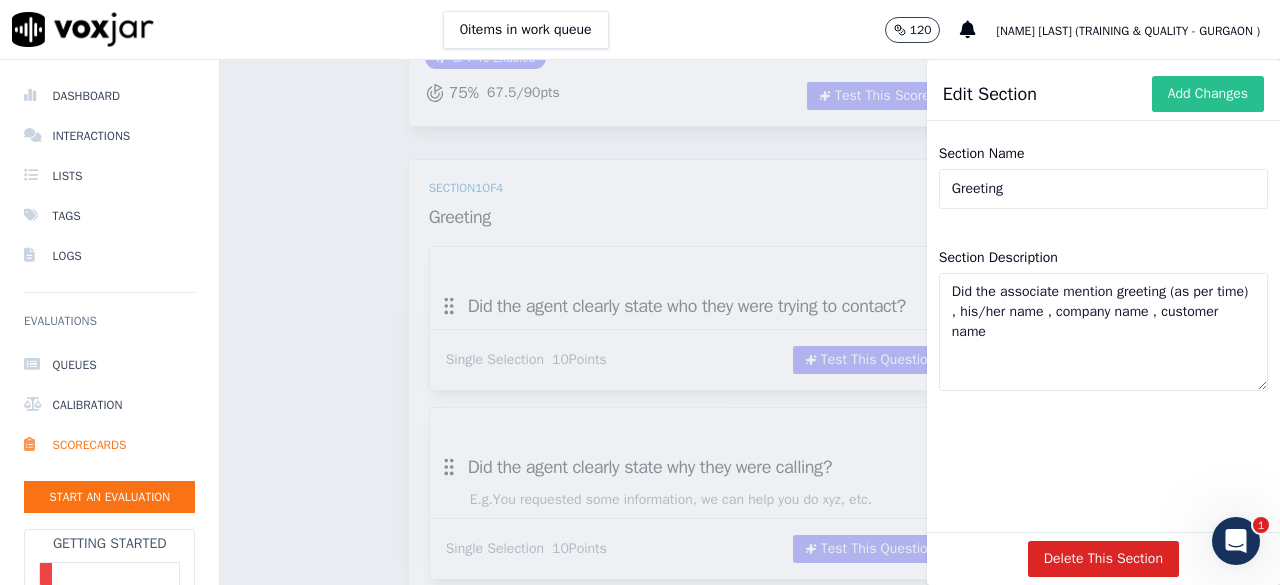 type on "Did the associate mention greeting (as per time) , his/her name , company name , customer name" 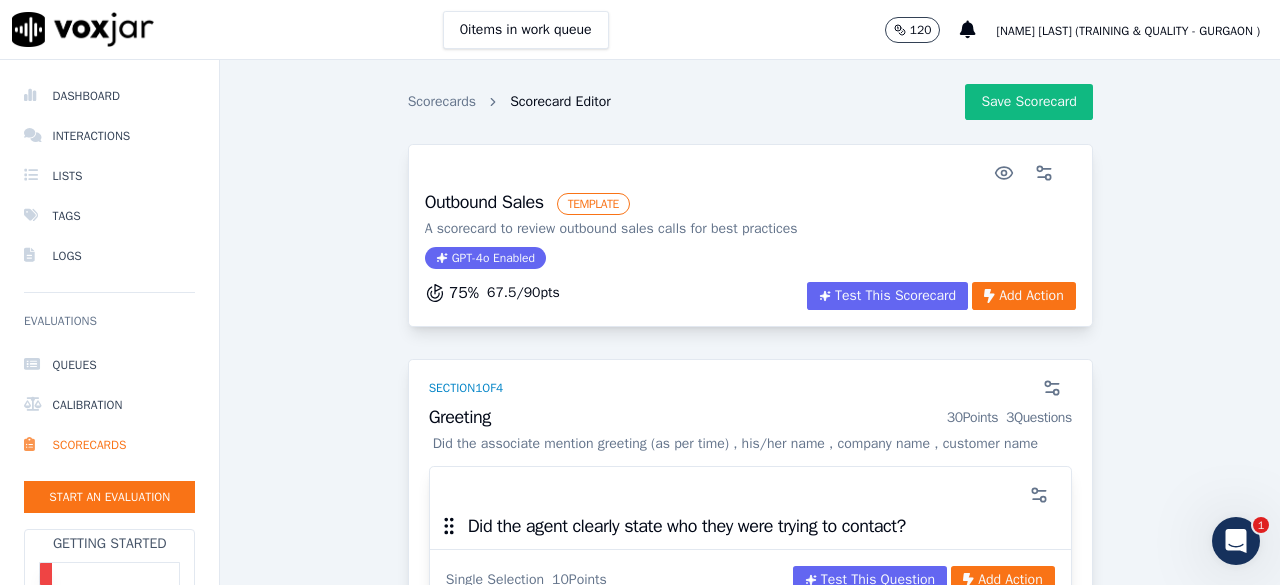 scroll, scrollTop: 200, scrollLeft: 0, axis: vertical 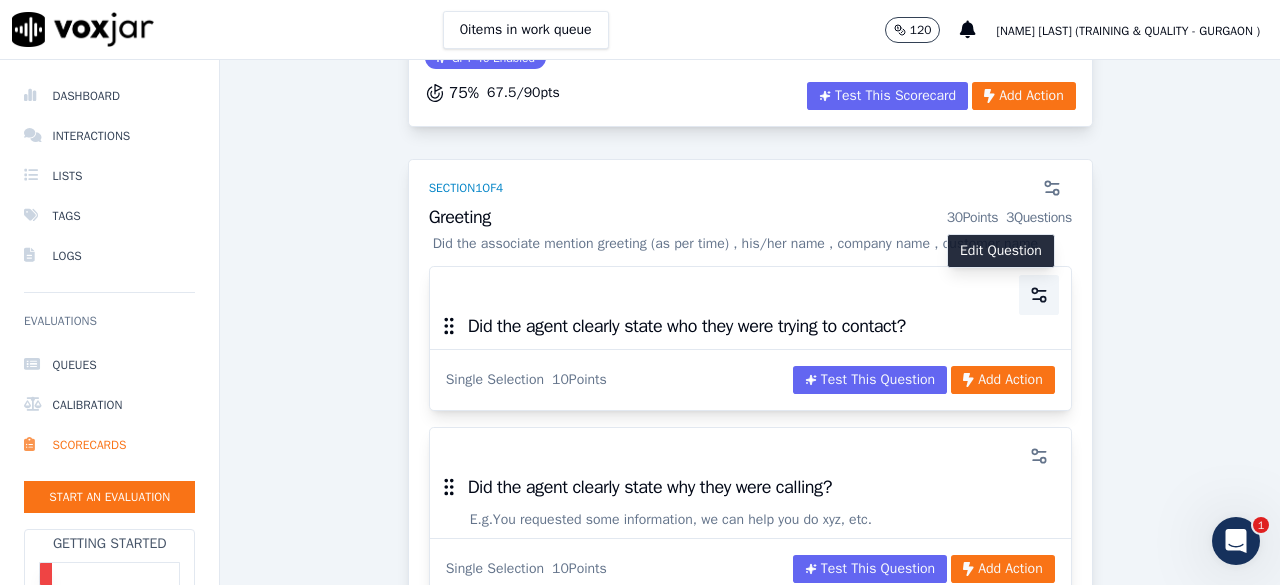 click 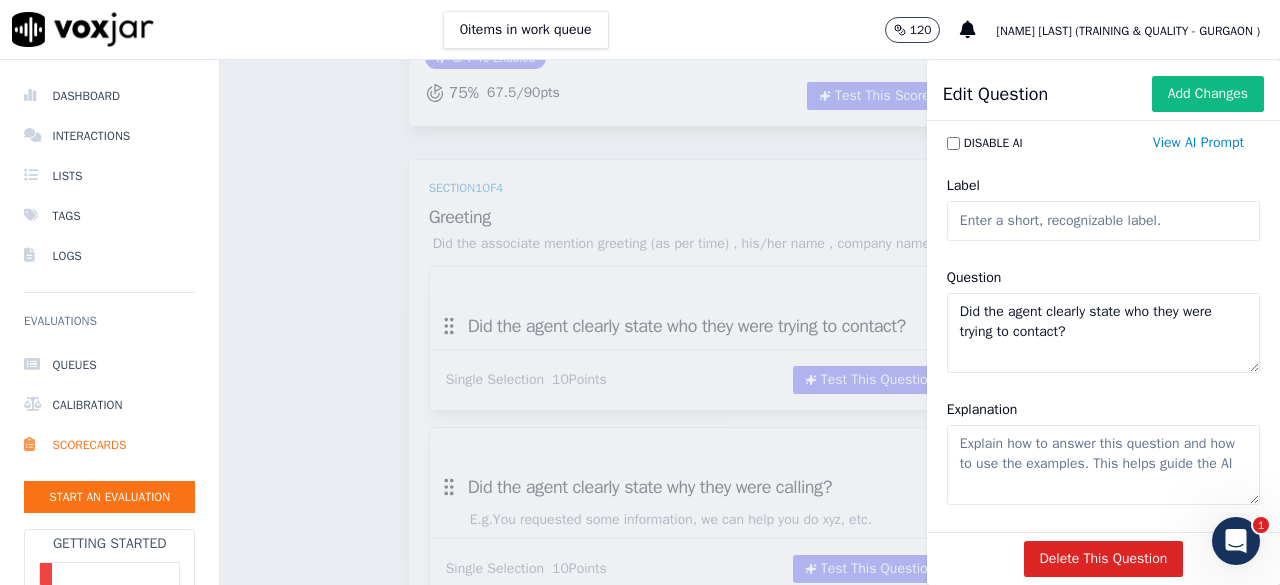 scroll, scrollTop: 0, scrollLeft: 0, axis: both 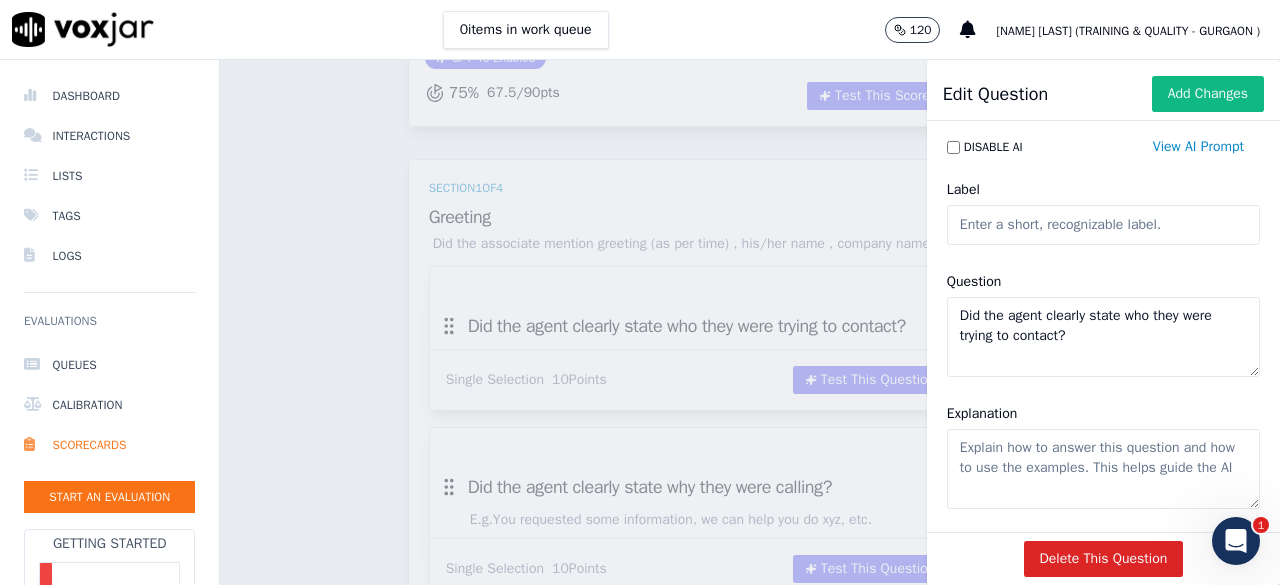 drag, startPoint x: 1098, startPoint y: 339, endPoint x: 940, endPoint y: 309, distance: 160.82289 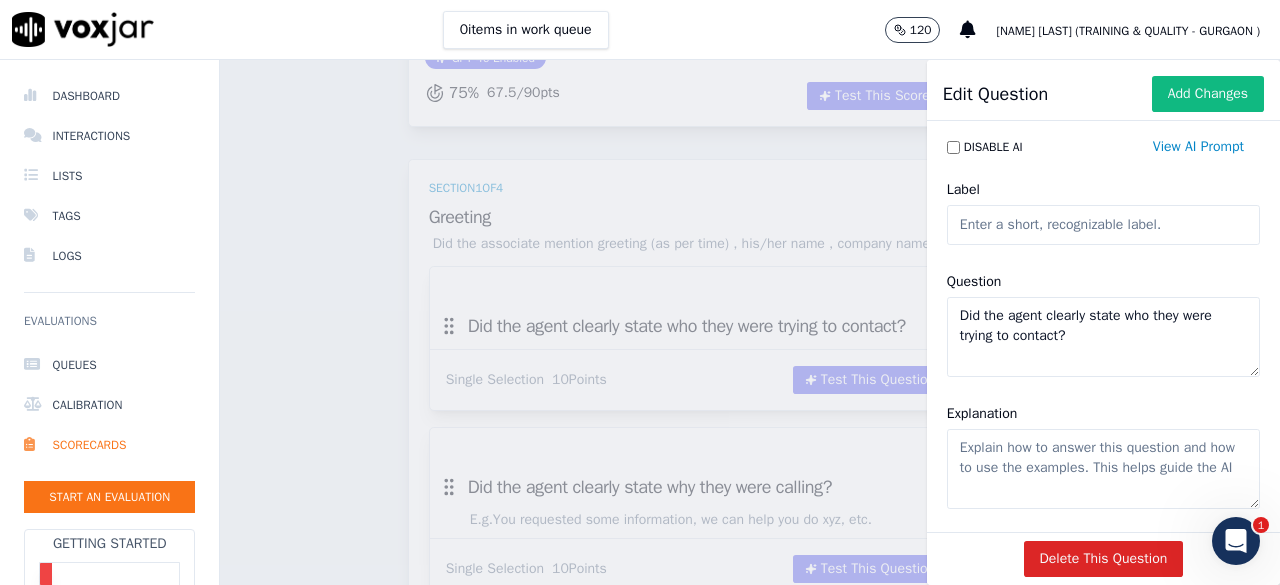 paste on "Did the associate mention greeting (as per time) , his/her name , company name , customer name" 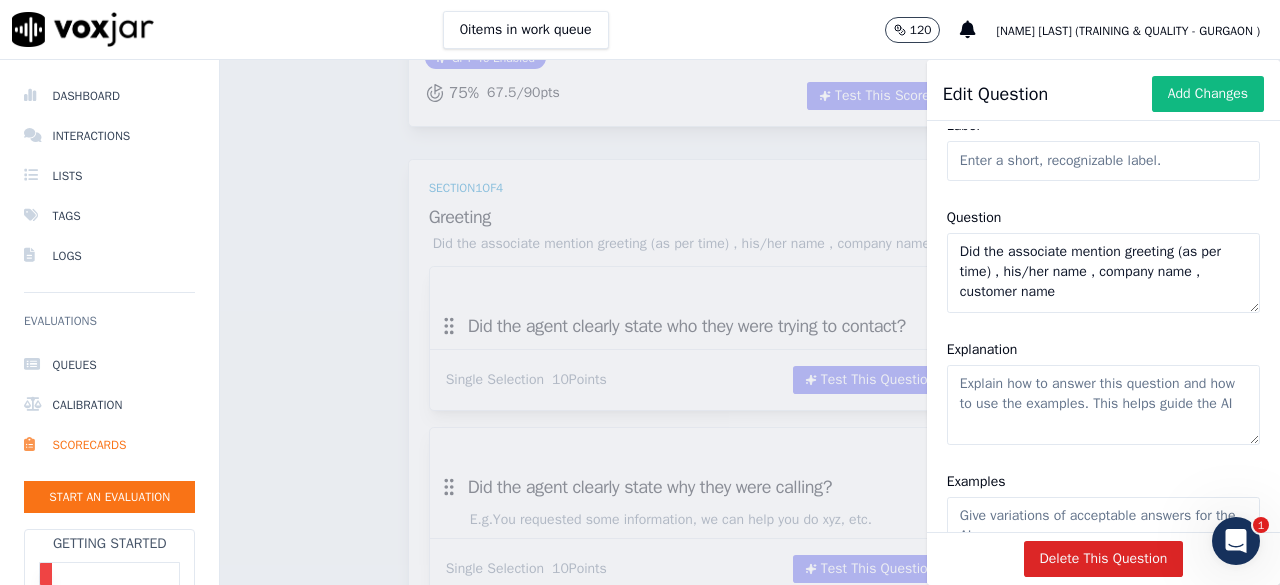 scroll, scrollTop: 200, scrollLeft: 0, axis: vertical 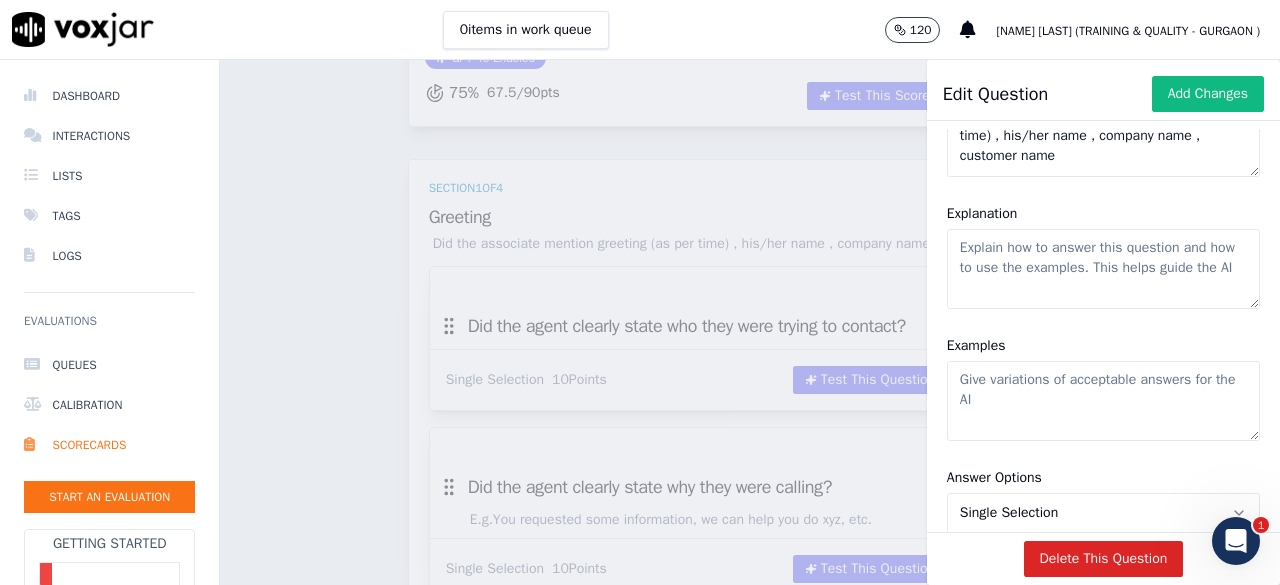 type on "Did the associate mention greeting (as per time) , his/her name , company name , customer name" 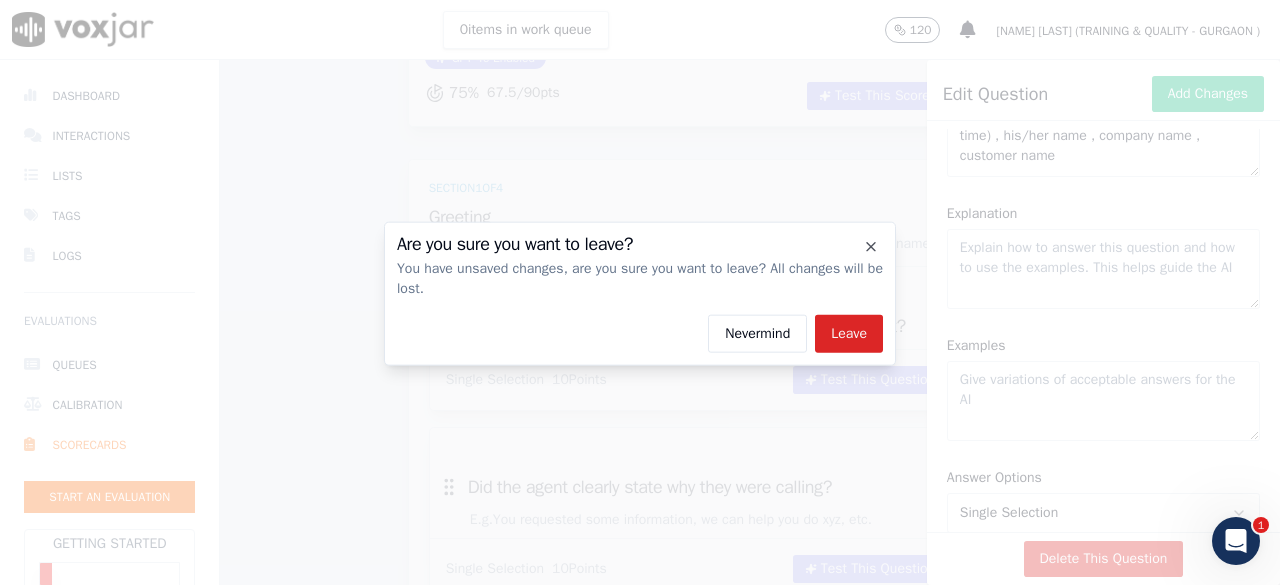 type 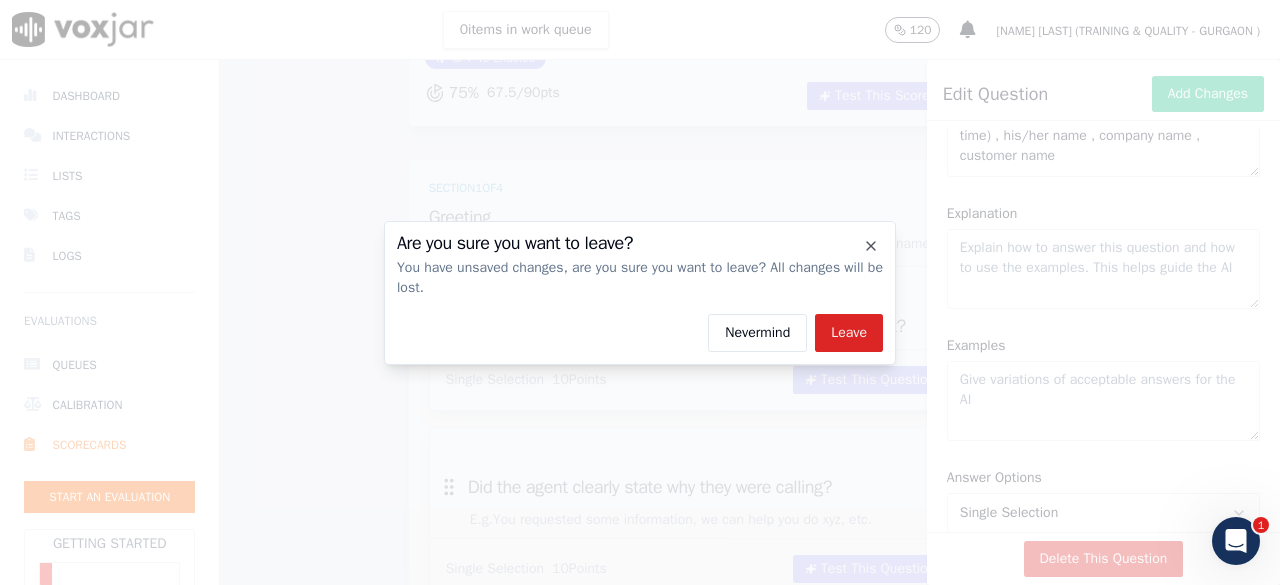 click on "Are you sure you want to leave?" at bounding box center (640, 243) 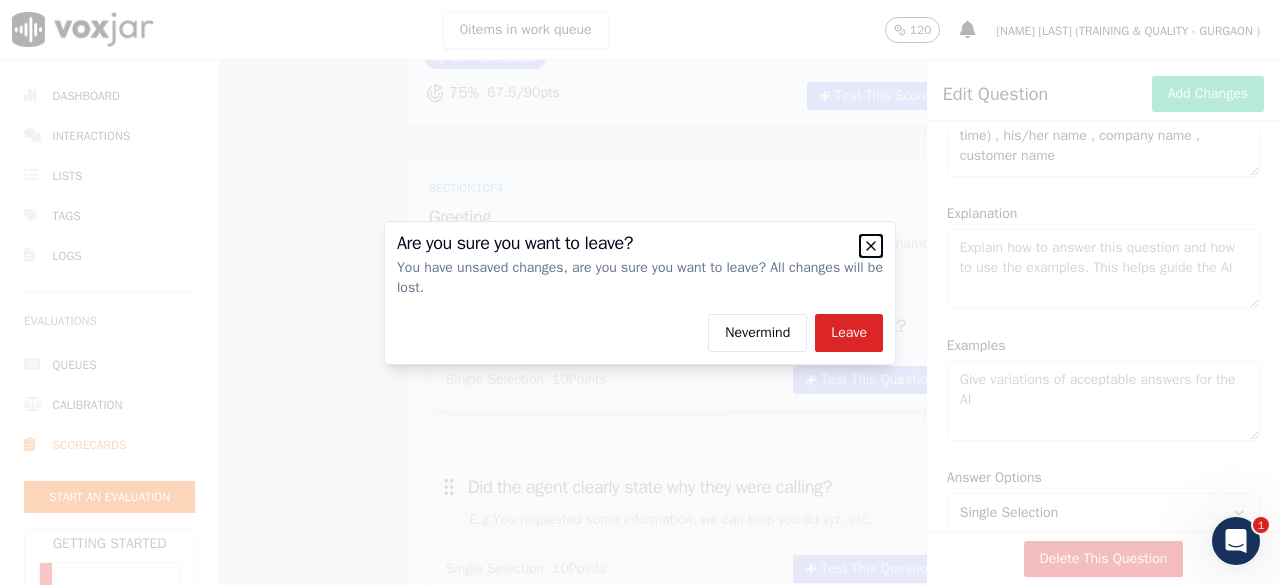 drag, startPoint x: 873, startPoint y: 253, endPoint x: 869, endPoint y: 241, distance: 12.649111 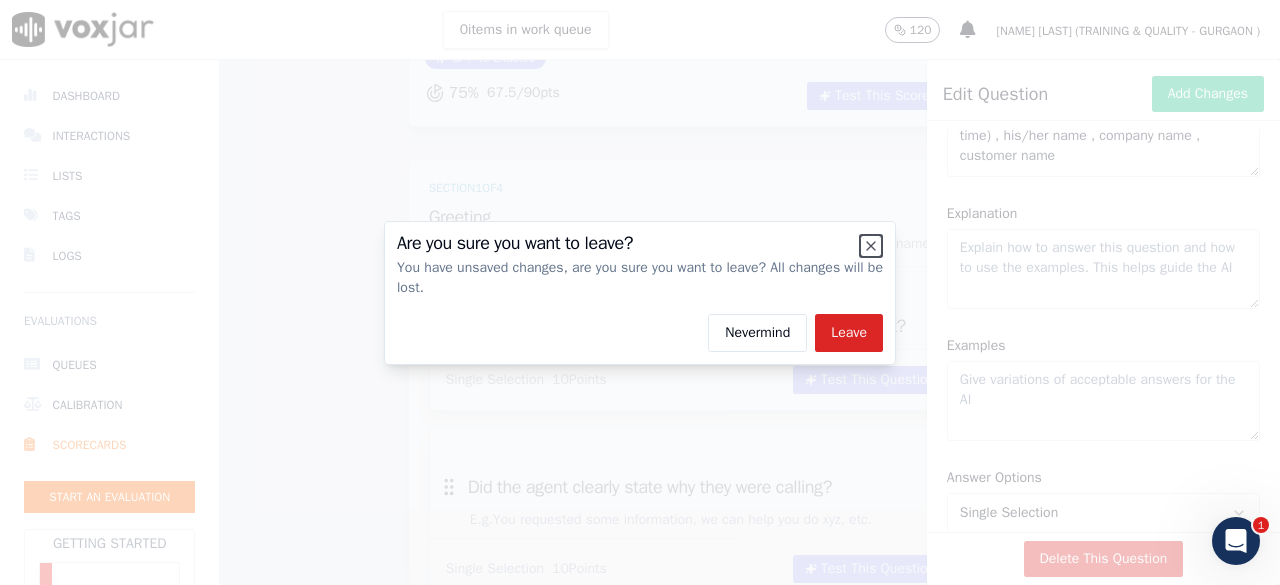 click 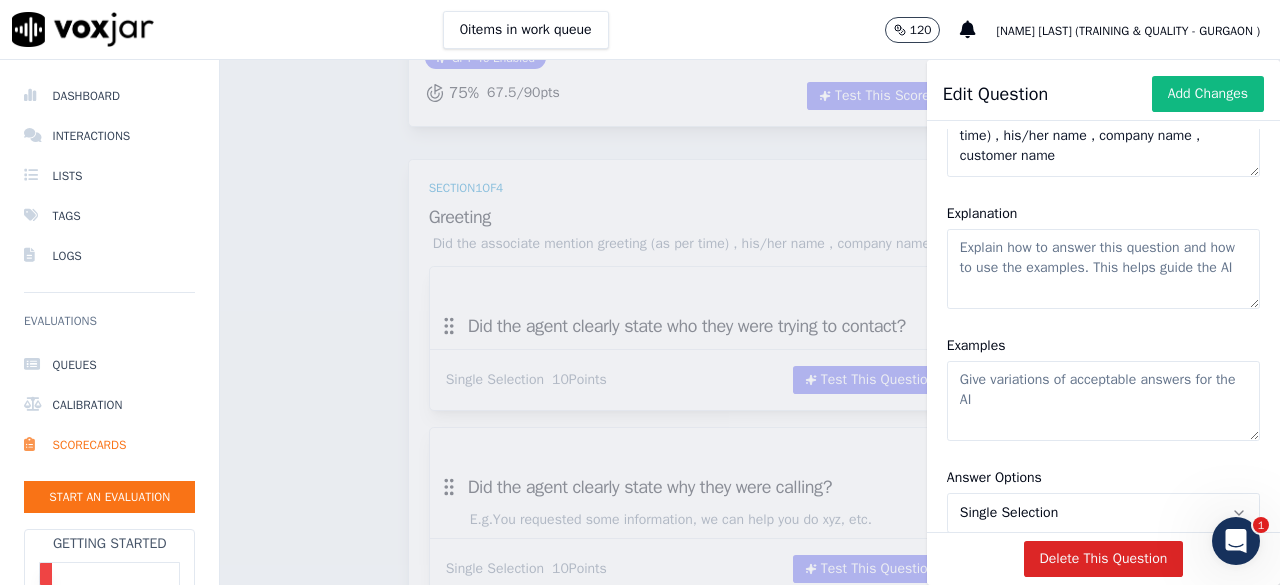 click on "Examples" 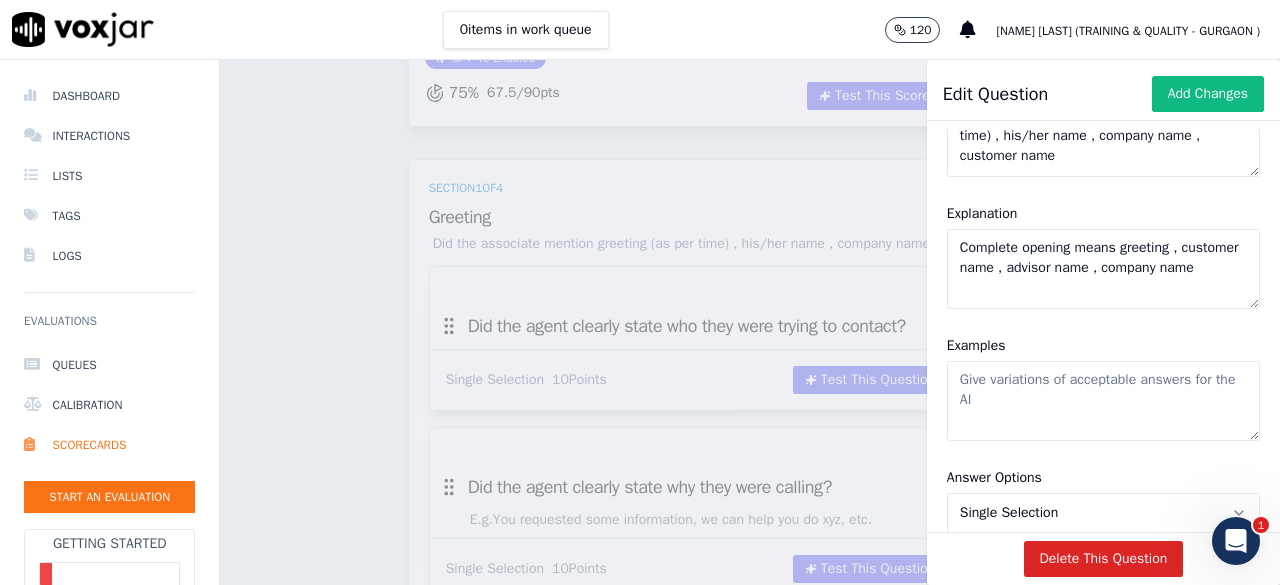 type on "Complete opening means greeting , customer name , advisor name , company name" 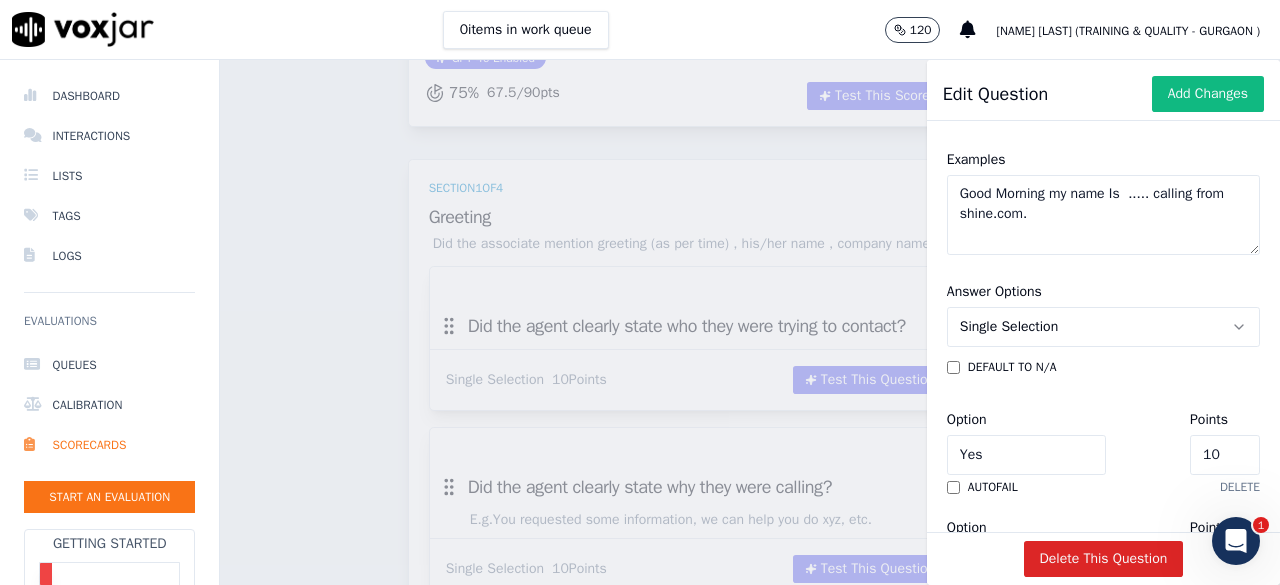 scroll, scrollTop: 400, scrollLeft: 0, axis: vertical 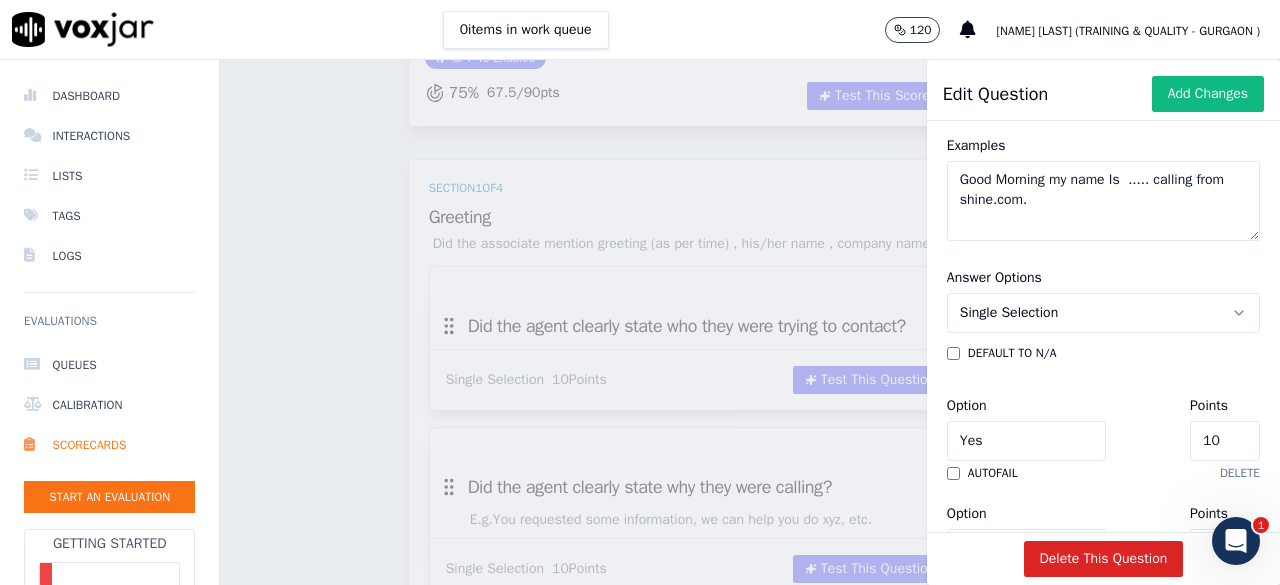 type on "Good Morning my name Is  ..... calling from shine.com." 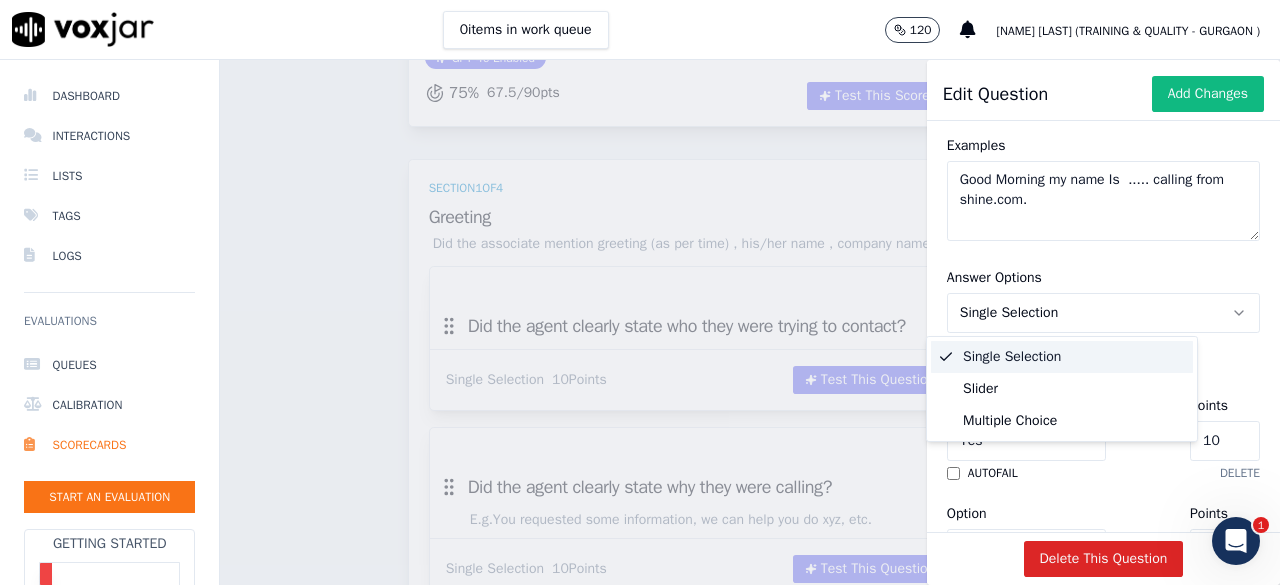 click on "Single Selection" at bounding box center (1062, 357) 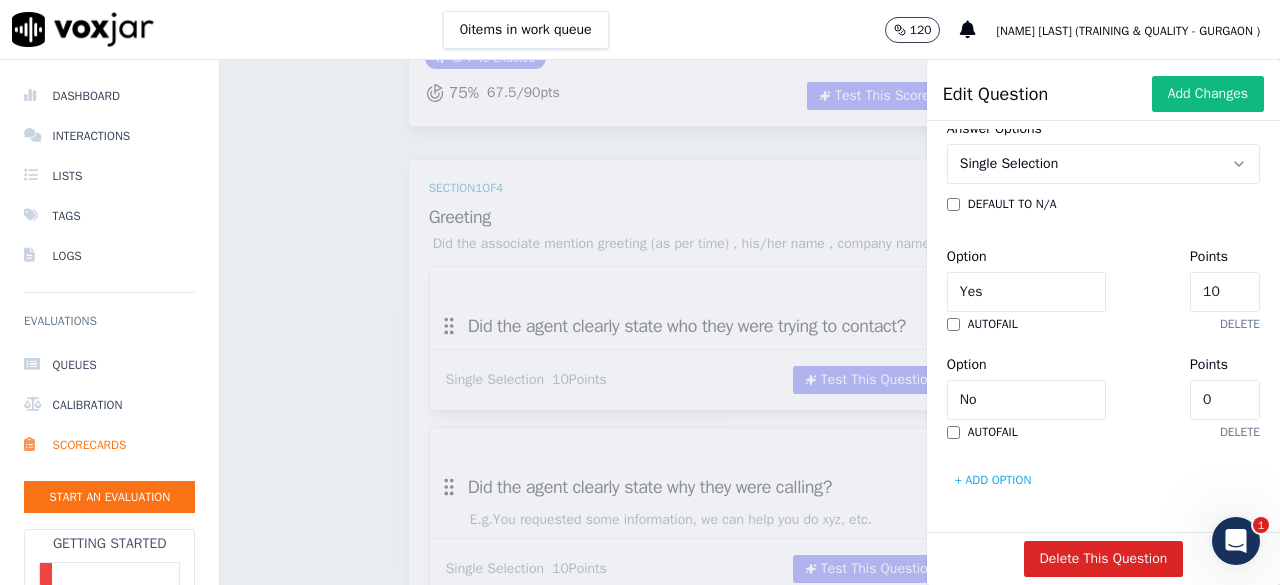 scroll, scrollTop: 744, scrollLeft: 0, axis: vertical 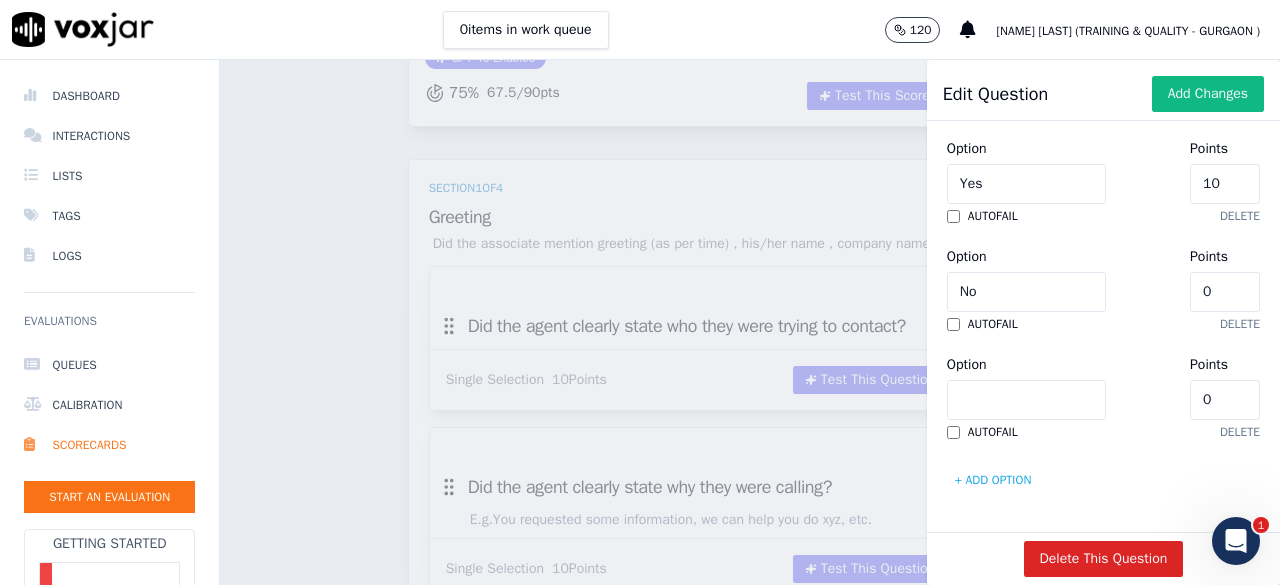 click on "Option" 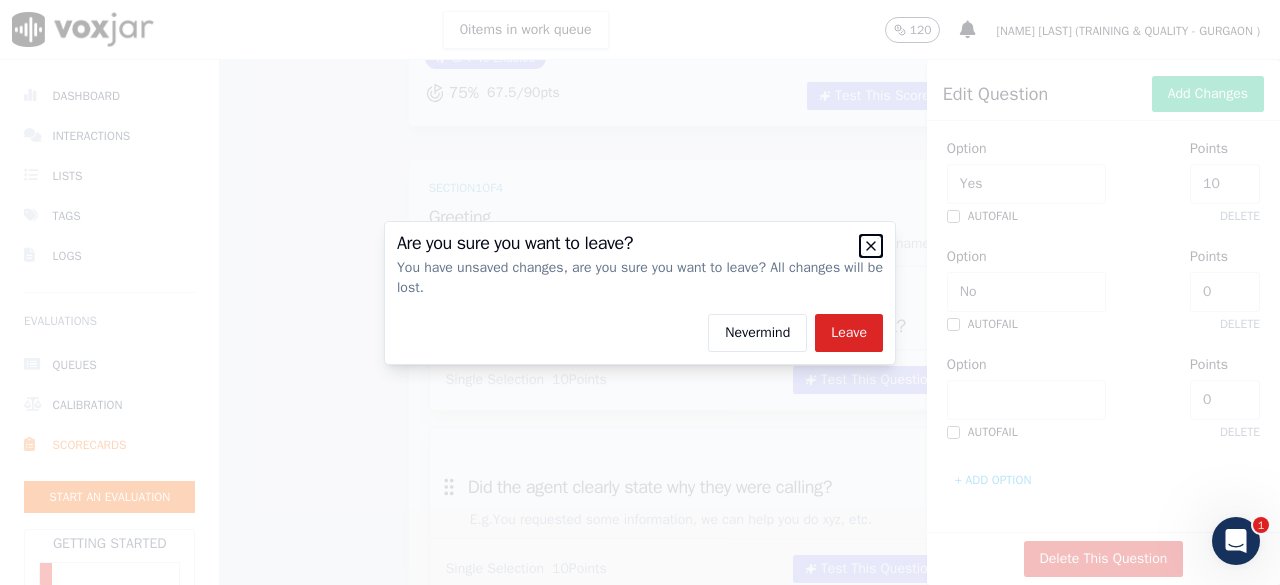 click 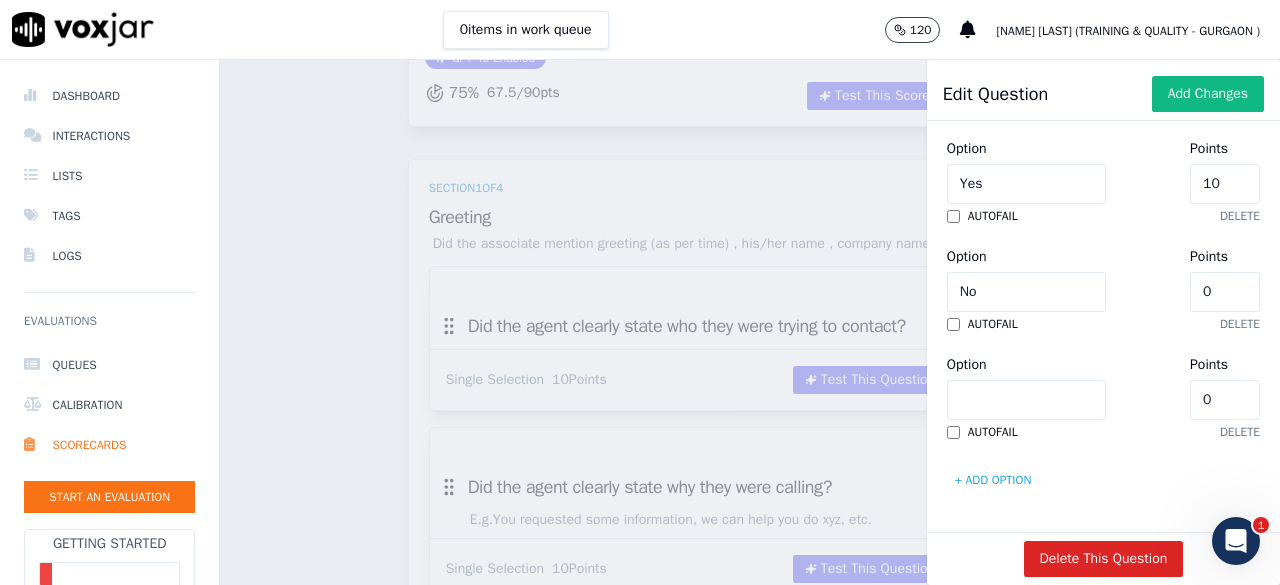 click on "Option" 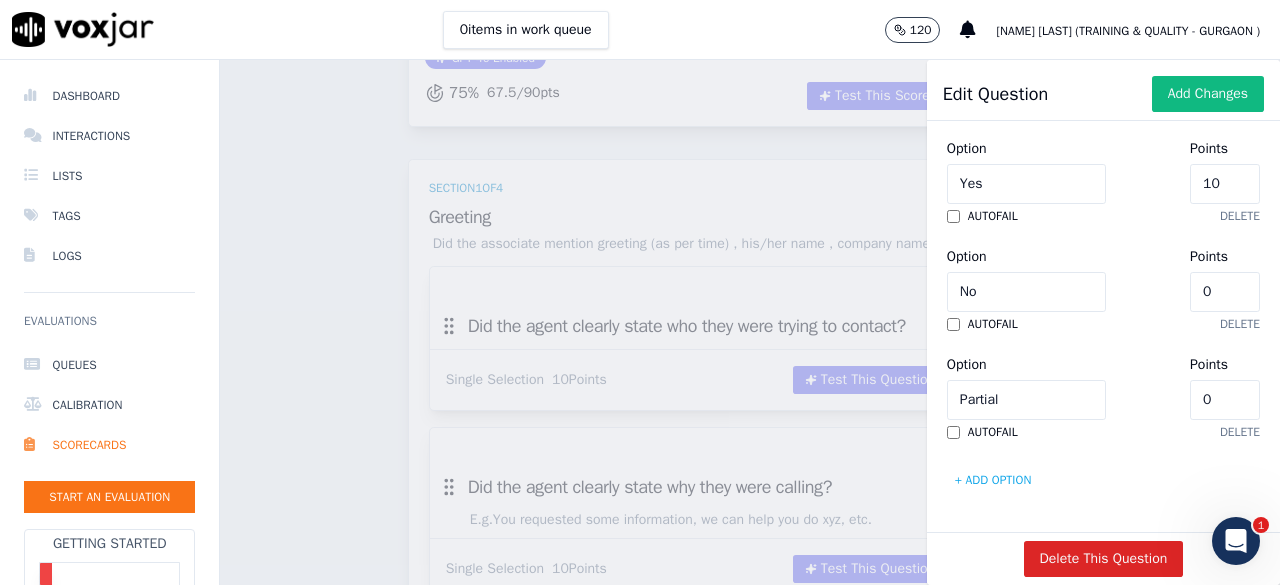 scroll, scrollTop: 920, scrollLeft: 0, axis: vertical 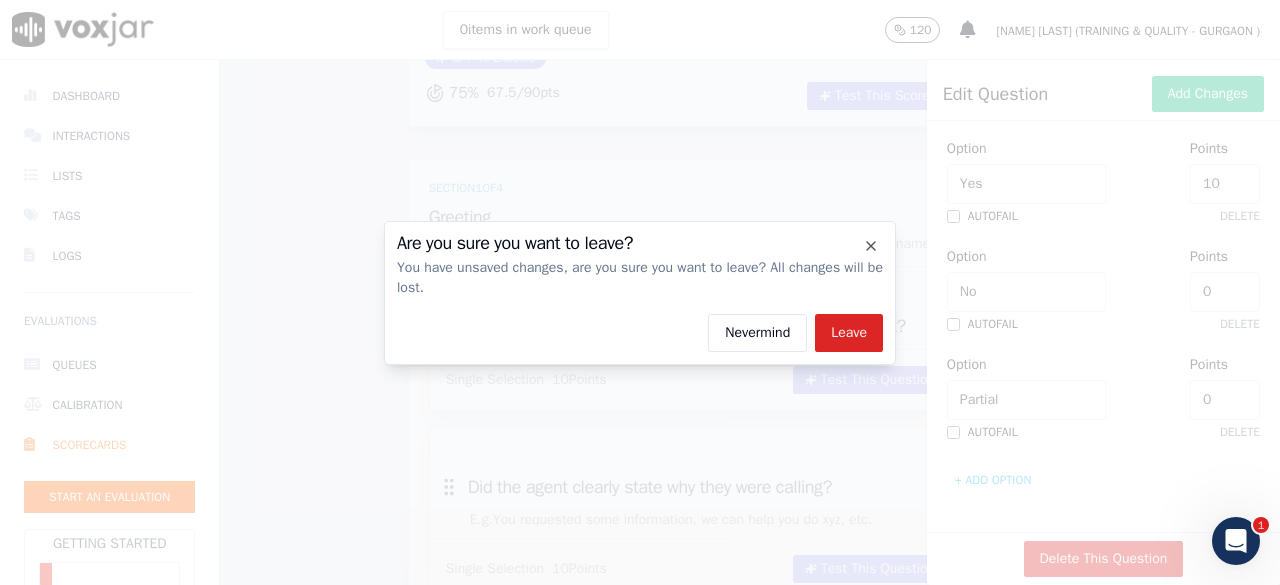click on "Are you sure you want to leave?   You have unsaved changes, are you sure you want to leave? All changes will be lost." at bounding box center (640, 266) 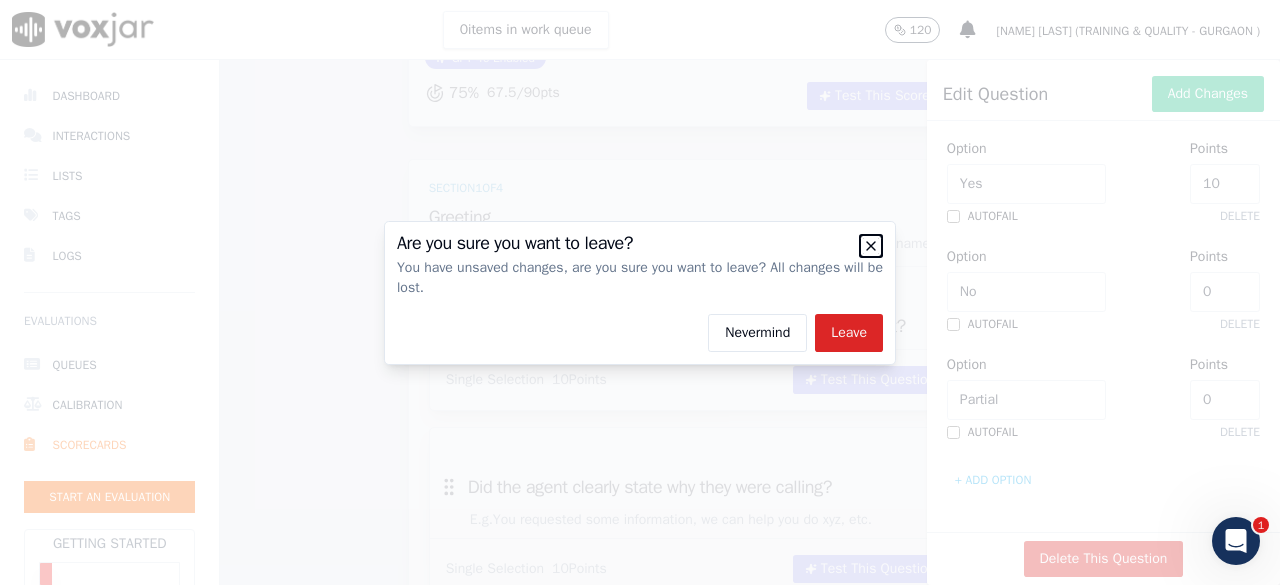 click 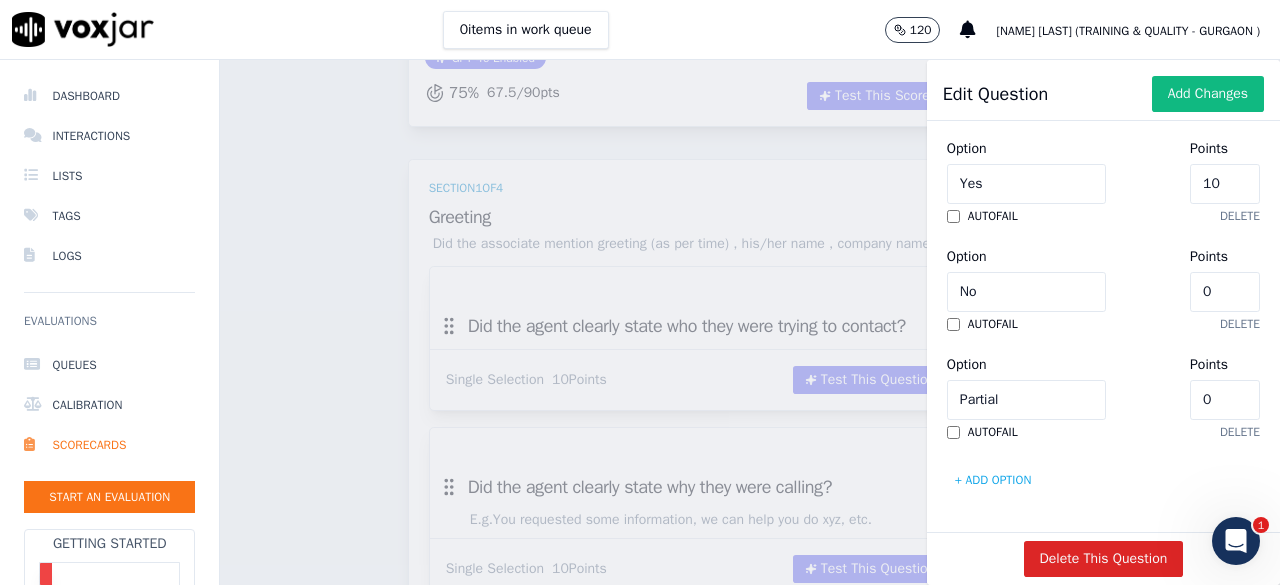 type on "1" 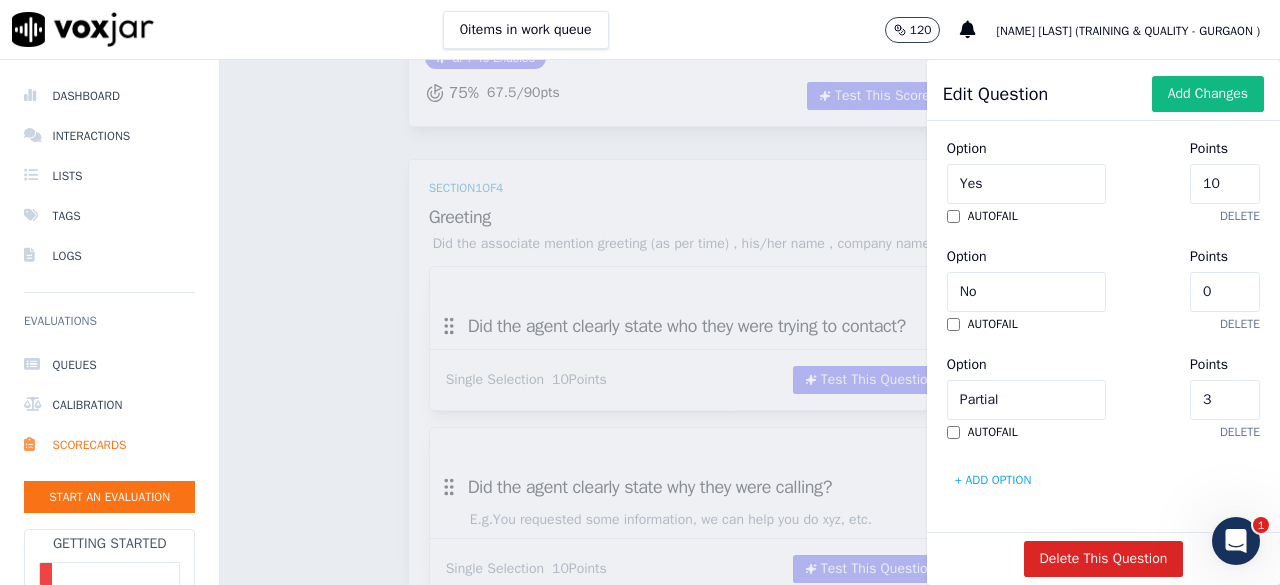type on "4" 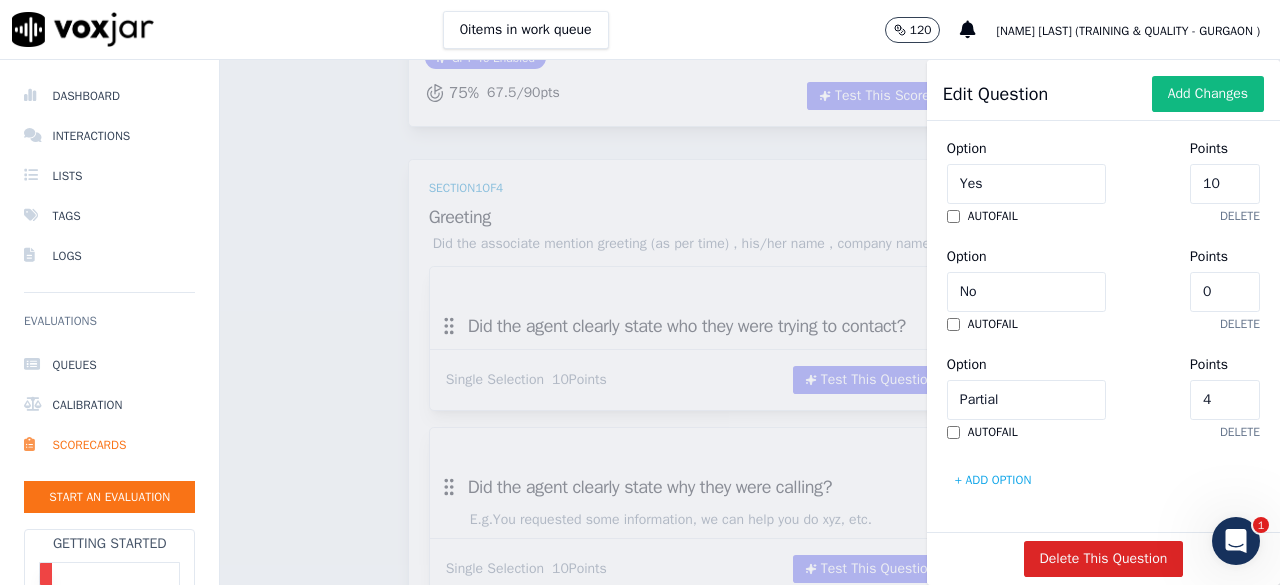 type on "5" 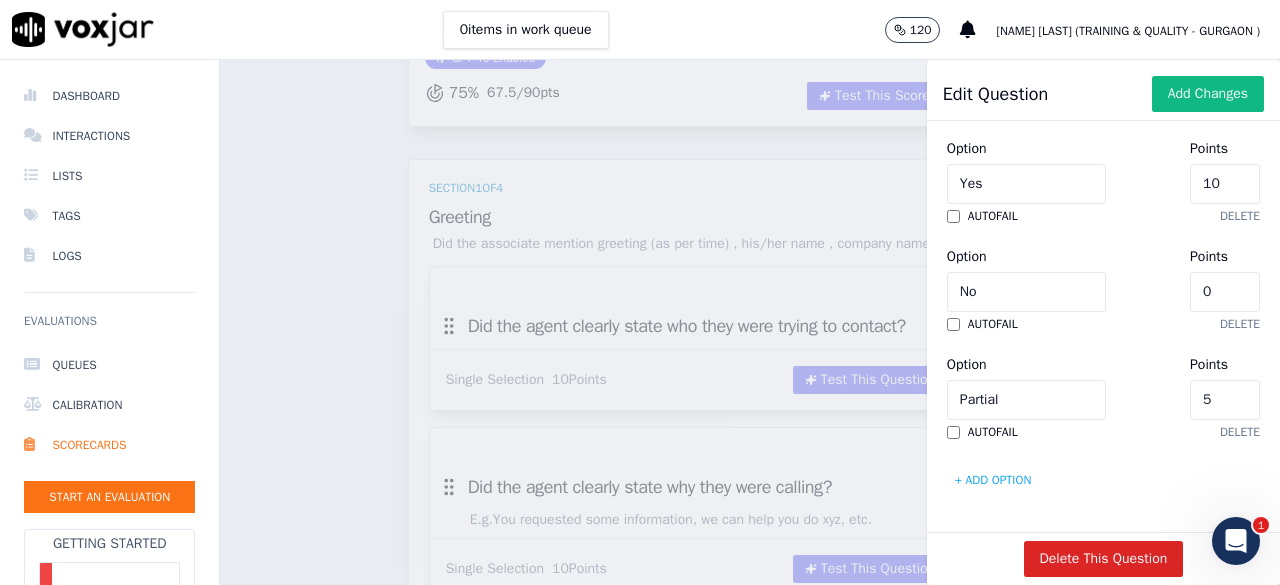 click on "+ Add option" at bounding box center (993, 480) 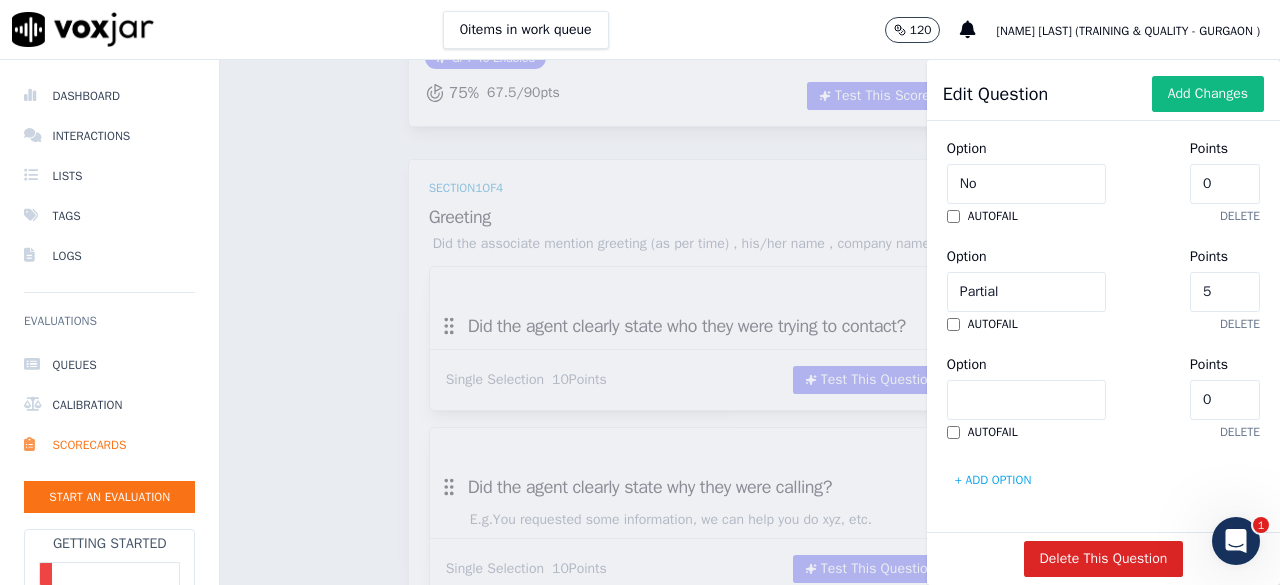 scroll, scrollTop: 1096, scrollLeft: 0, axis: vertical 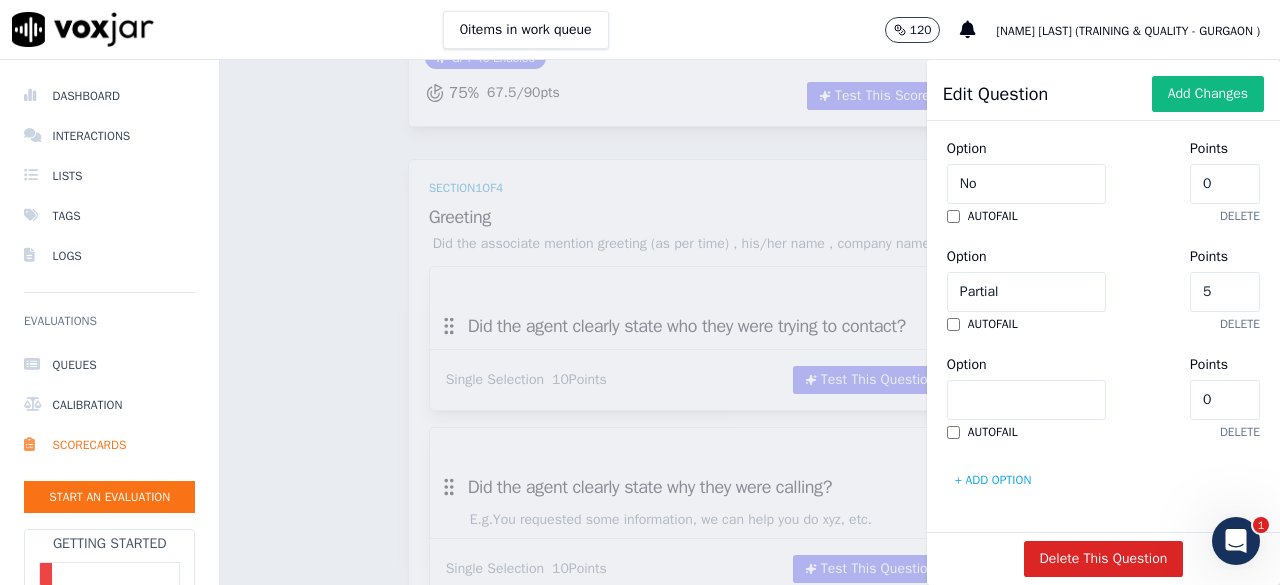 click on "Option" 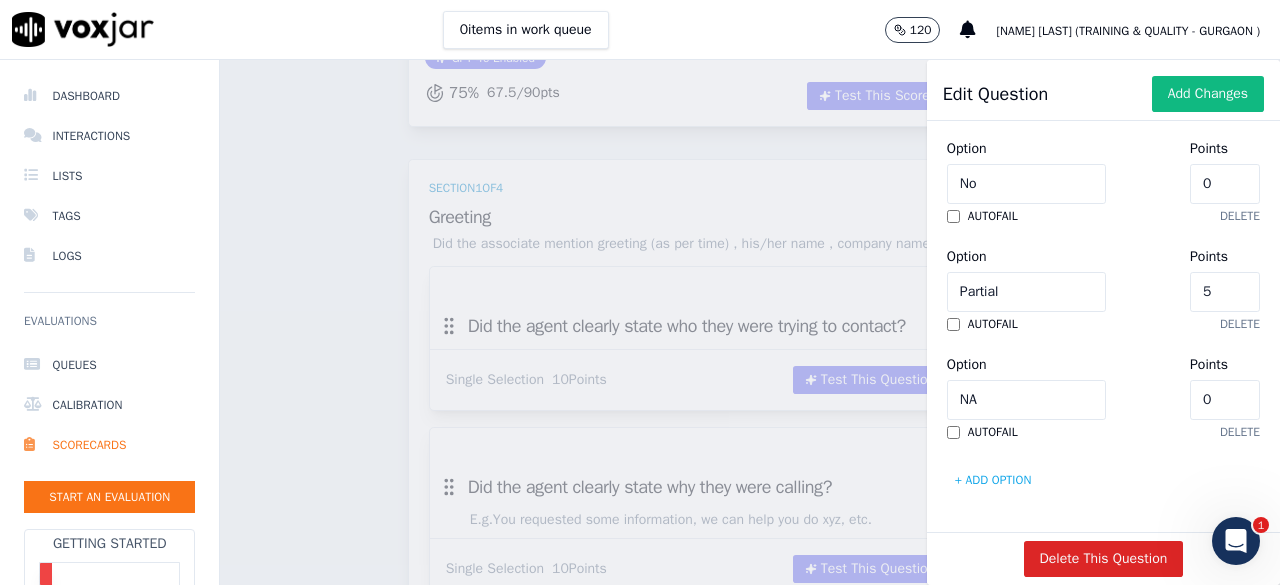 type on "NA" 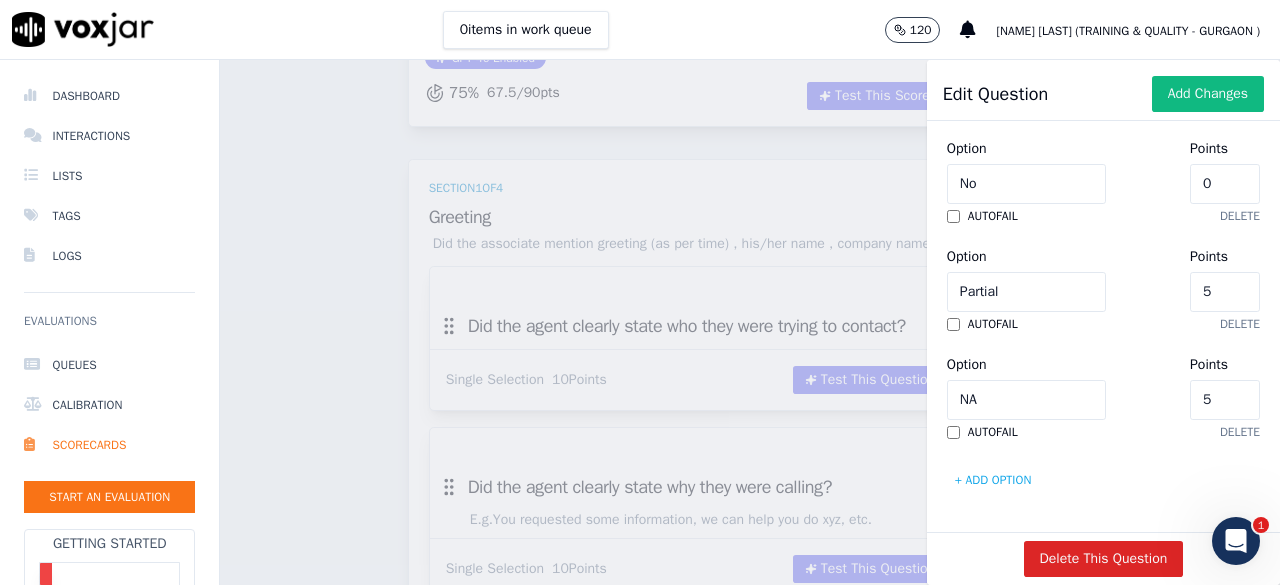 type on "6" 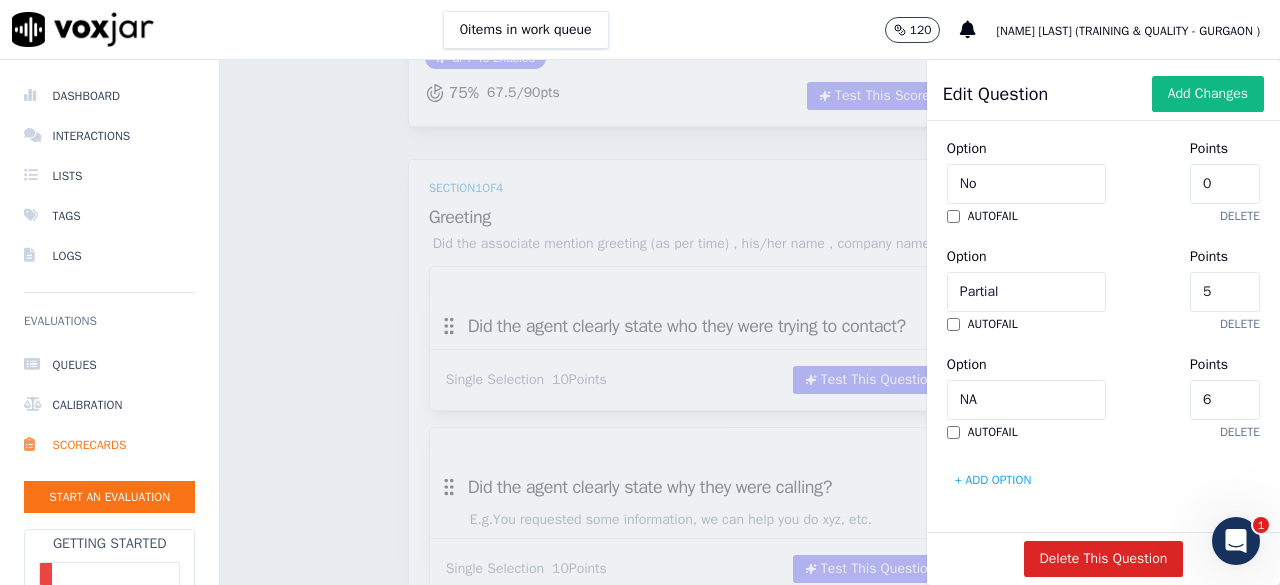 type on "7" 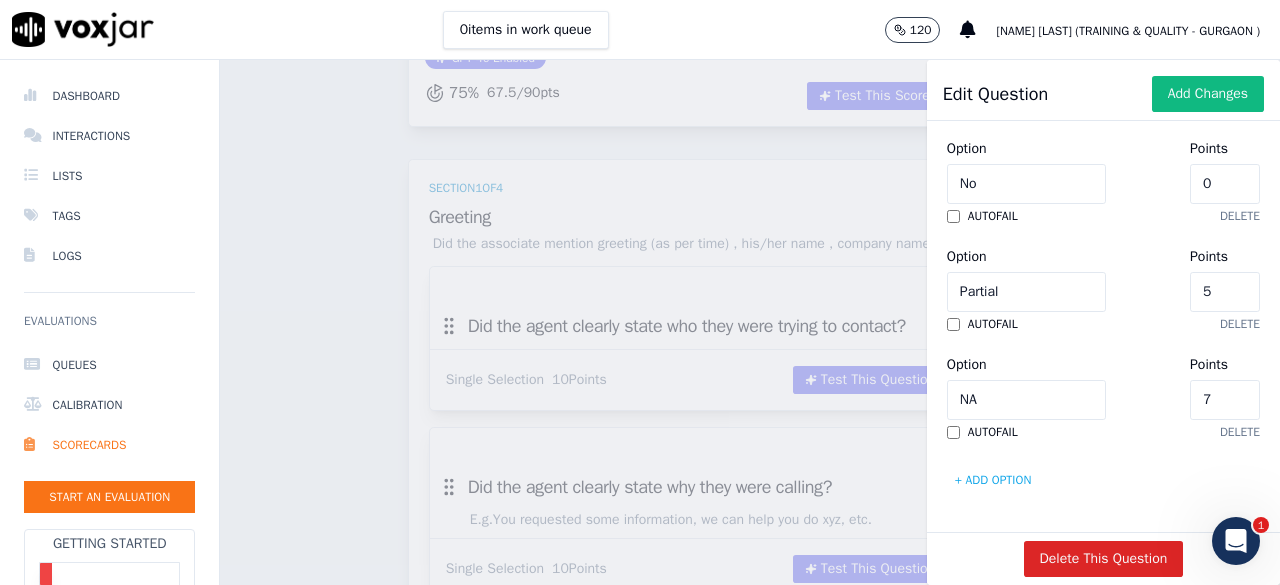 type on "8" 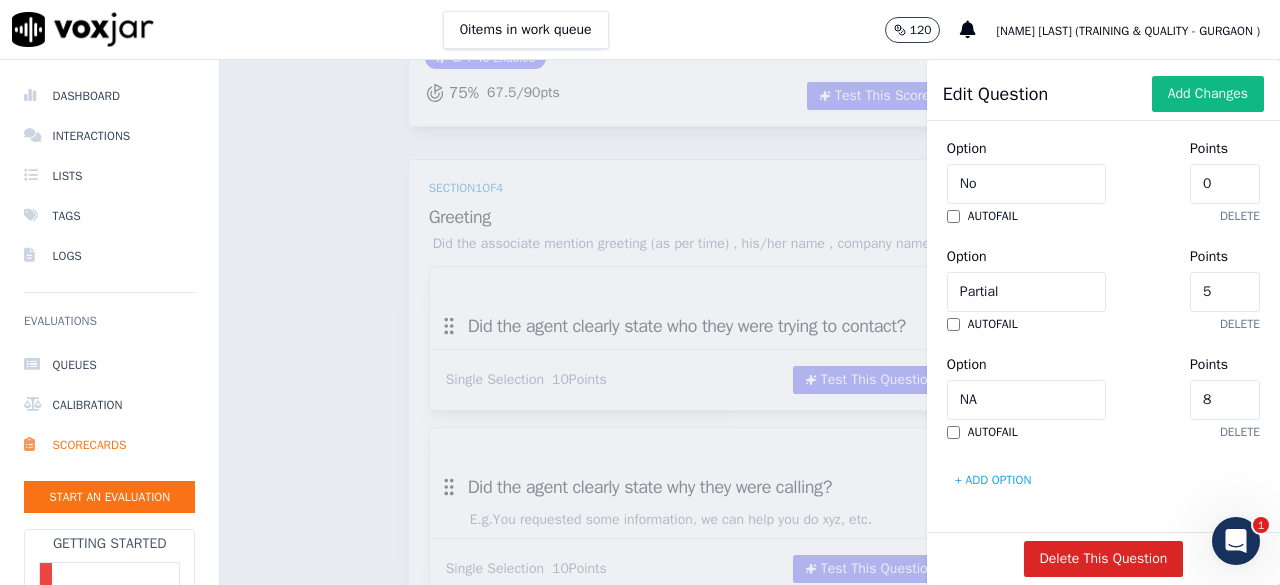 type on "9" 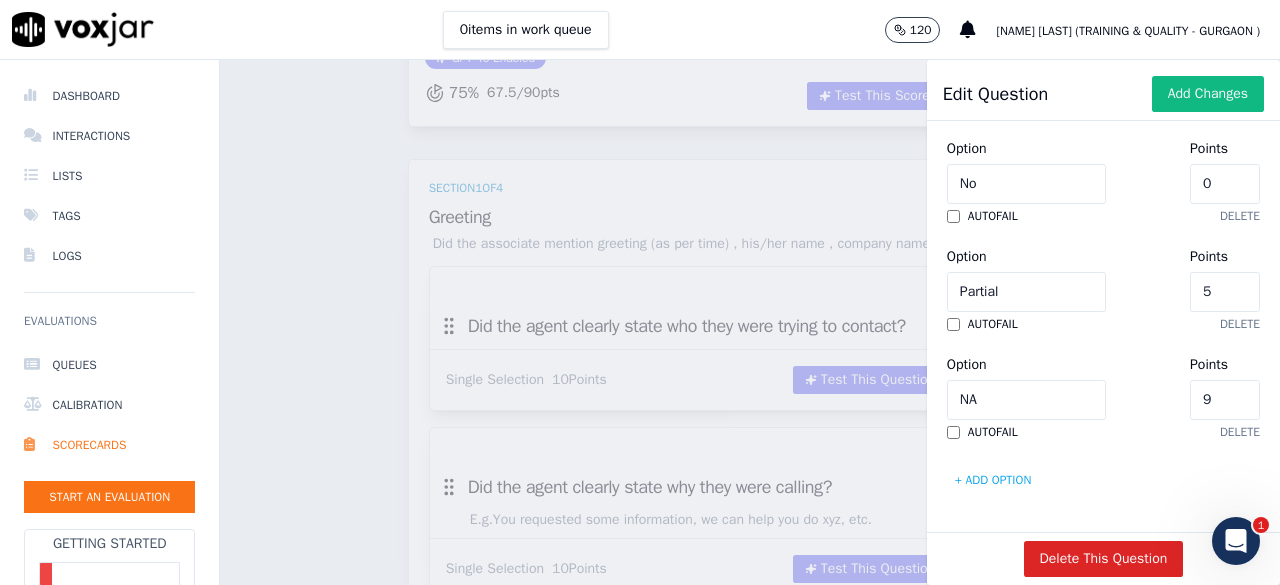 type on "10" 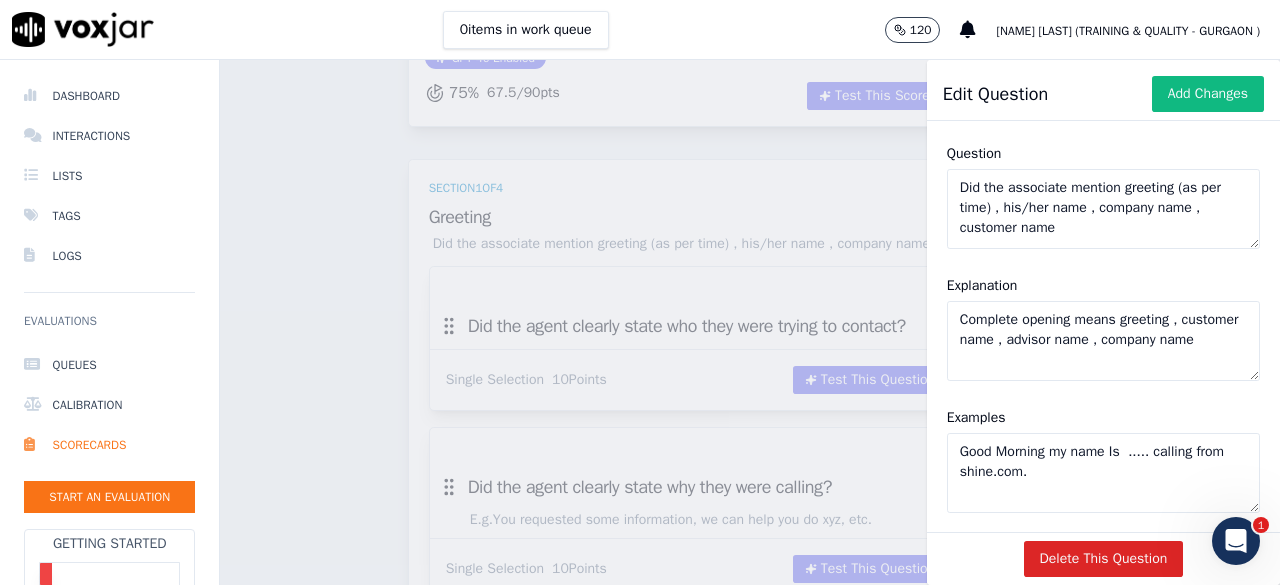 scroll, scrollTop: 0, scrollLeft: 0, axis: both 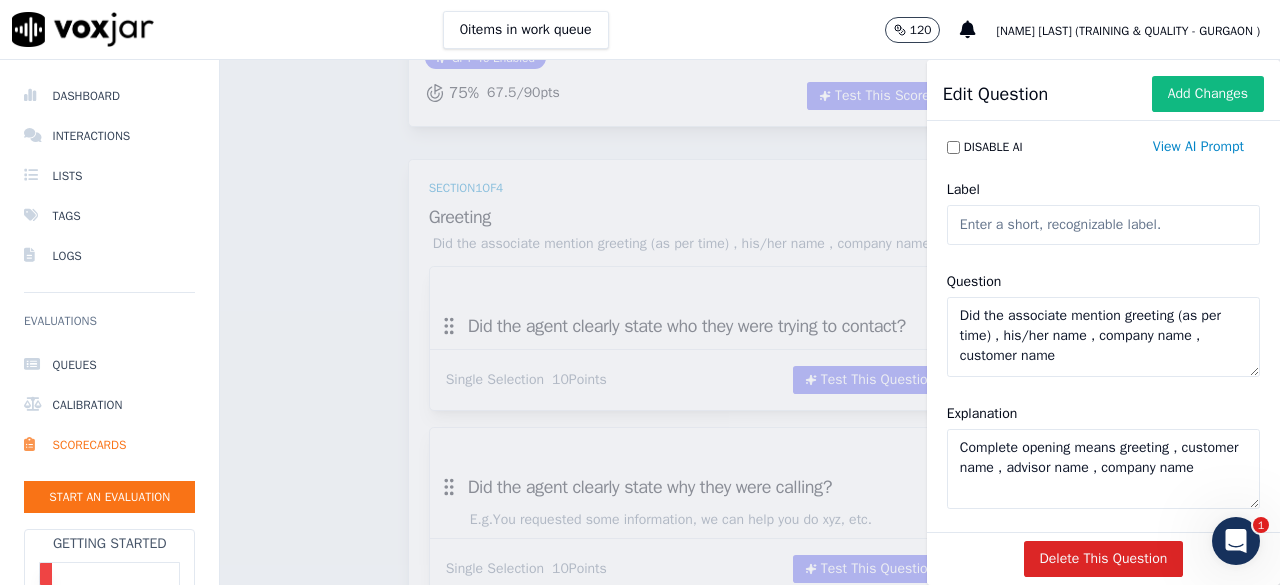 click on "Label" 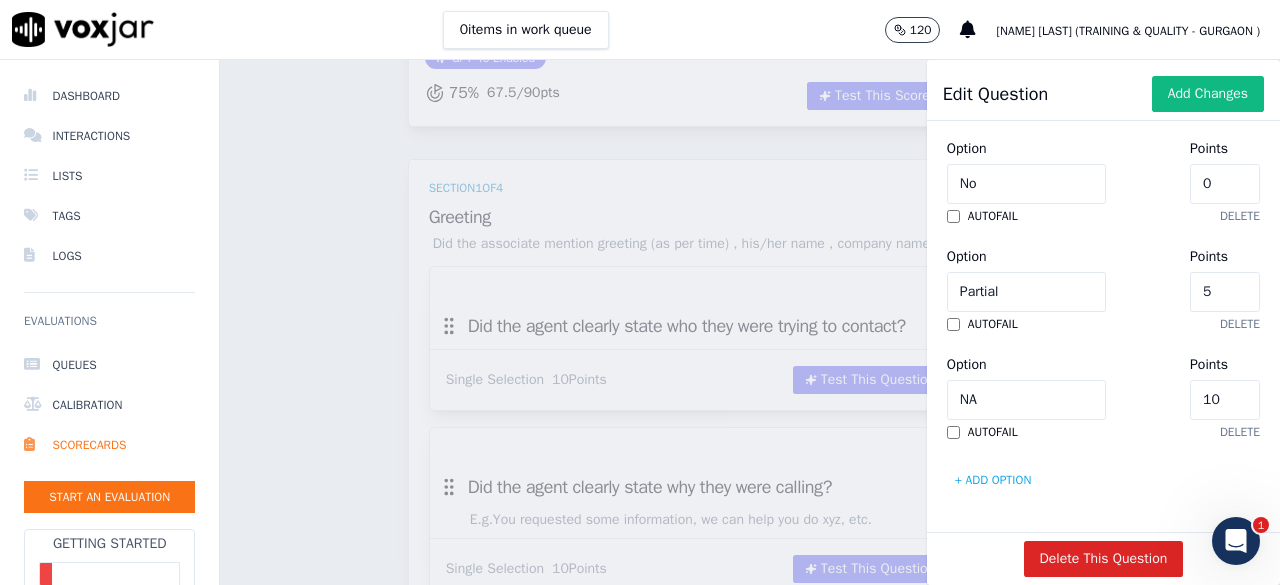 scroll, scrollTop: 697, scrollLeft: 0, axis: vertical 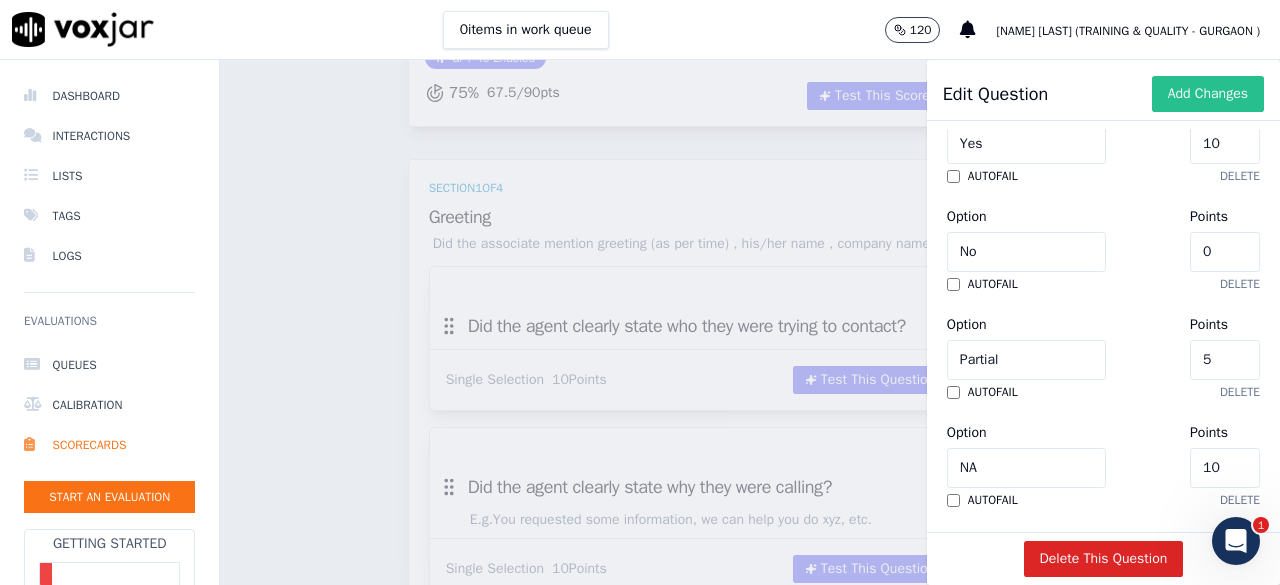 type on "Opening" 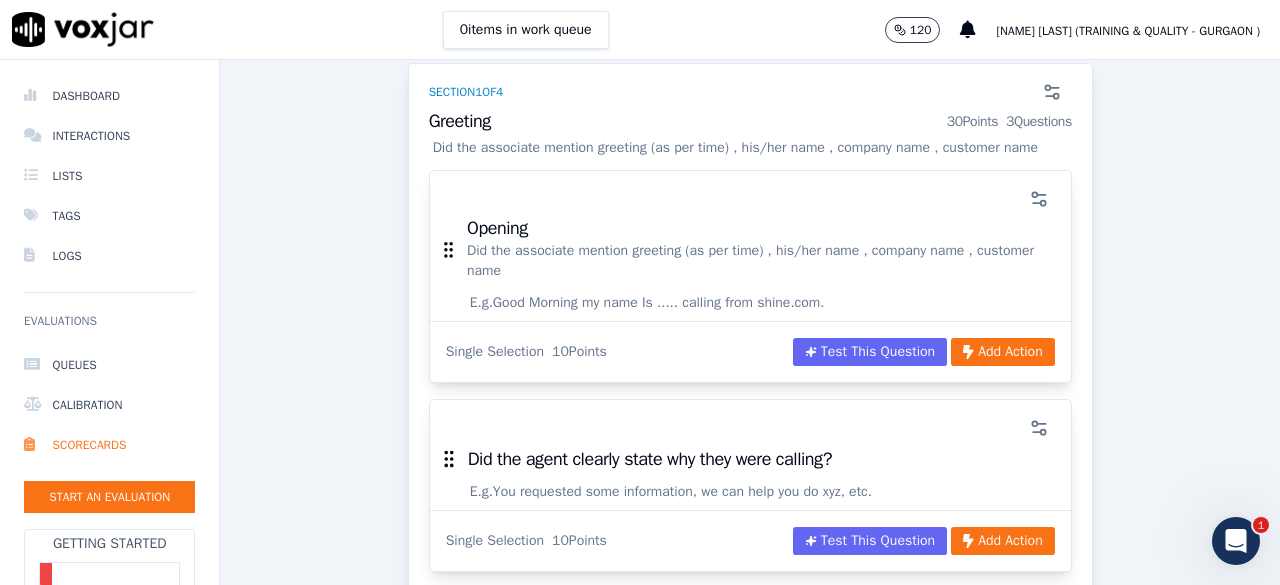 scroll, scrollTop: 400, scrollLeft: 0, axis: vertical 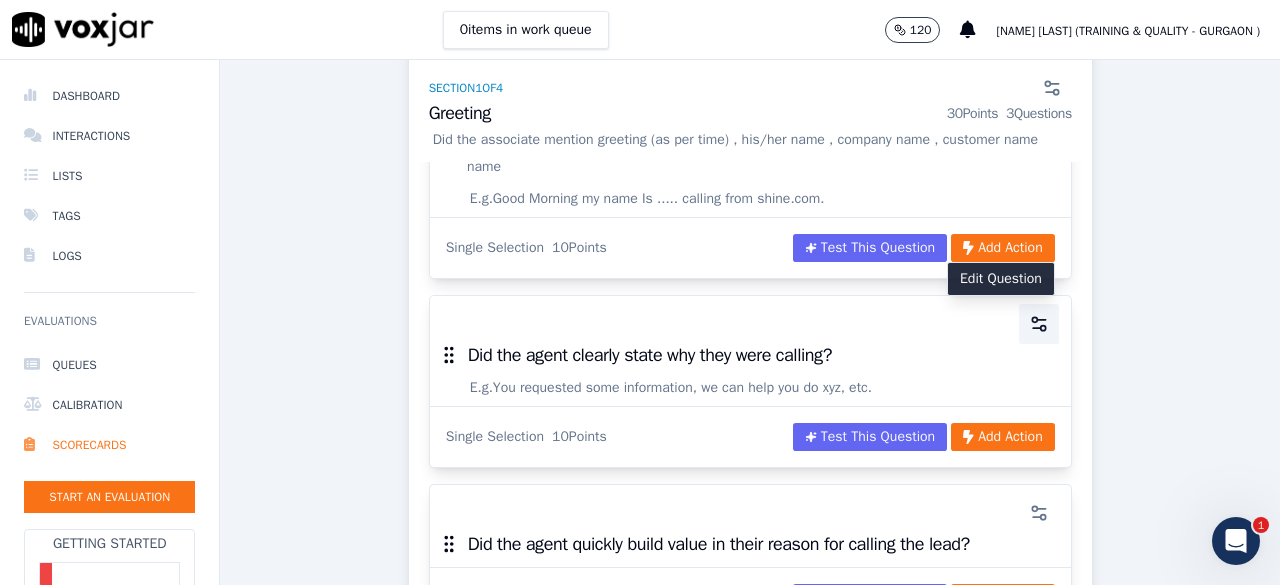 click 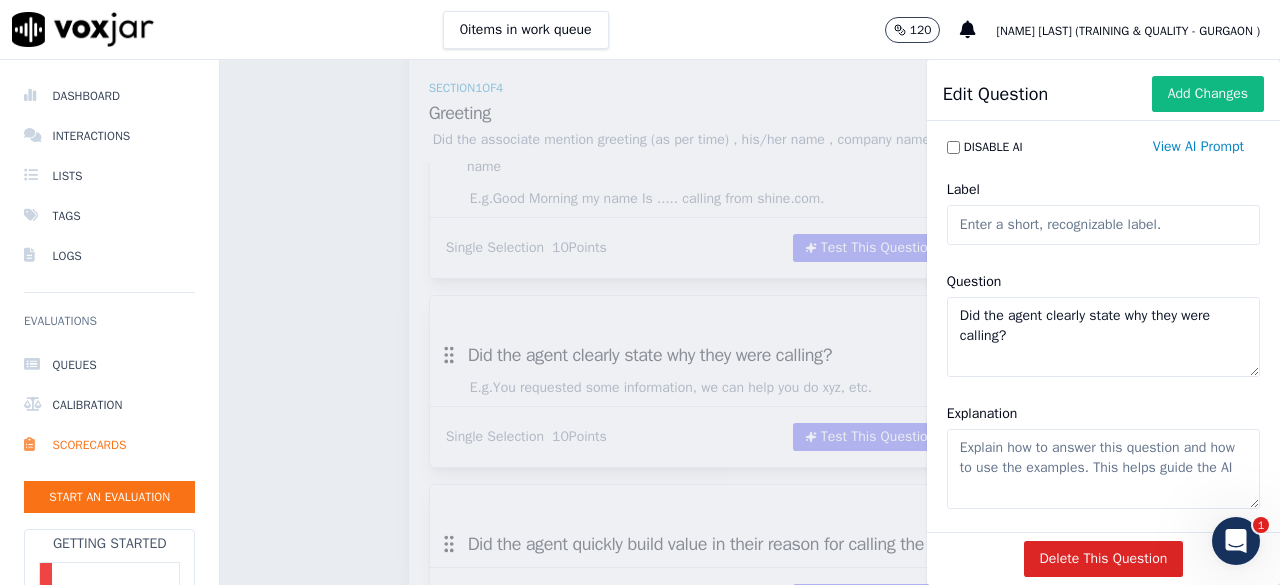 scroll, scrollTop: 100, scrollLeft: 0, axis: vertical 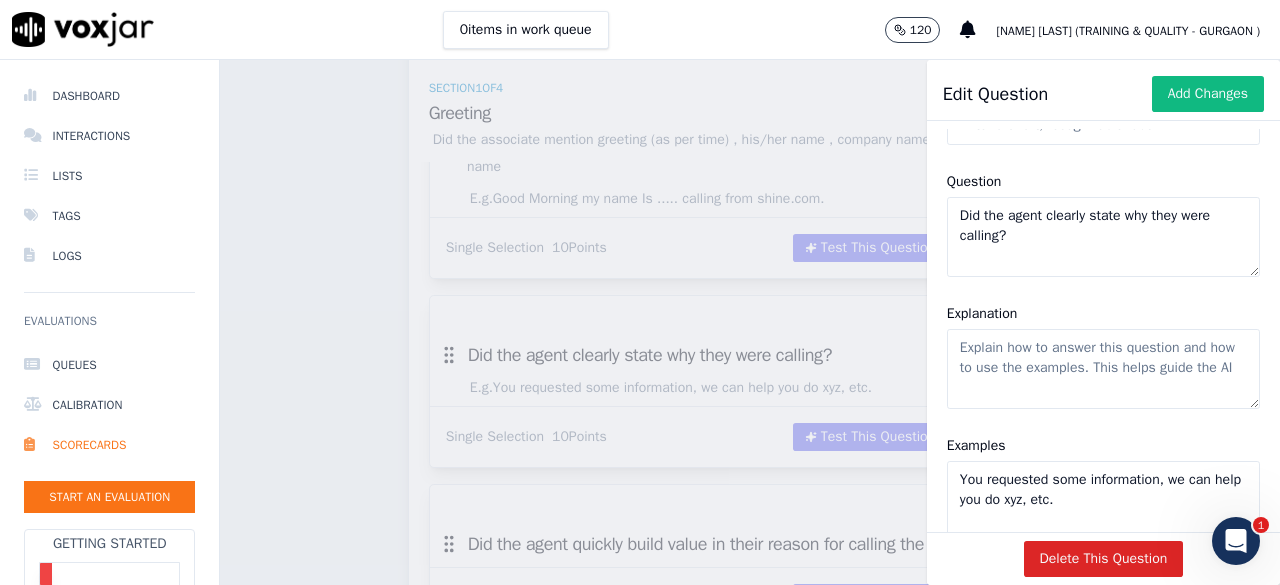 drag, startPoint x: 1028, startPoint y: 238, endPoint x: 936, endPoint y: 198, distance: 100.31949 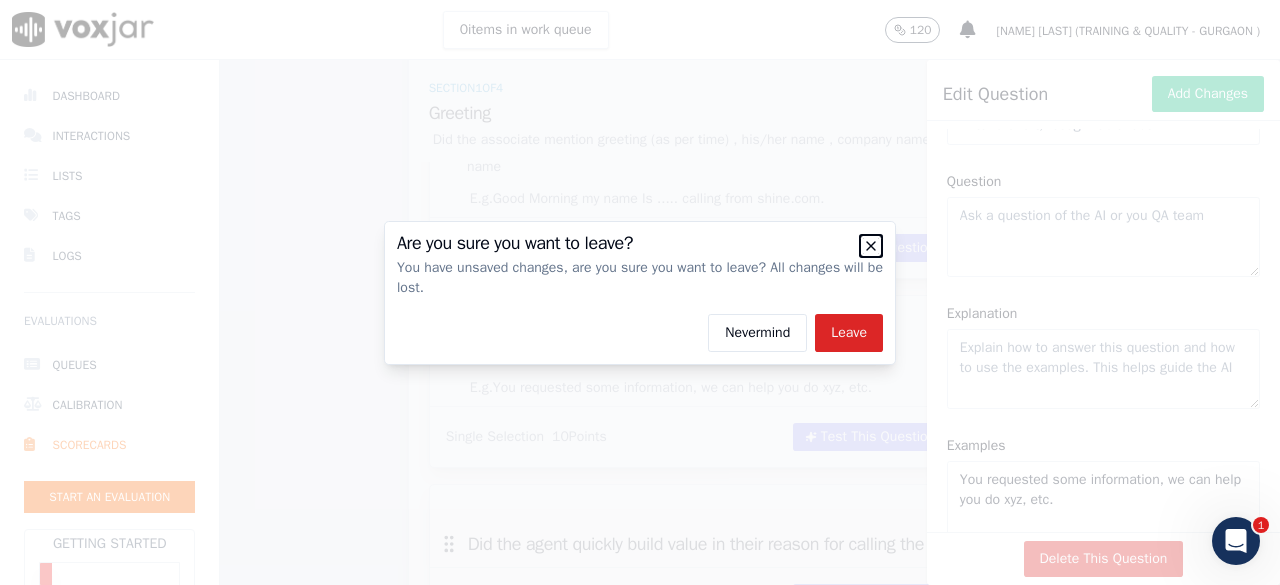 click 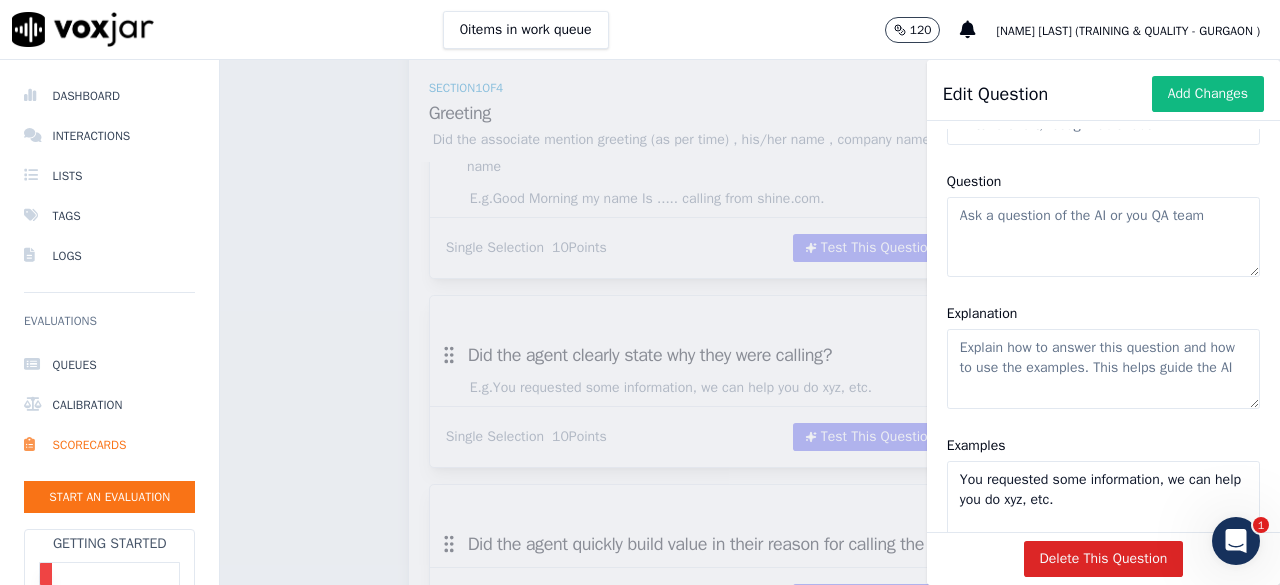 click on "Question" 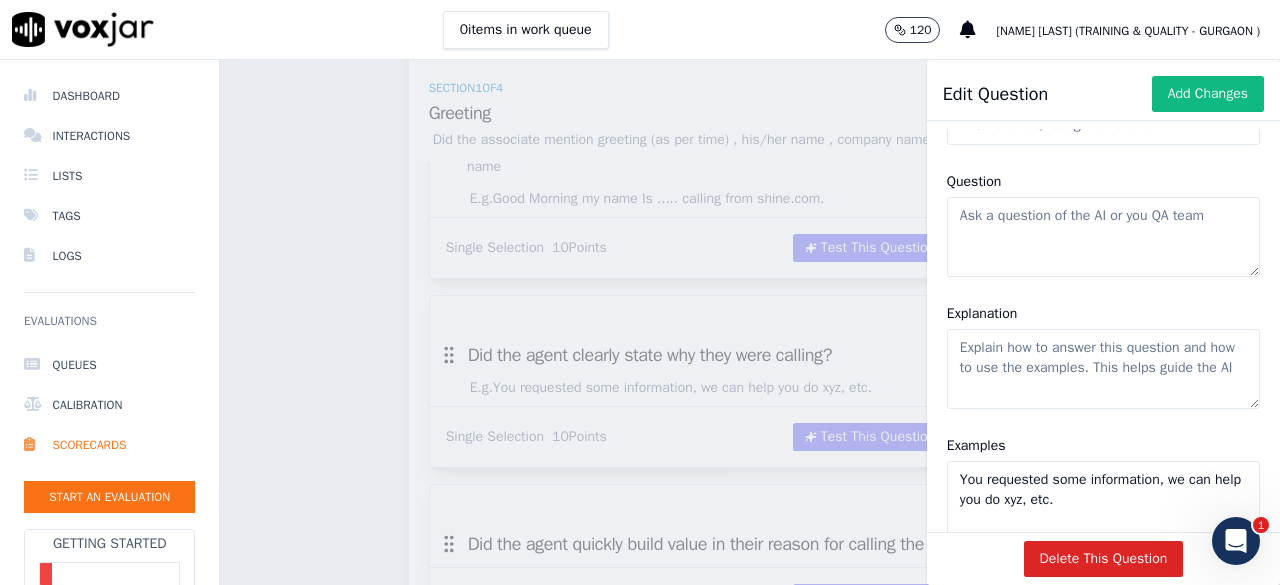 paste on "Is customer profiling done by the associate" 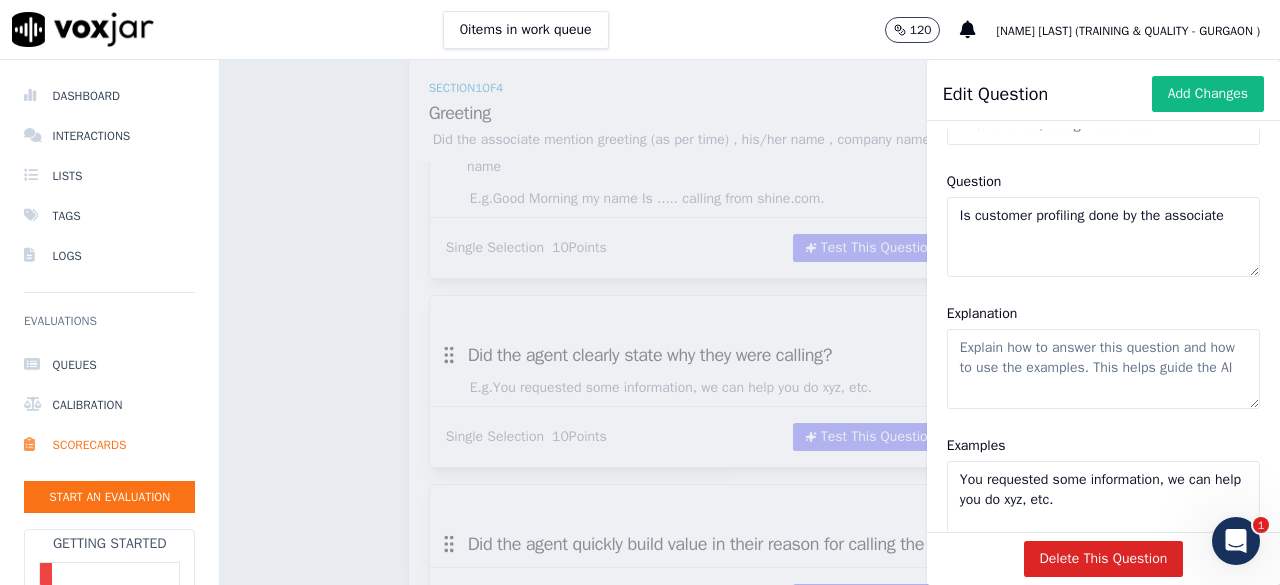click on "Is customer profiling done by the associate" 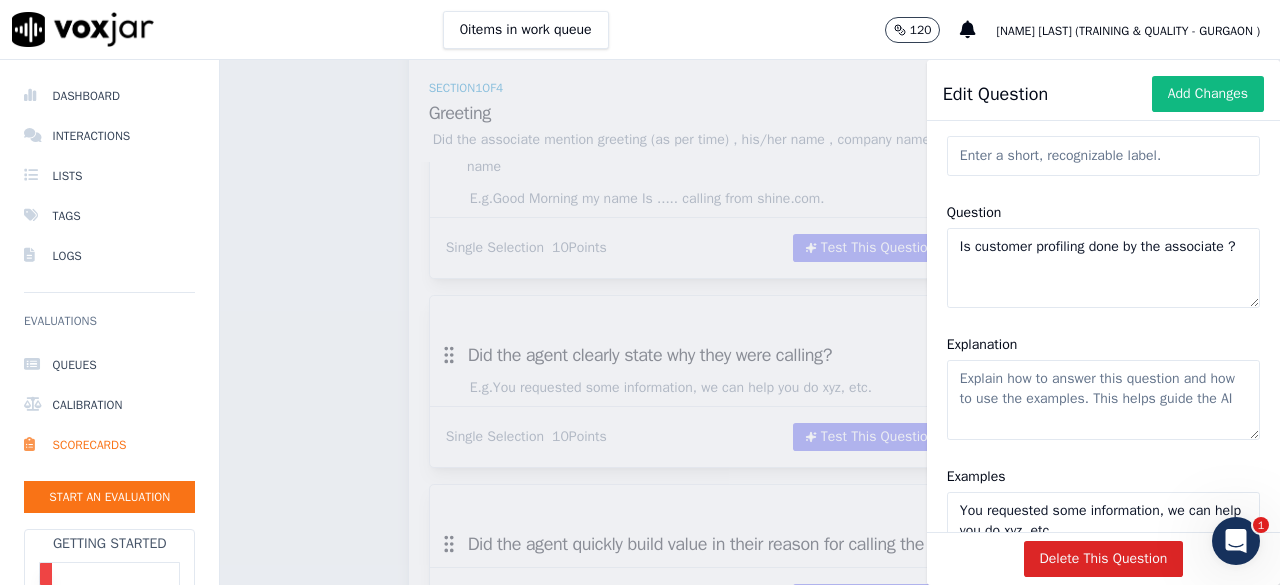 scroll, scrollTop: 100, scrollLeft: 0, axis: vertical 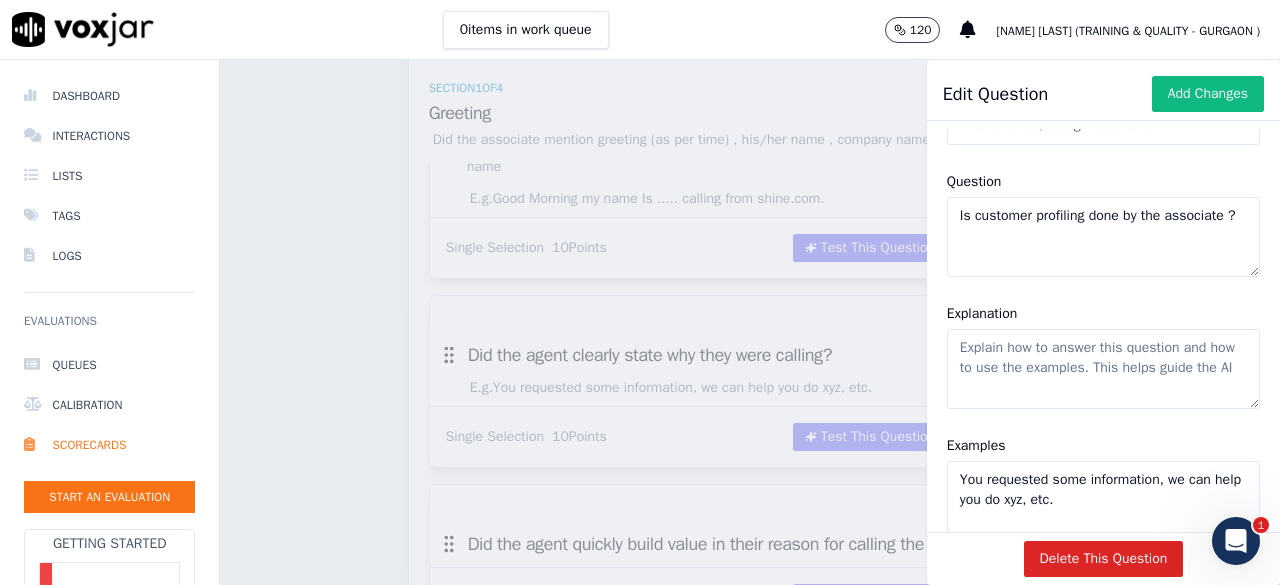 type on "Is customer profiling done by the associate ?" 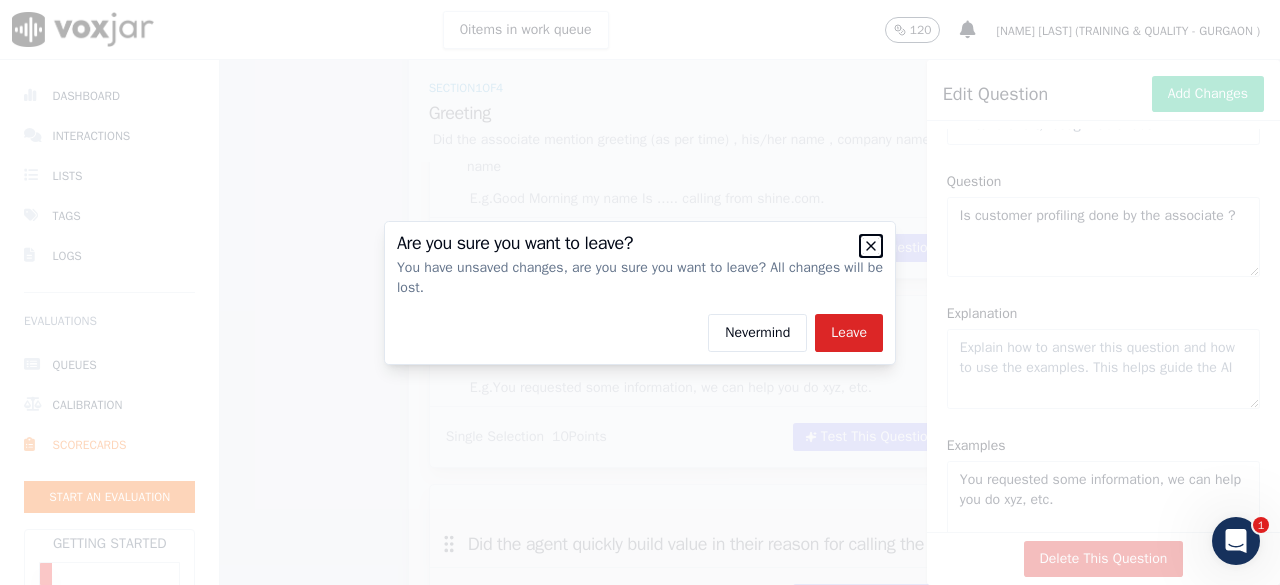 click 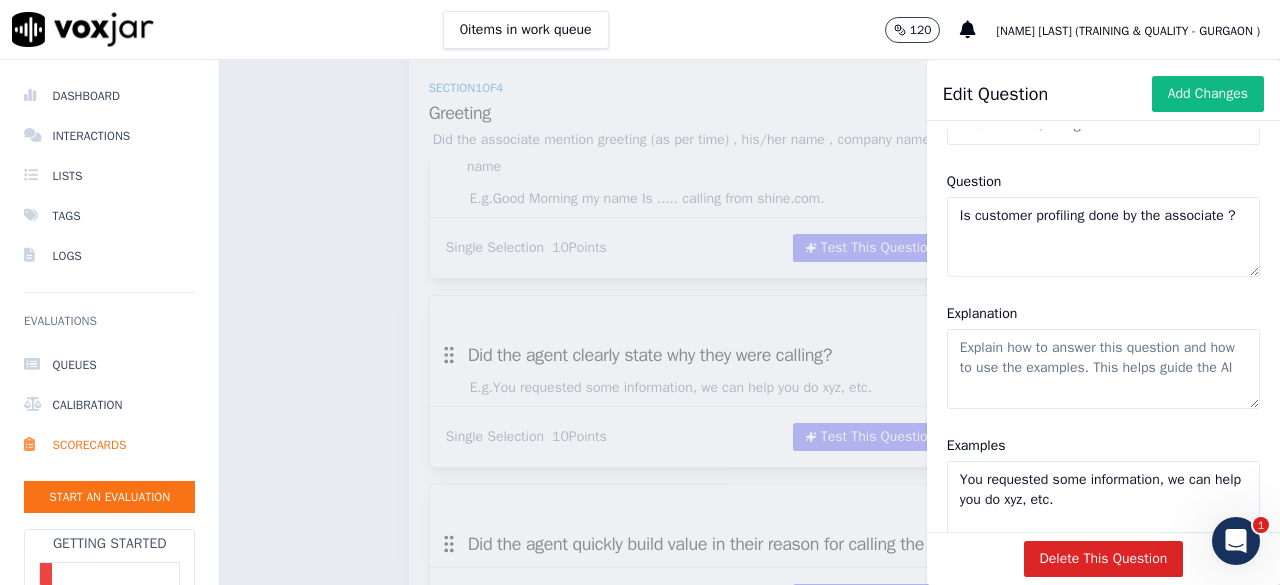 click on "Explanation" 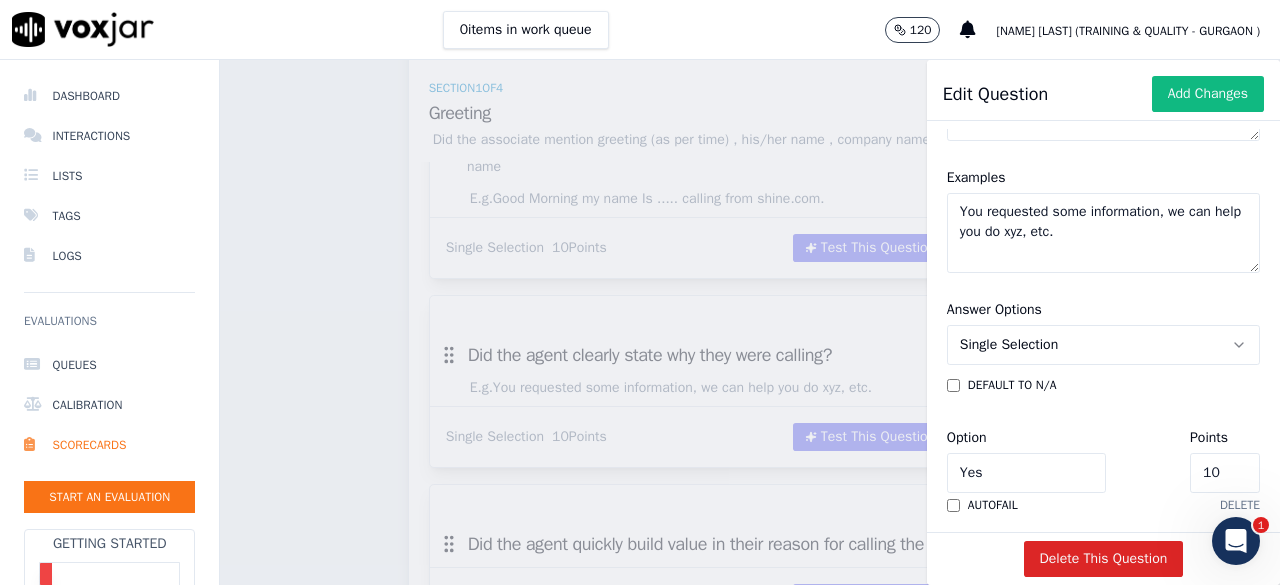 scroll, scrollTop: 400, scrollLeft: 0, axis: vertical 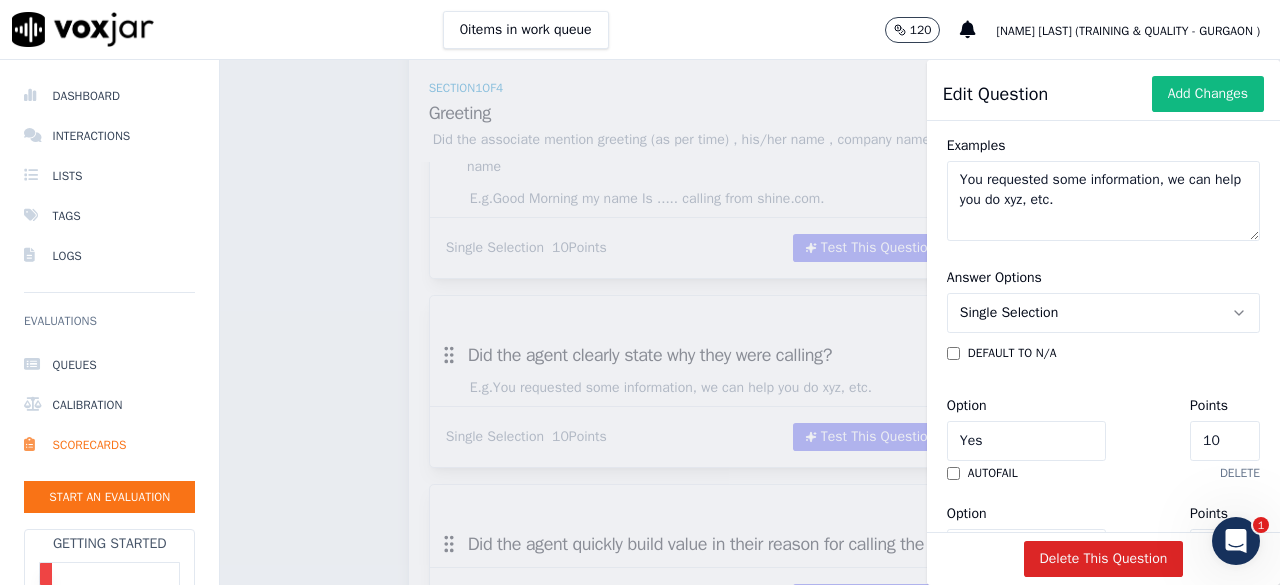 type on "Consist of customer designation , profile of work , salary , location and expectation of these" 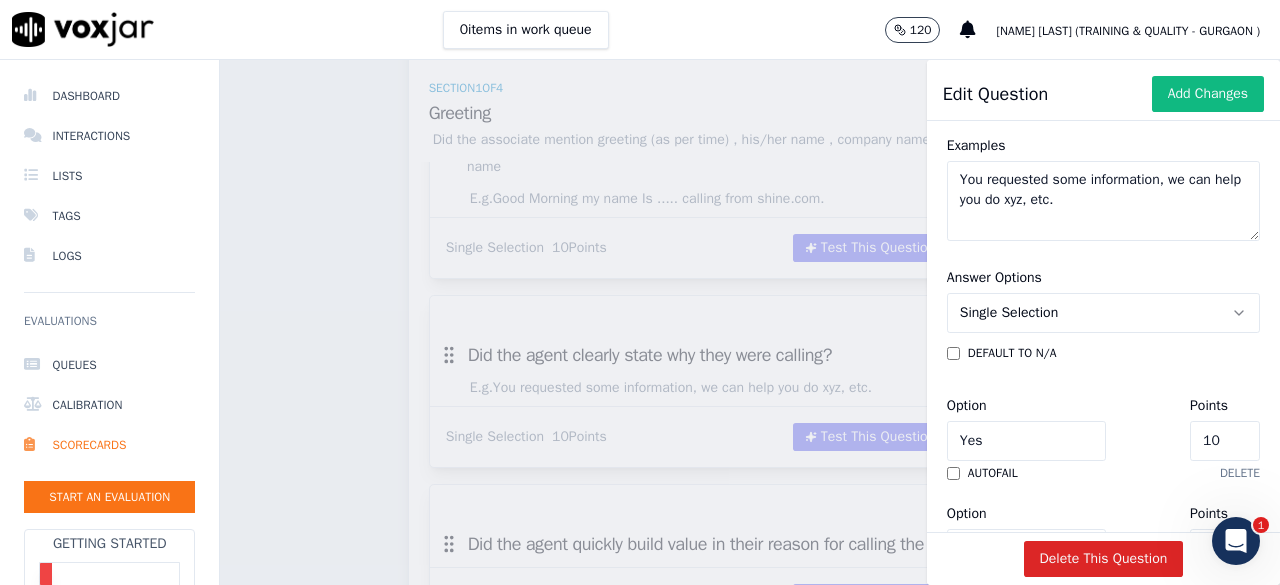 drag, startPoint x: 1099, startPoint y: 203, endPoint x: 931, endPoint y: 175, distance: 170.31735 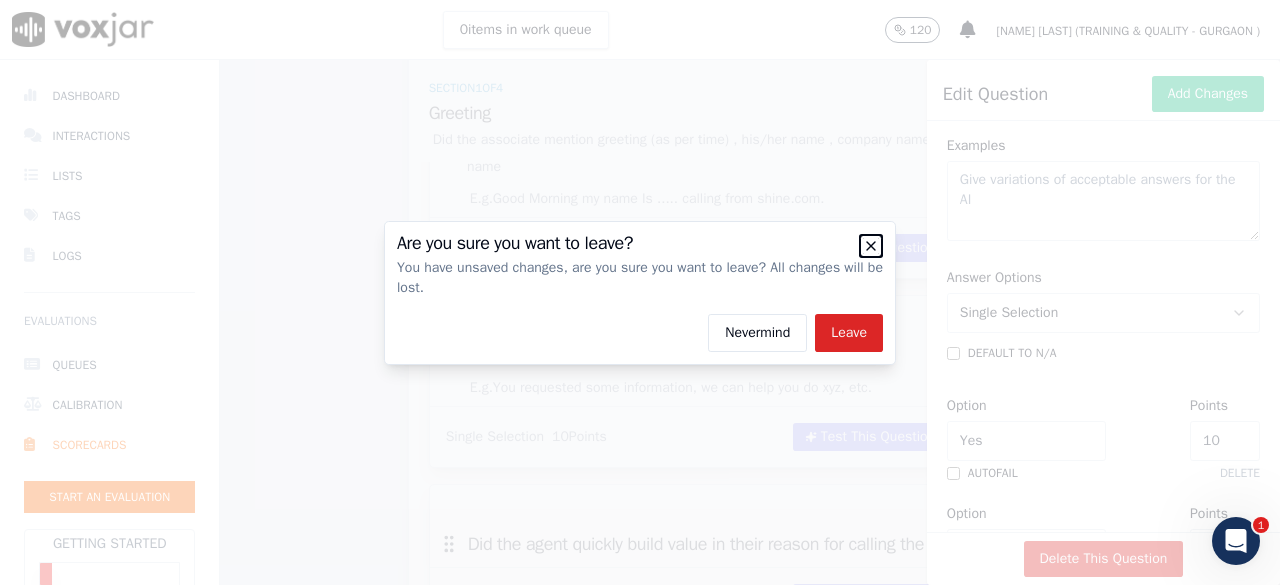 click 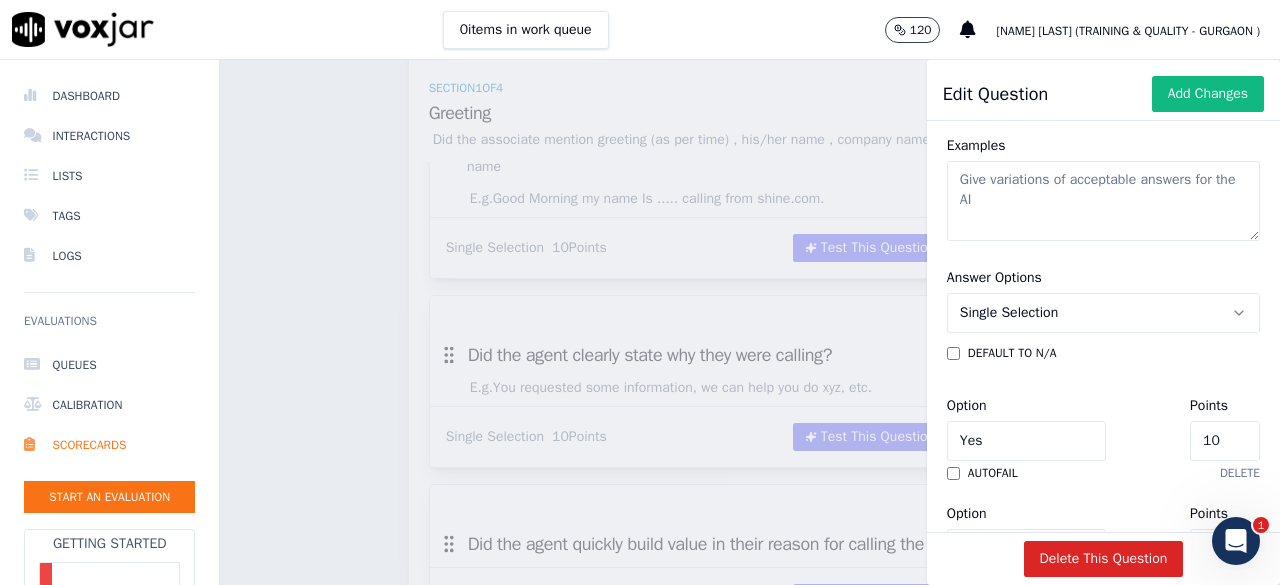 click on "Examples" 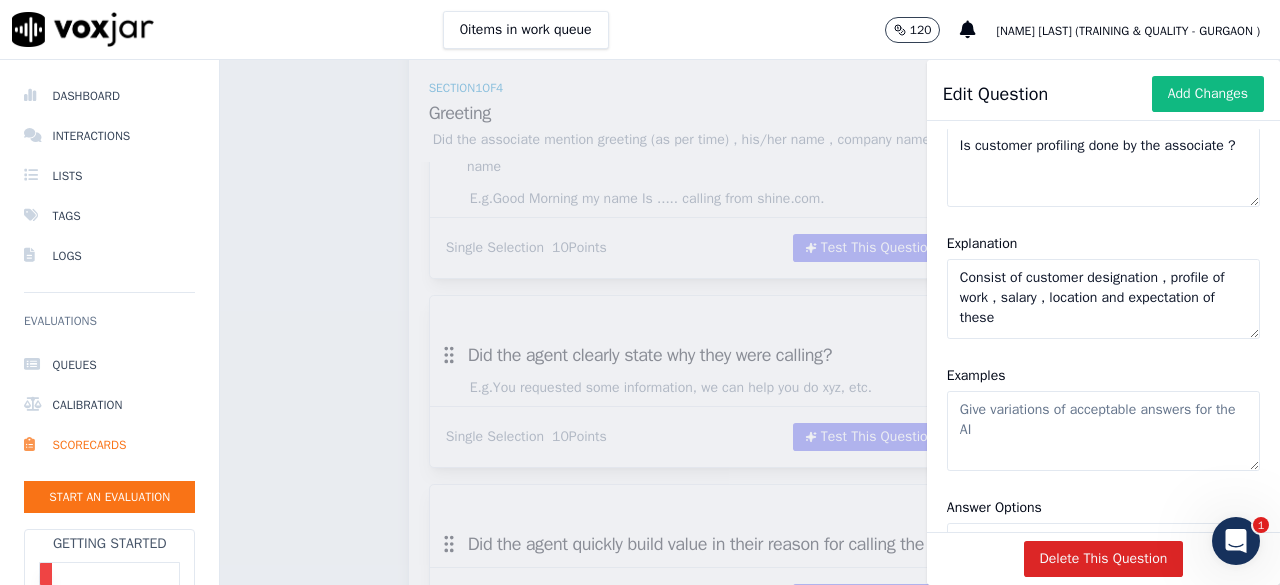 scroll, scrollTop: 300, scrollLeft: 0, axis: vertical 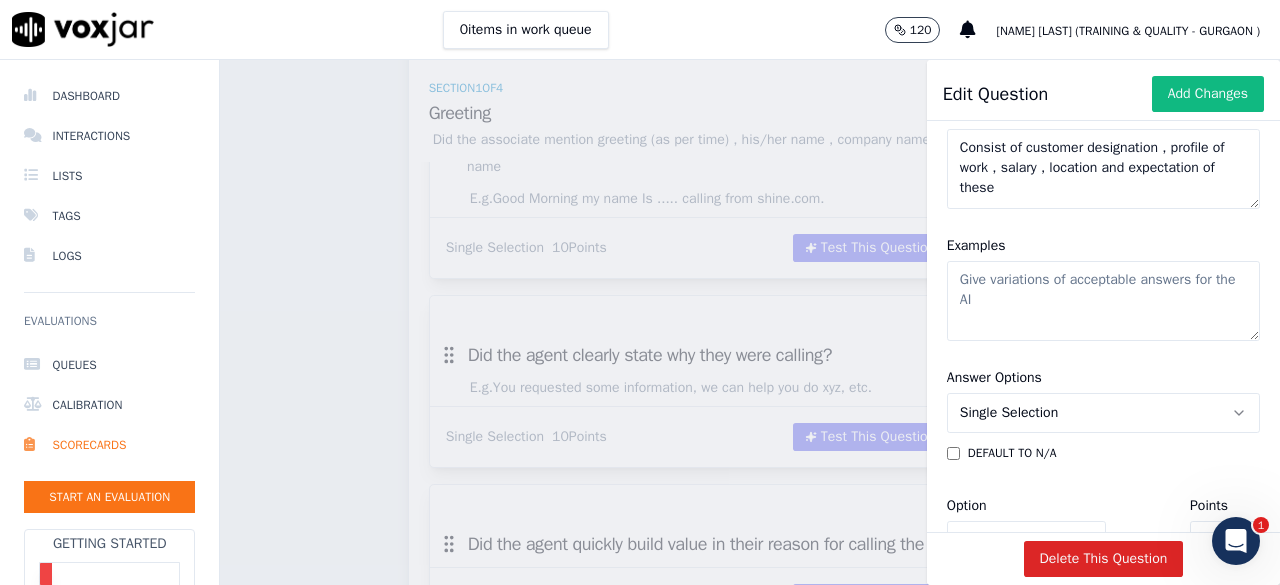 click on "Examples" 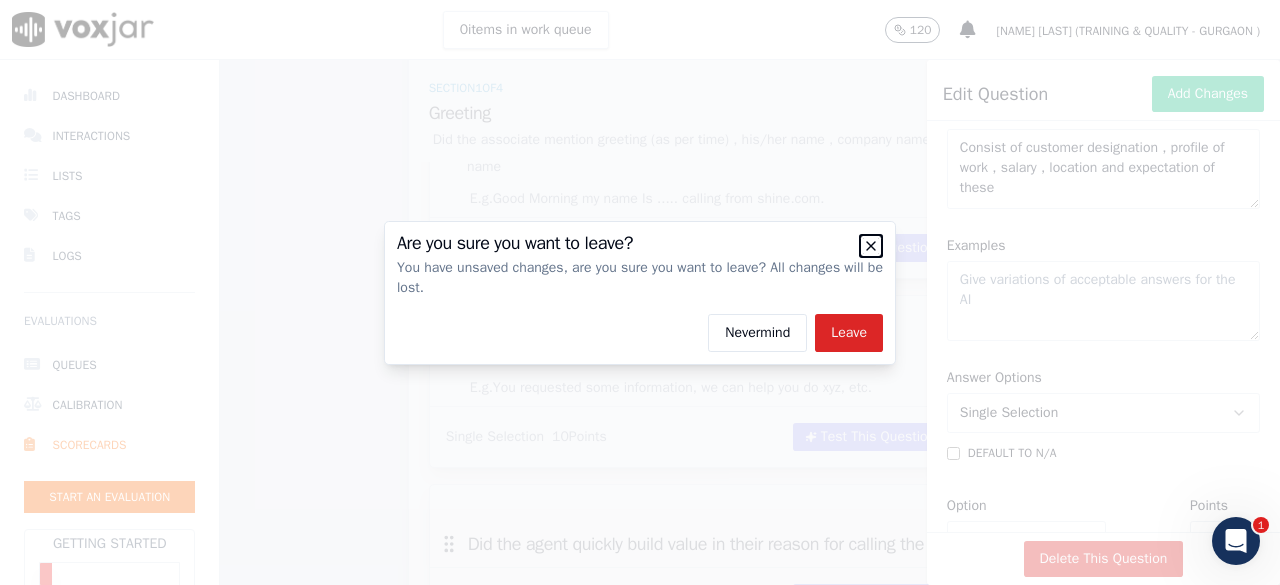 click 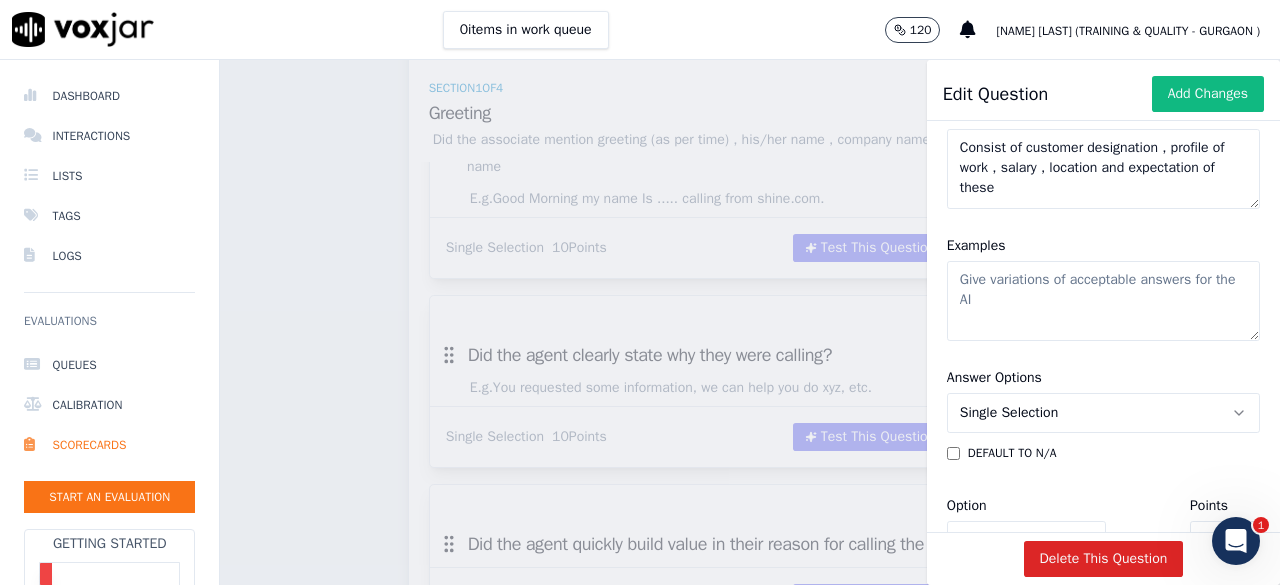 click on "Examples" 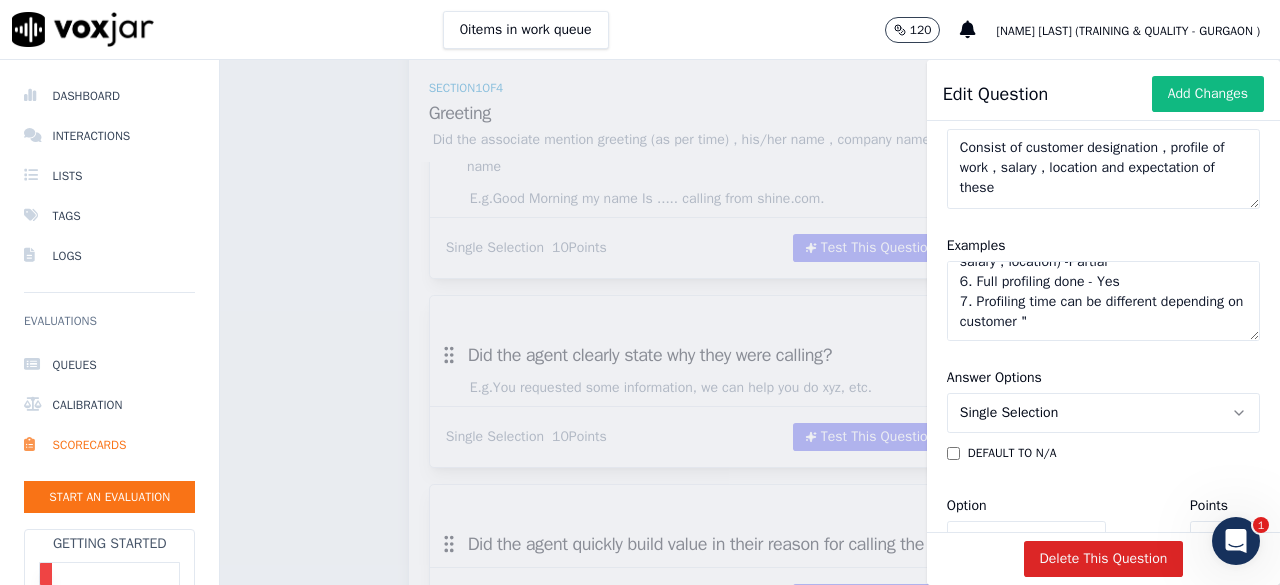 scroll, scrollTop: 257, scrollLeft: 0, axis: vertical 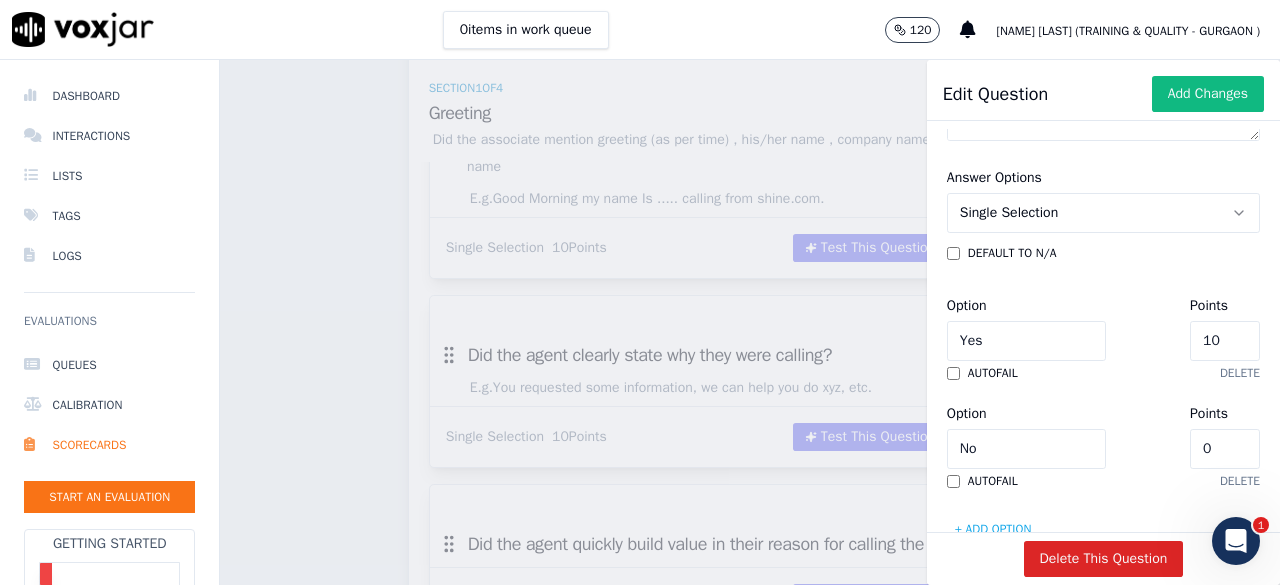 type on ""1. Needs to be done before discussing that this is a paid service
2. If customer ask is this paid service and then profiling done - Yes
3. If in between profiling customer ask some queastions and after that profiling is done - Yes
4. No profiling done direct introduced paid service/Only 1 thing is confirmed  - No
5. Half of the profiling is done(example asked salary , location) -Partial
6. Full profiling done - Yes
7. Profiling time can be different depending on customer "" 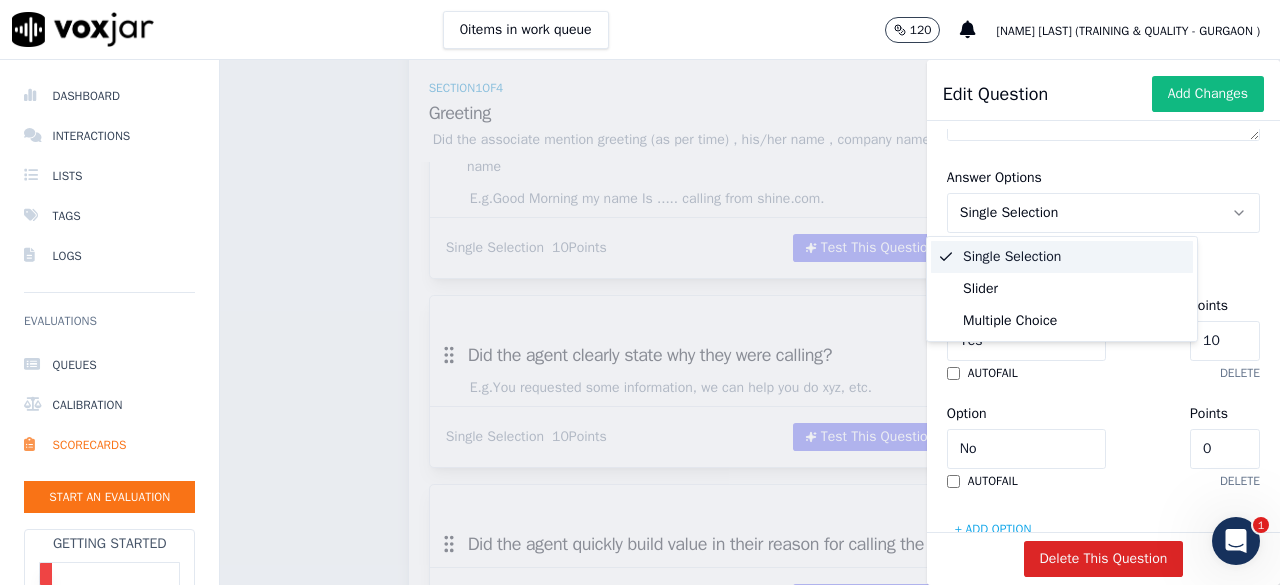 click on "Single Selection" at bounding box center (1062, 257) 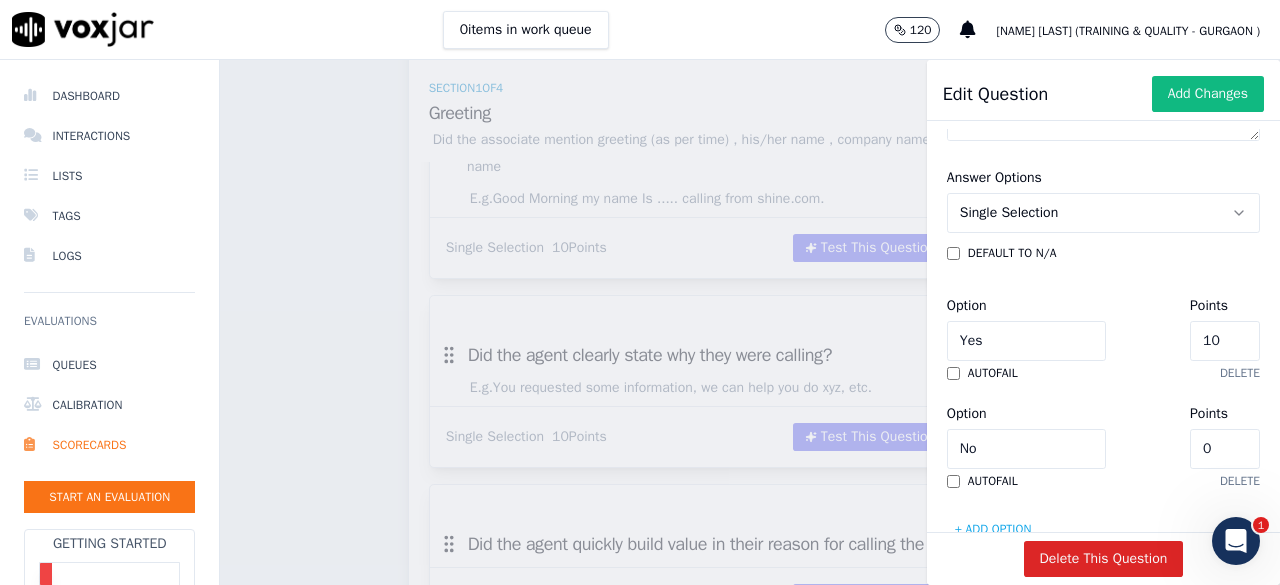 click on "Single Selection" 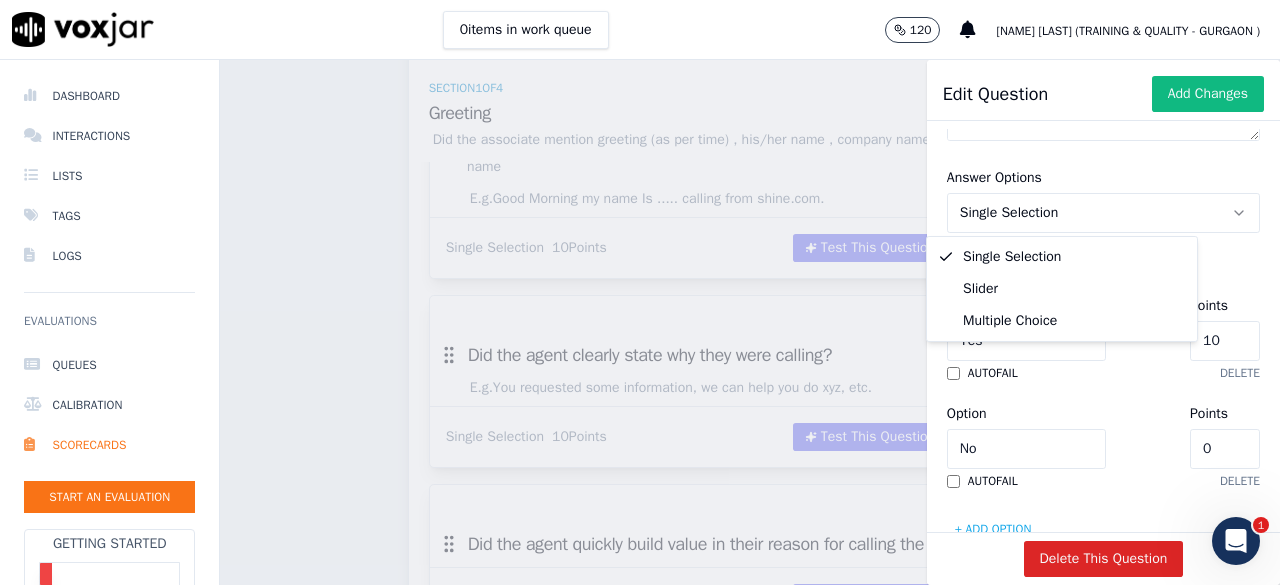 click on "Single Selection" 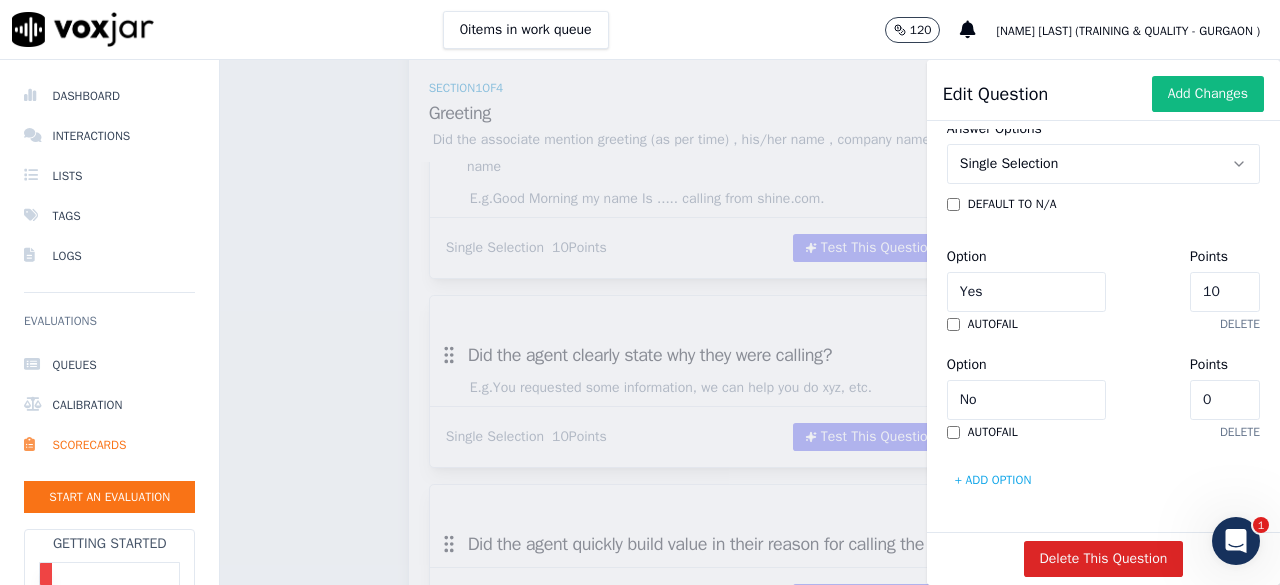 scroll, scrollTop: 700, scrollLeft: 0, axis: vertical 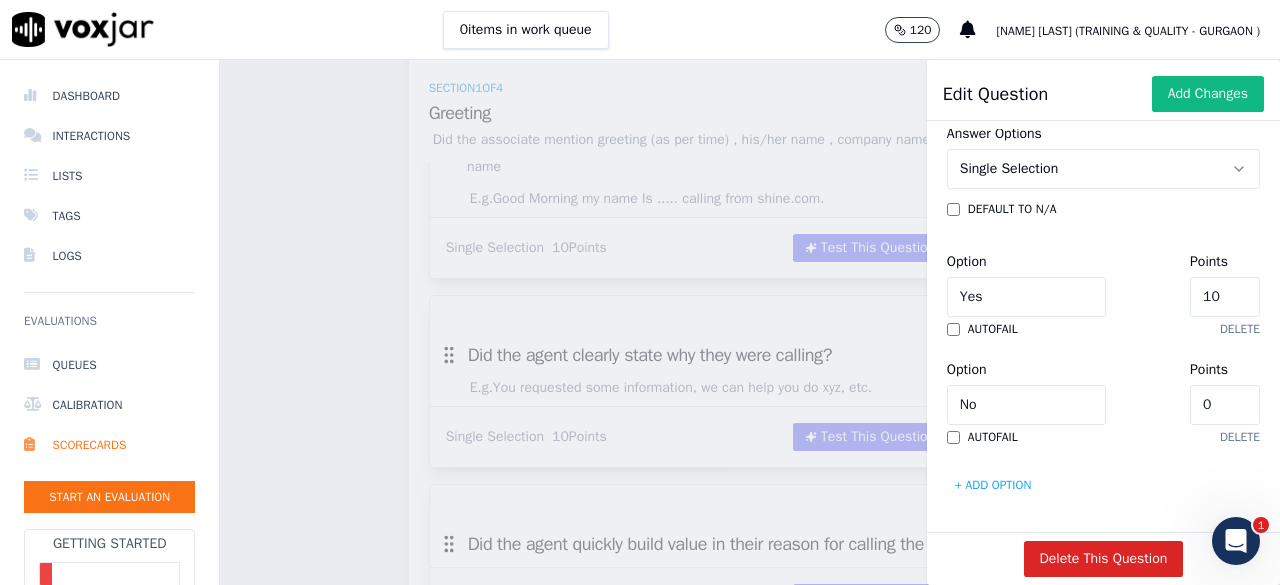 click on "10" 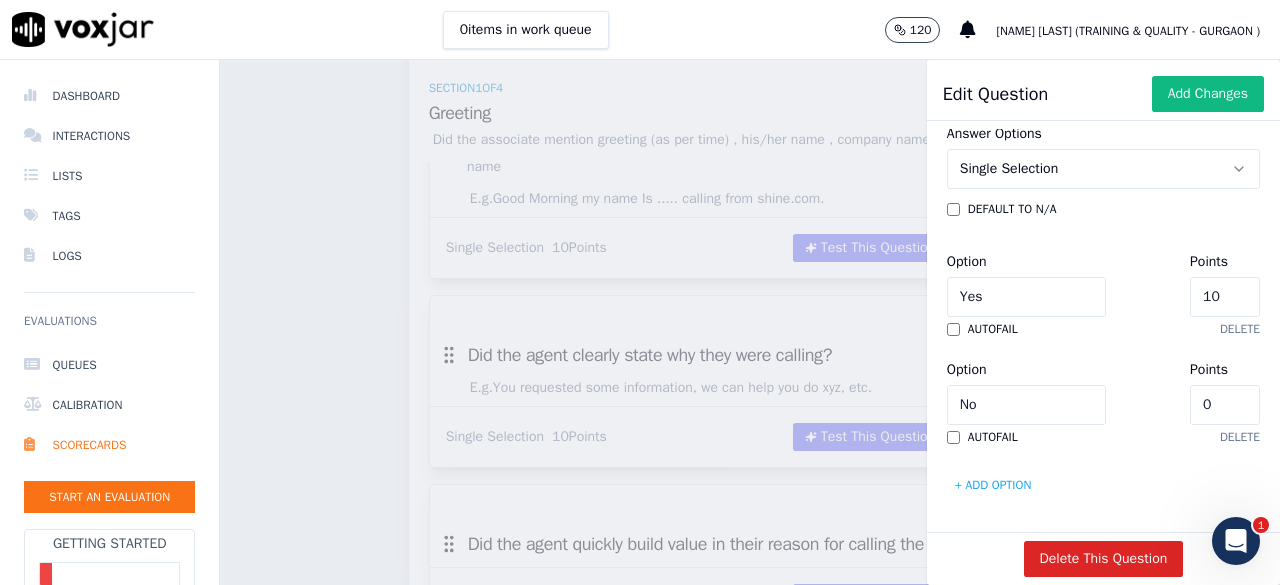 click on "10" 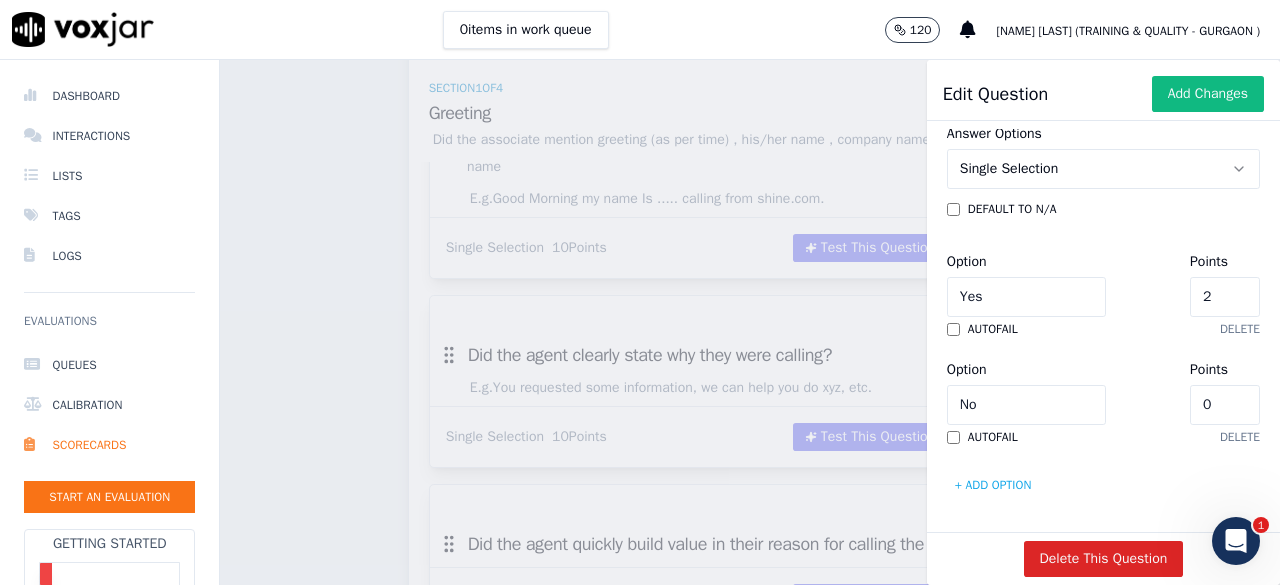 type on "20" 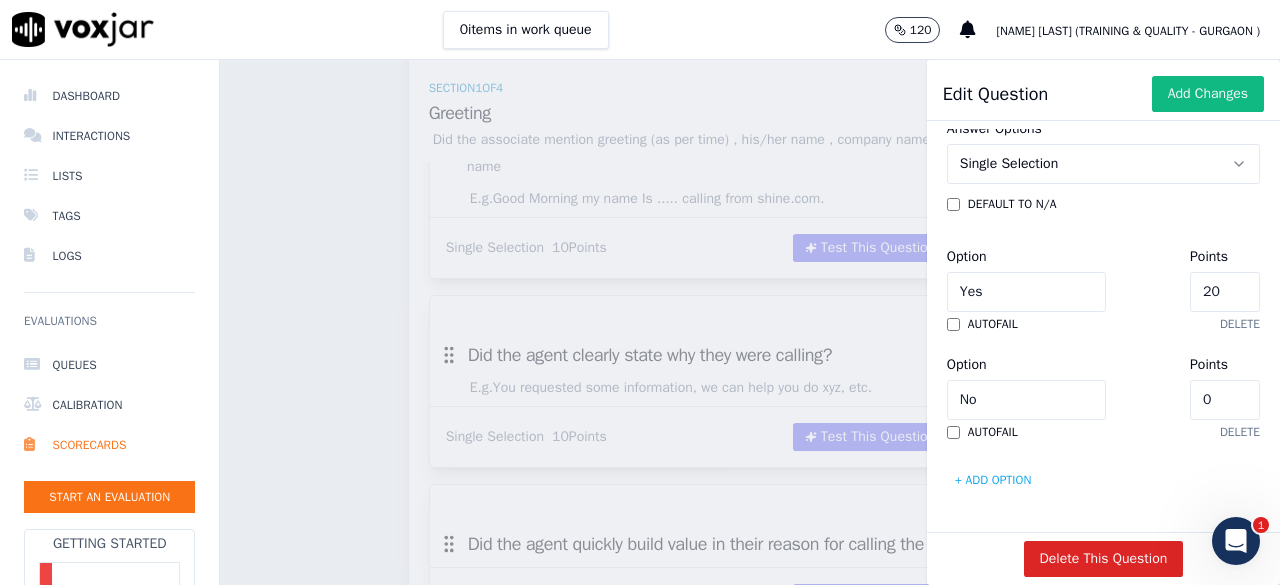 scroll, scrollTop: 744, scrollLeft: 0, axis: vertical 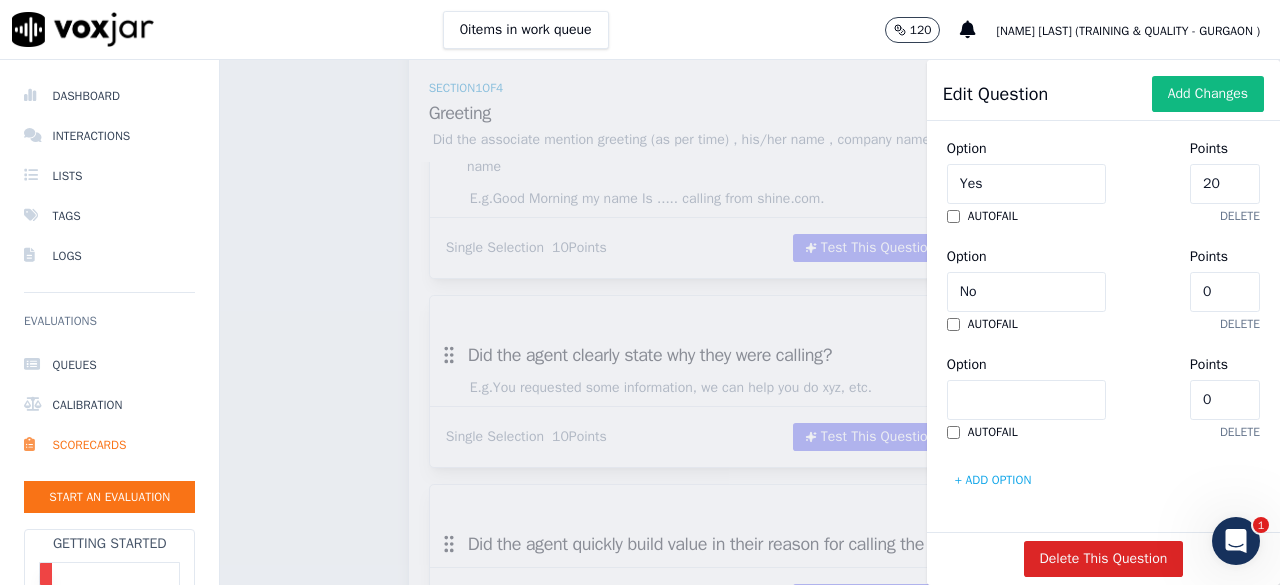 click on "Option" 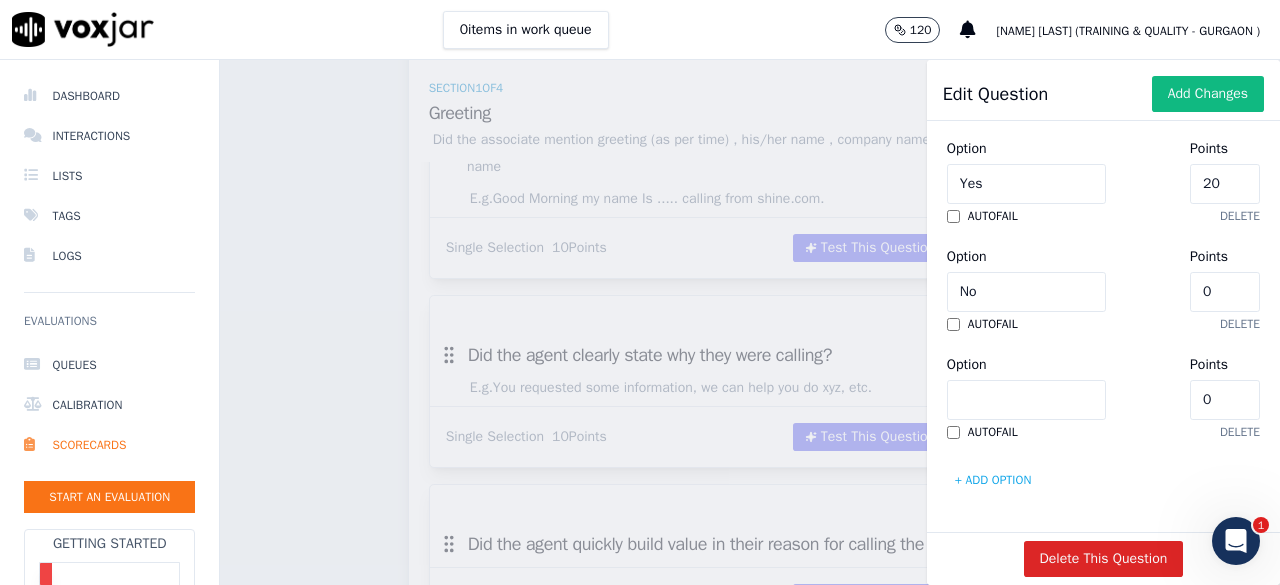type on "Partial" 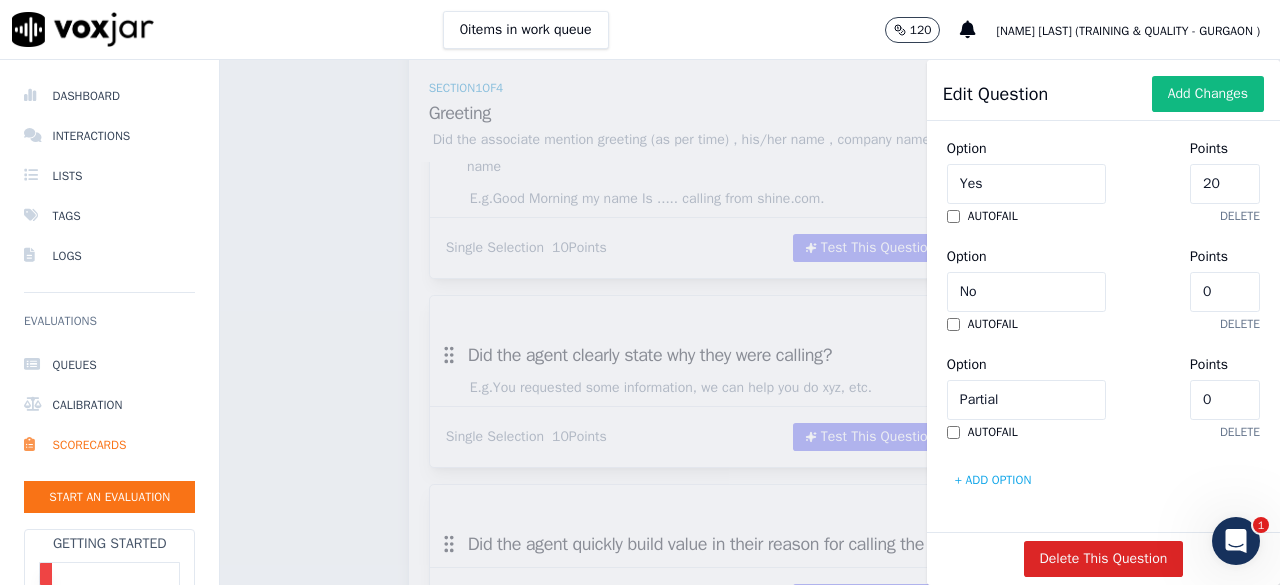 click on "0" 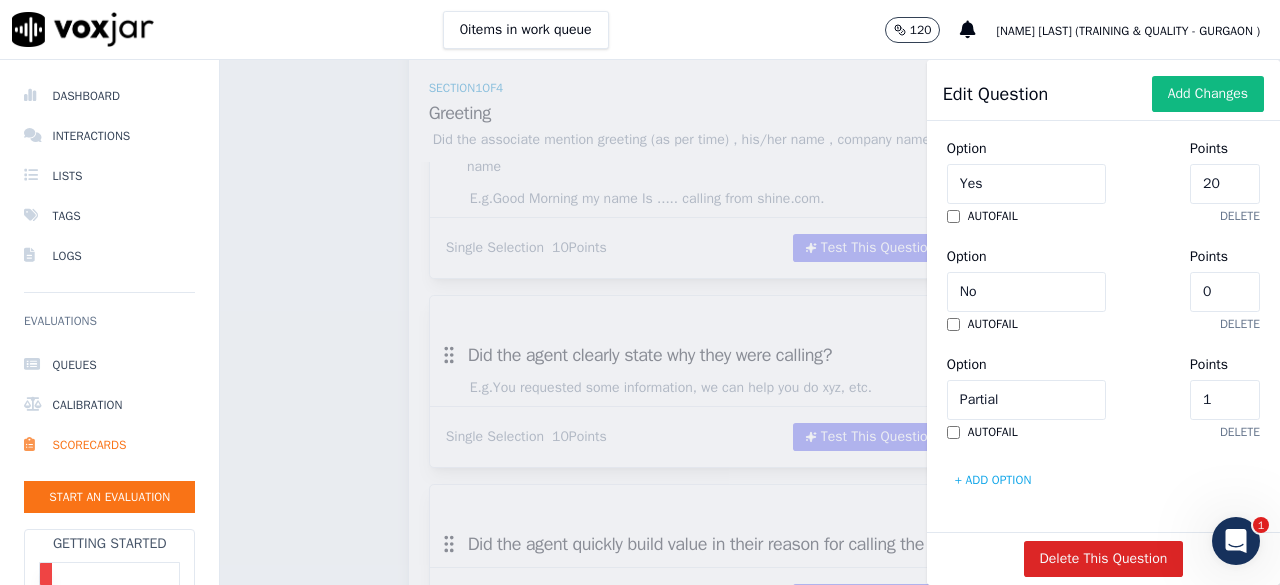 type on "10" 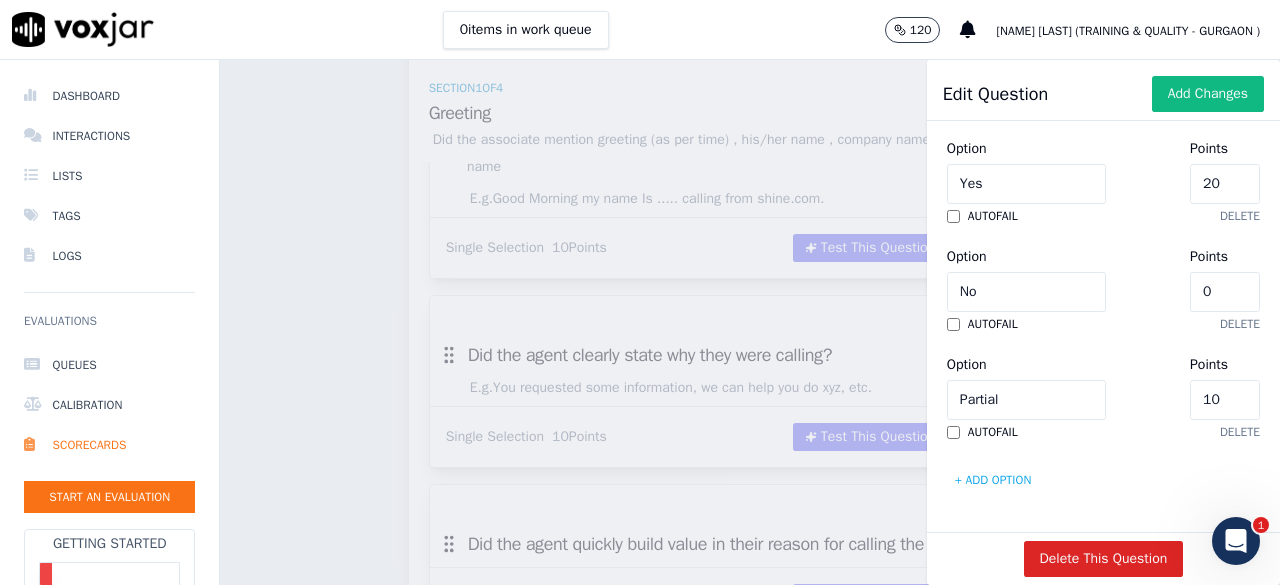 click on "+ Add option" at bounding box center (993, 480) 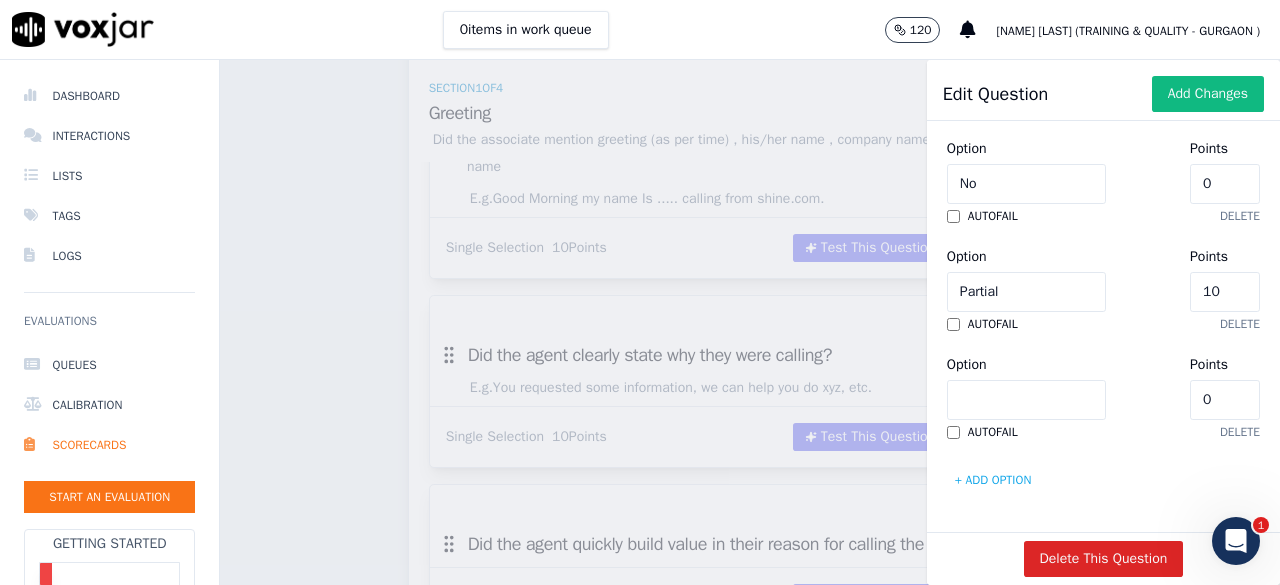 scroll, scrollTop: 1096, scrollLeft: 0, axis: vertical 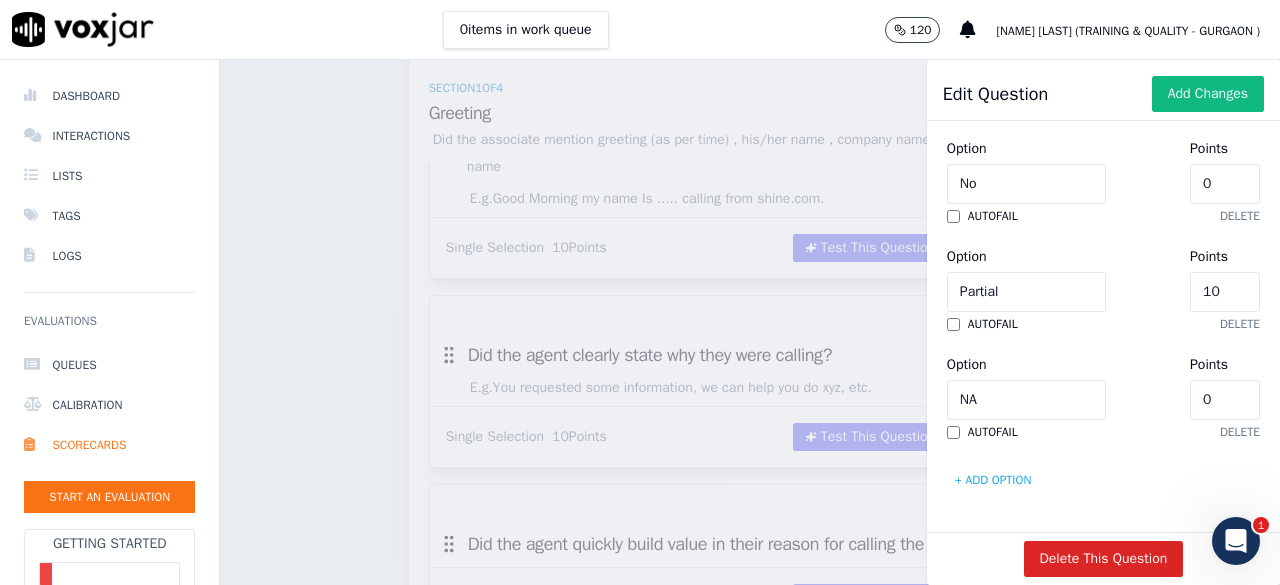 click on "0" 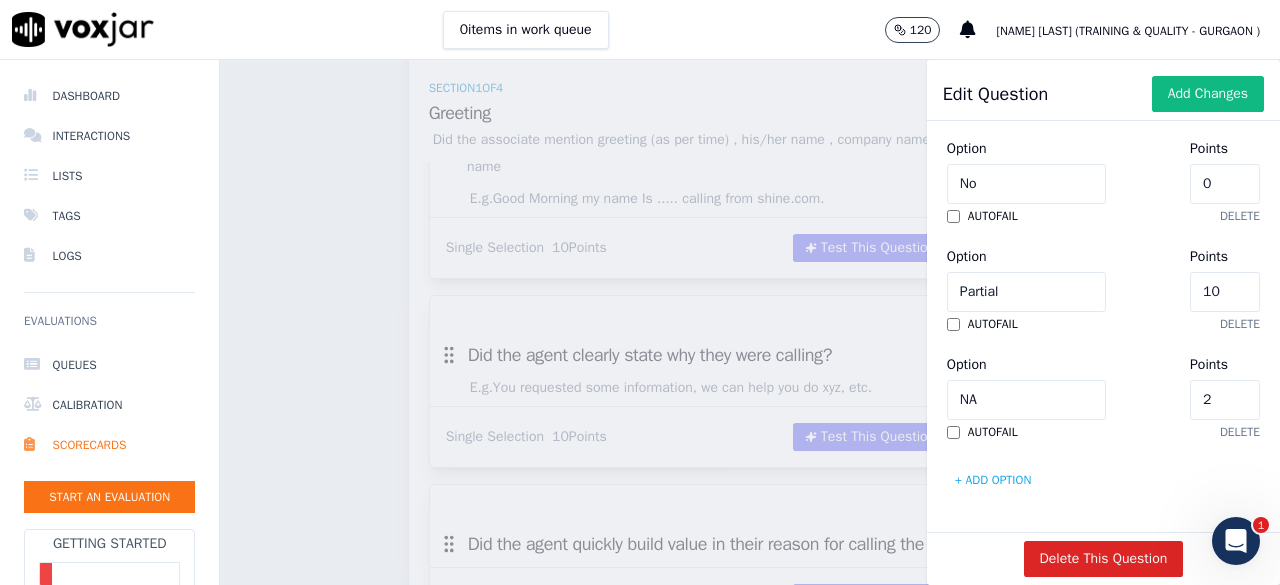 type on "20" 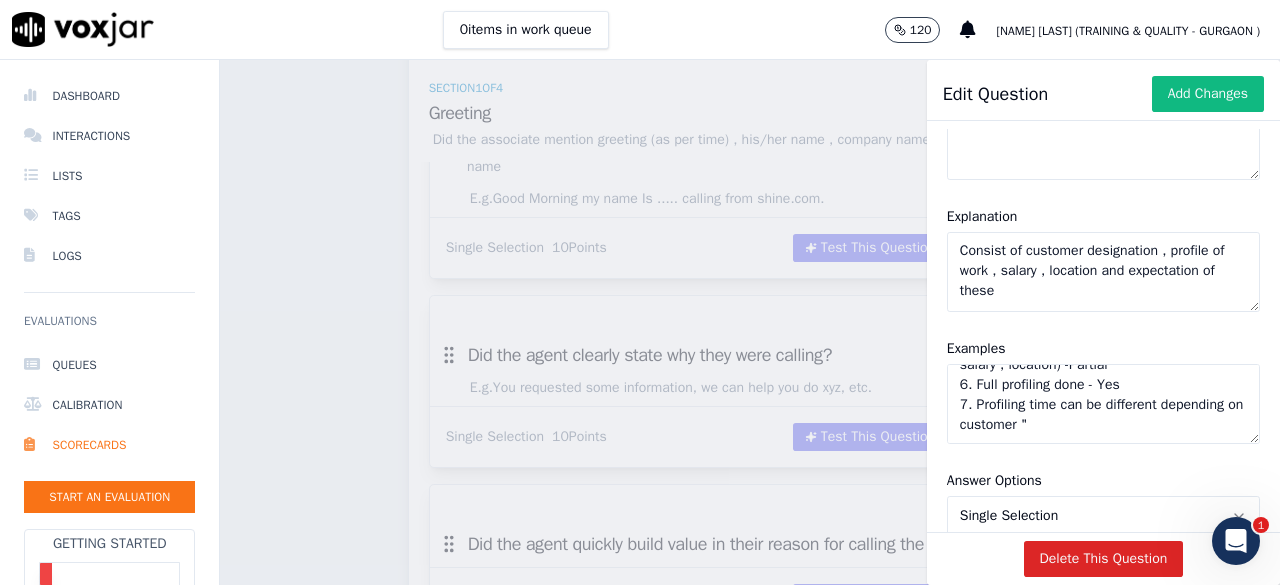 scroll, scrollTop: 0, scrollLeft: 0, axis: both 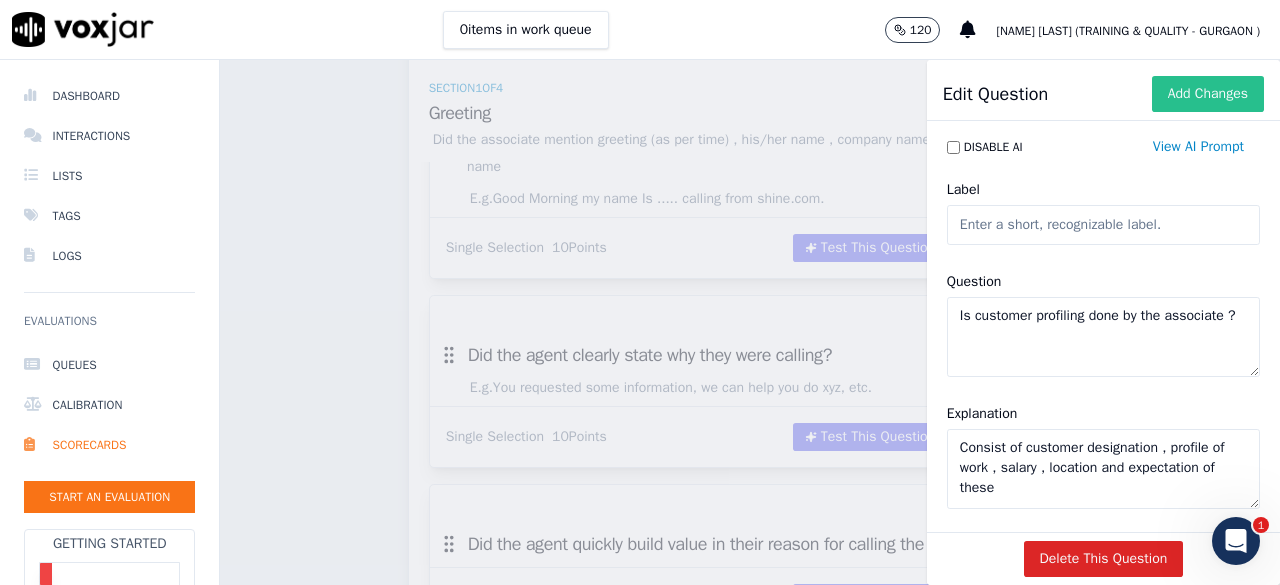 click on "Add Changes" at bounding box center [1208, 94] 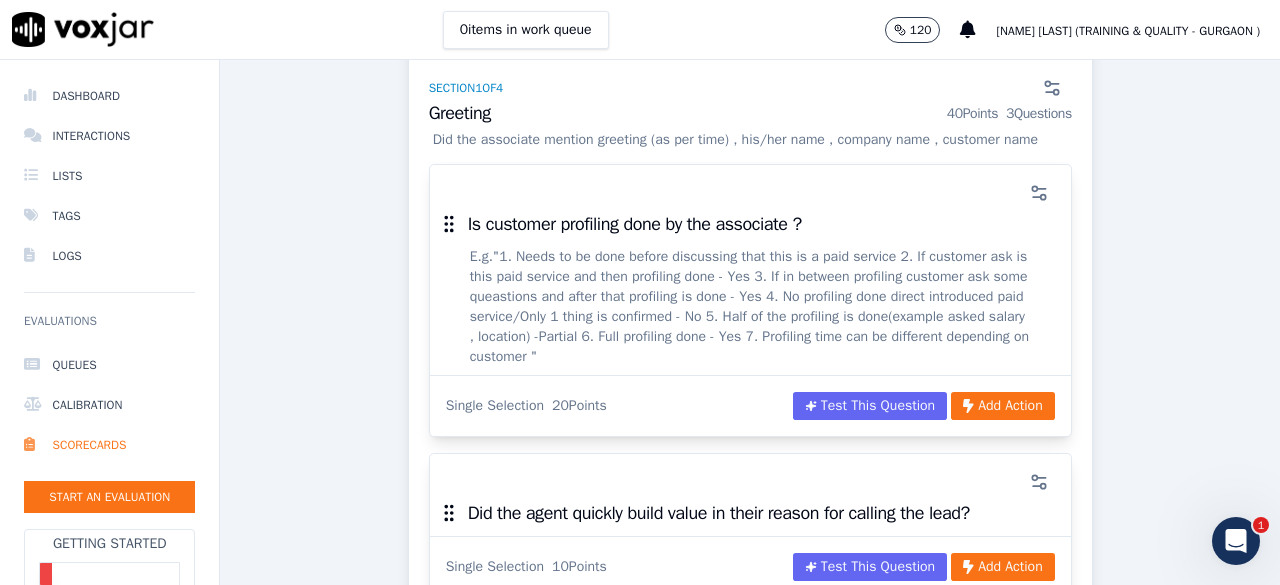 scroll, scrollTop: 500, scrollLeft: 0, axis: vertical 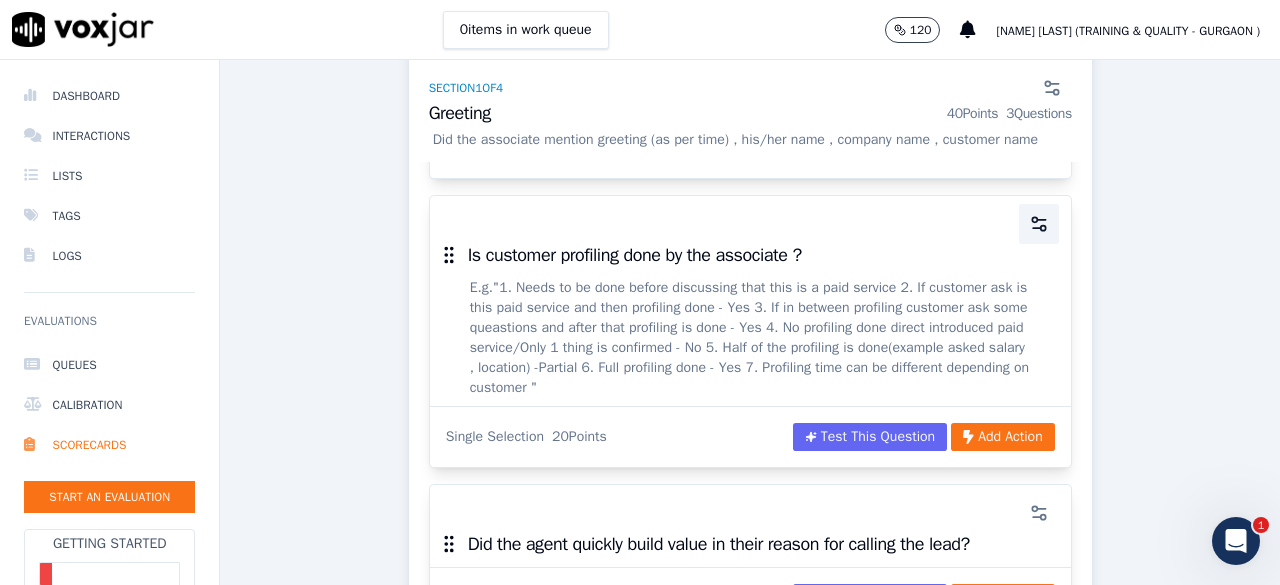 click 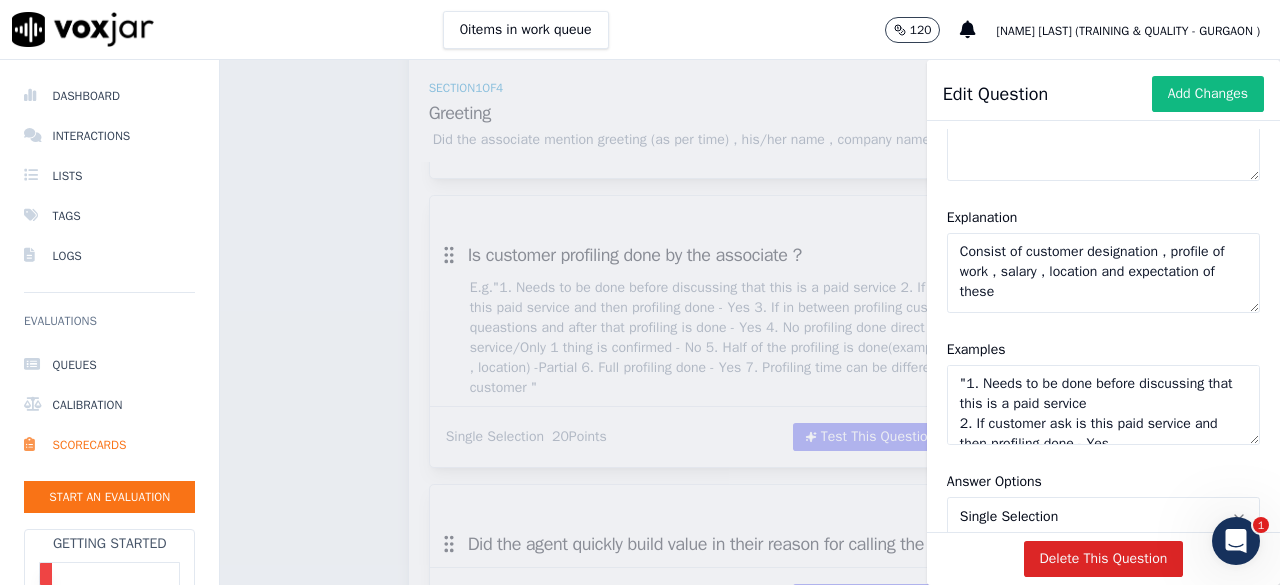scroll, scrollTop: 0, scrollLeft: 0, axis: both 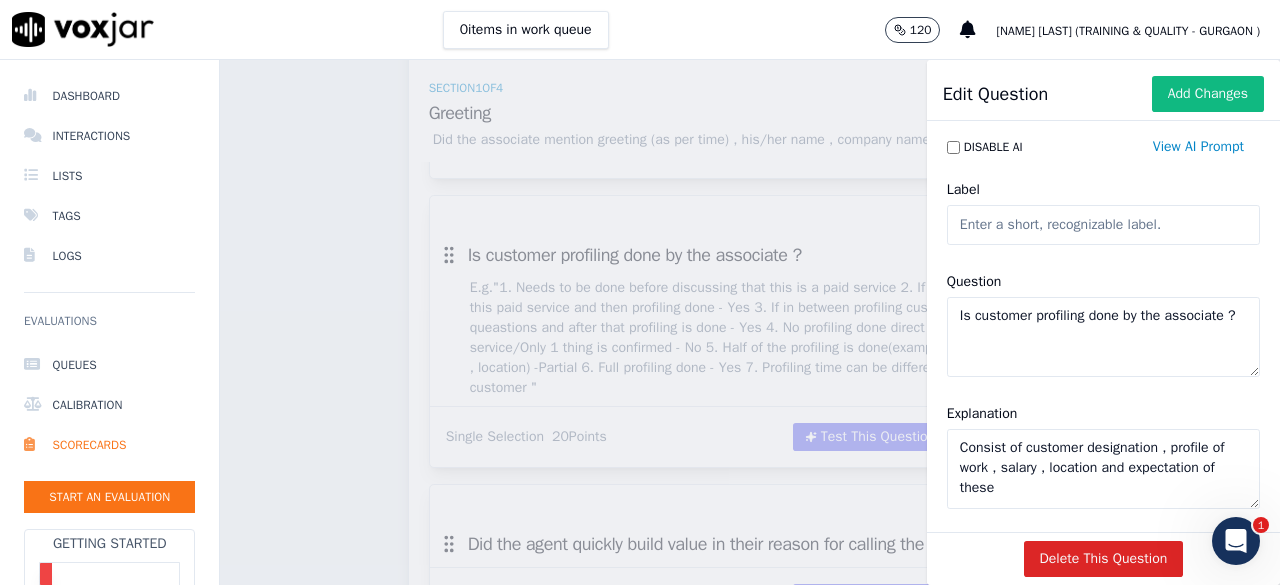 click on "Label" 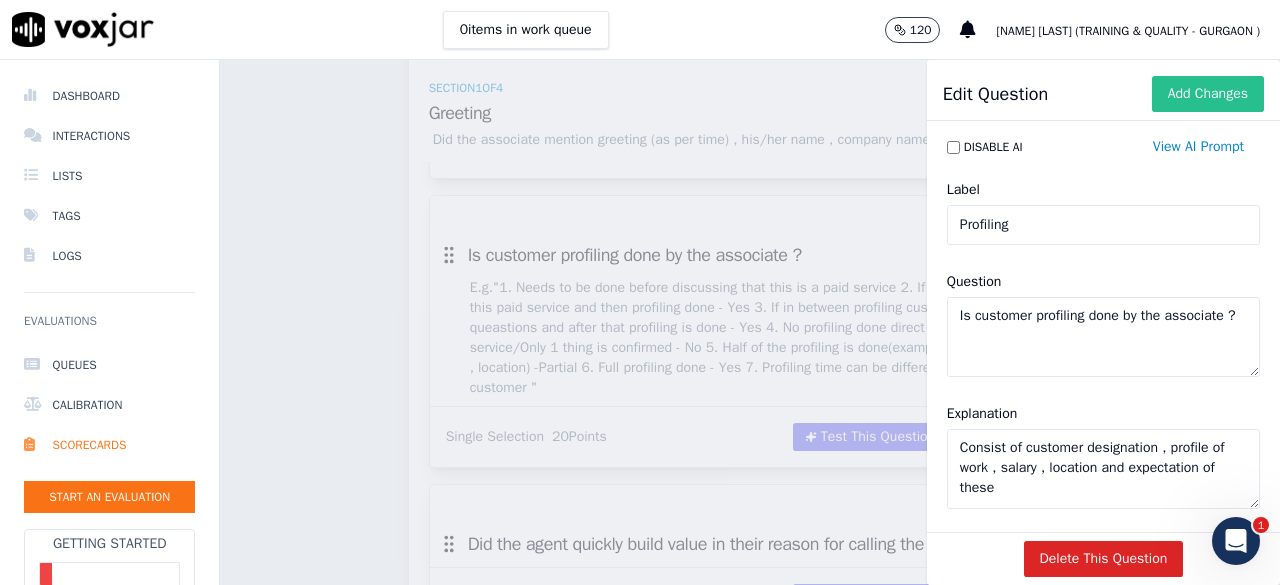 type on "Profiling" 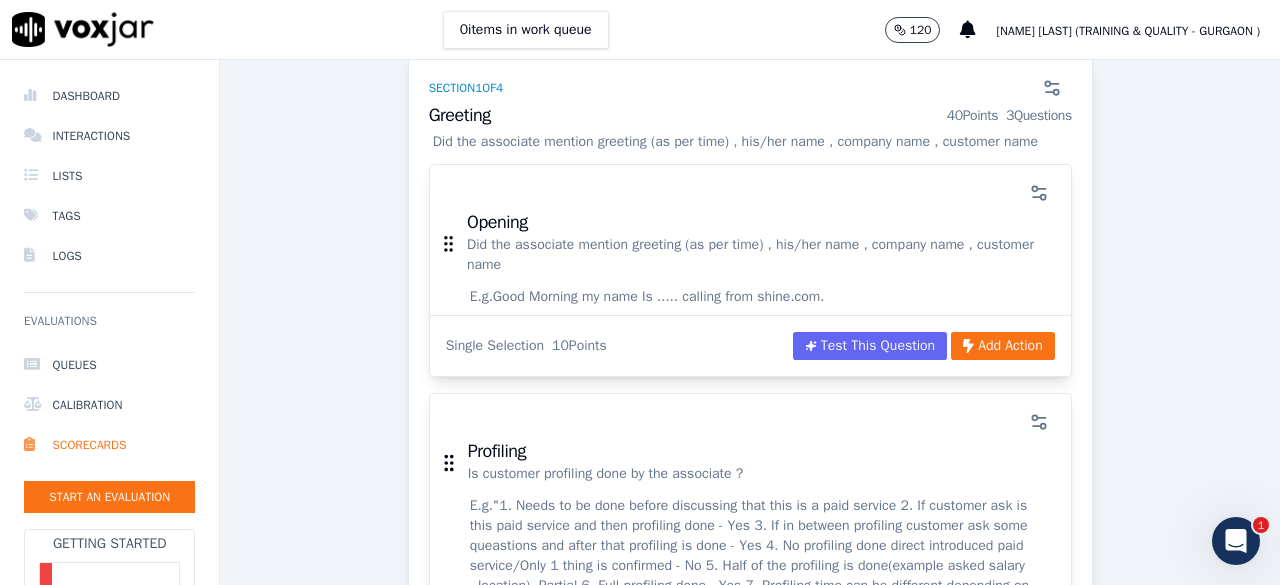 scroll, scrollTop: 300, scrollLeft: 0, axis: vertical 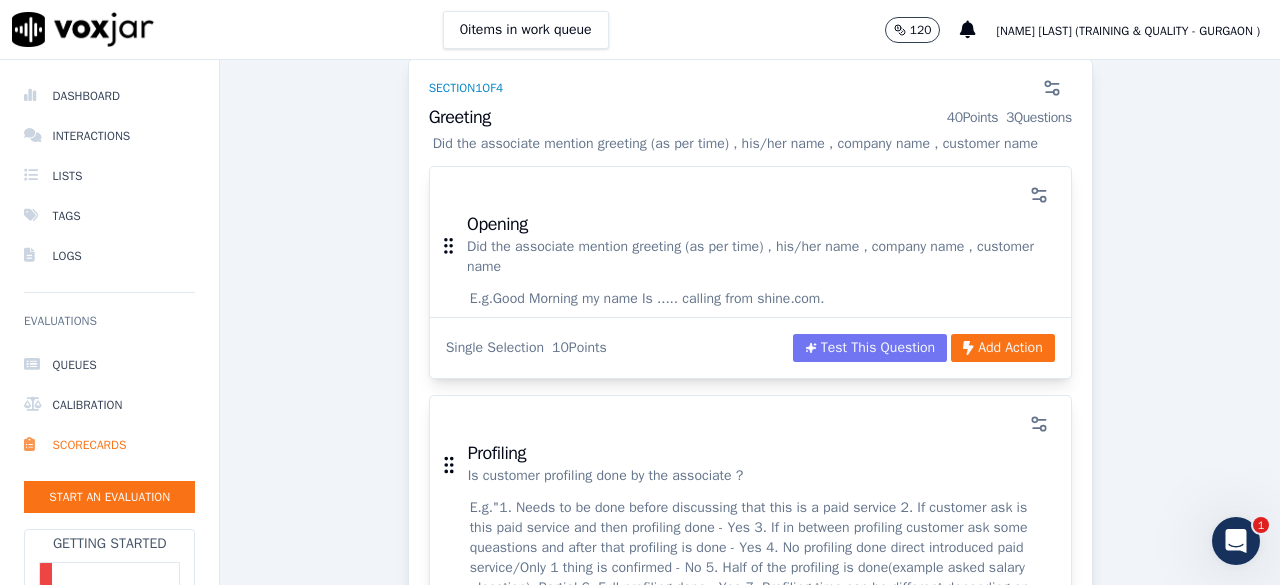 click on "Test This Question" at bounding box center (870, 348) 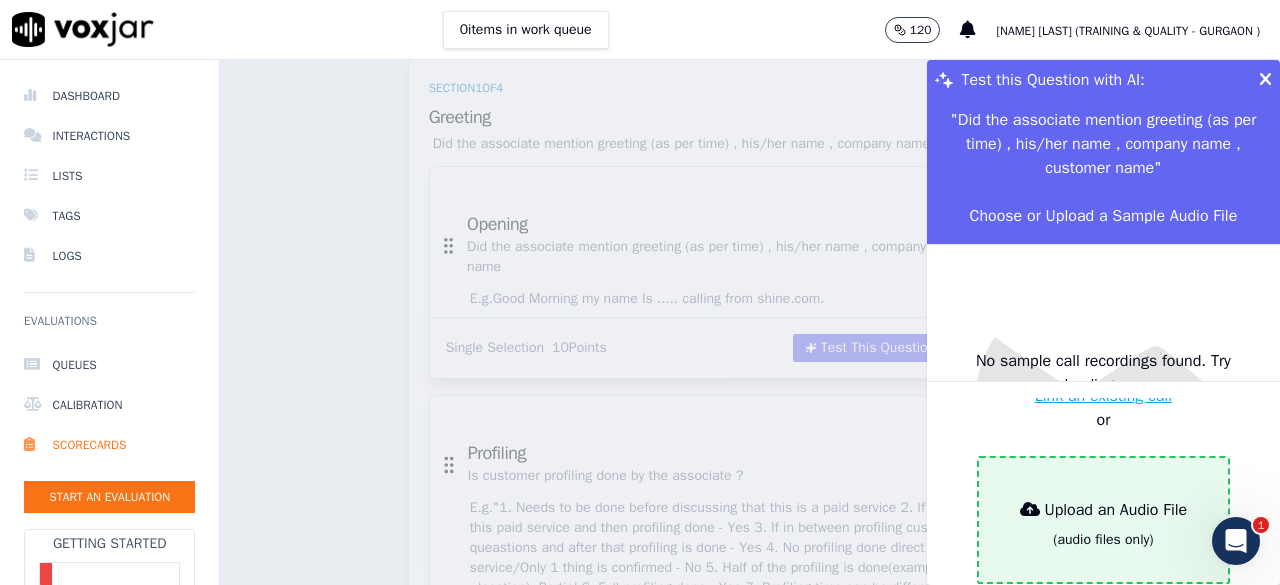 scroll, scrollTop: 200, scrollLeft: 0, axis: vertical 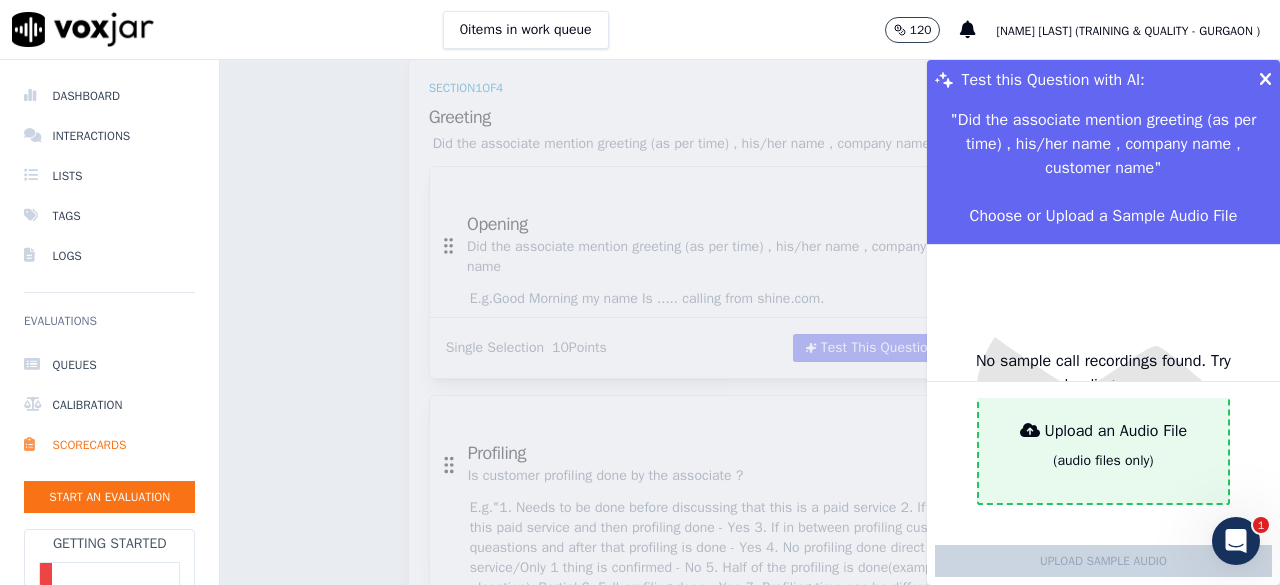 click on "Upload an Audio File" at bounding box center (1104, 431) 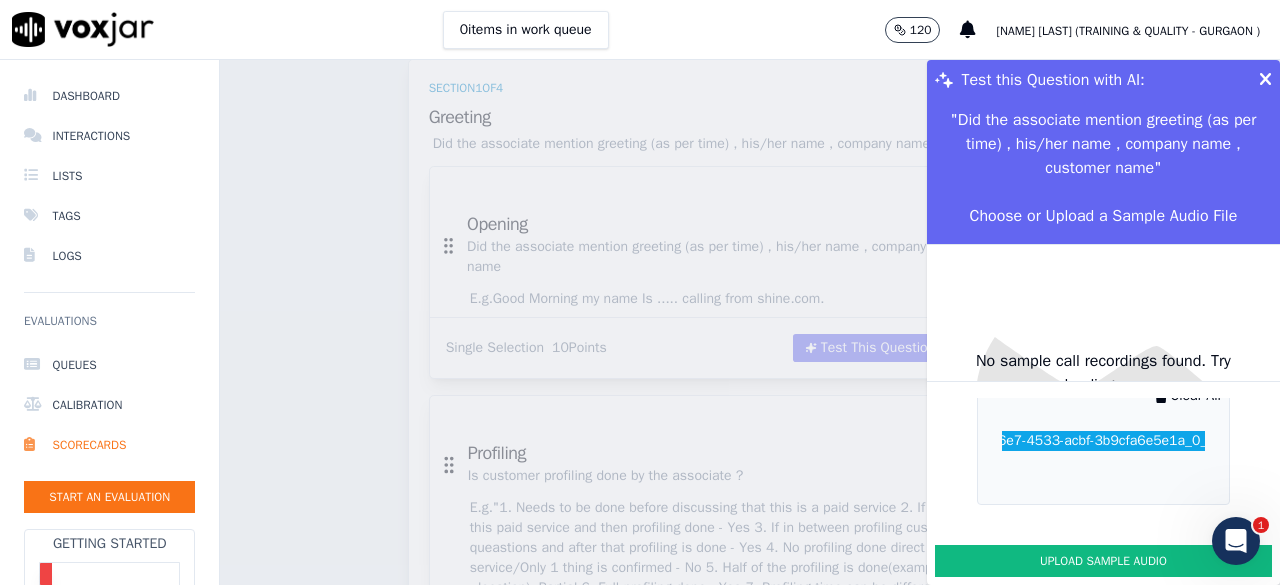 scroll, scrollTop: 212, scrollLeft: 0, axis: vertical 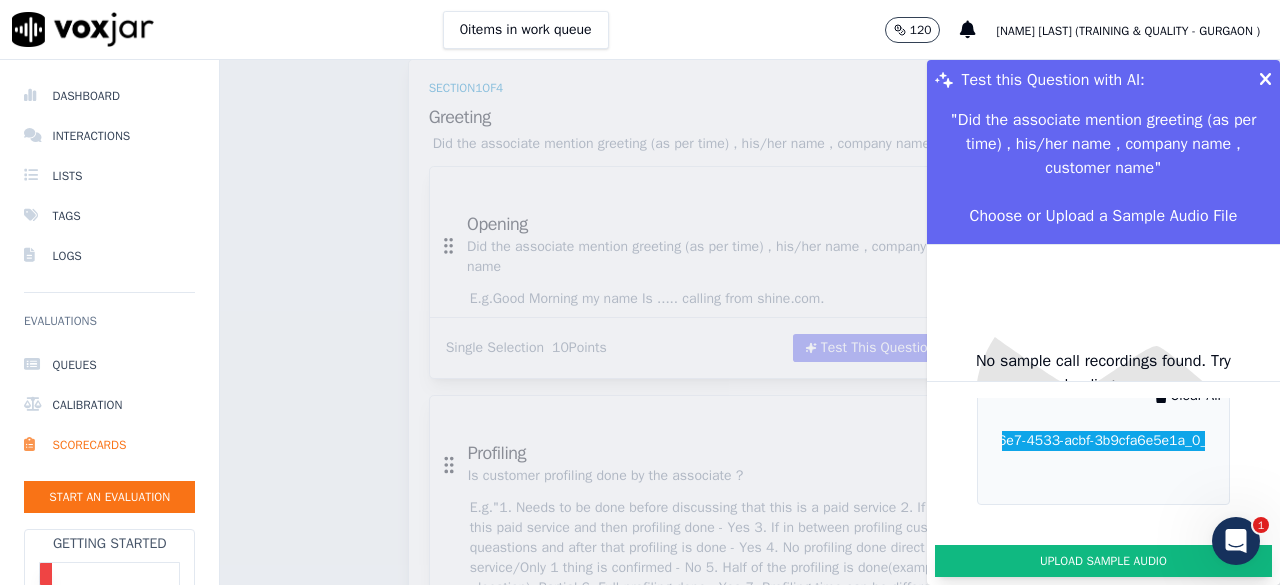 click on "Upload Sample Audio" at bounding box center (1103, 561) 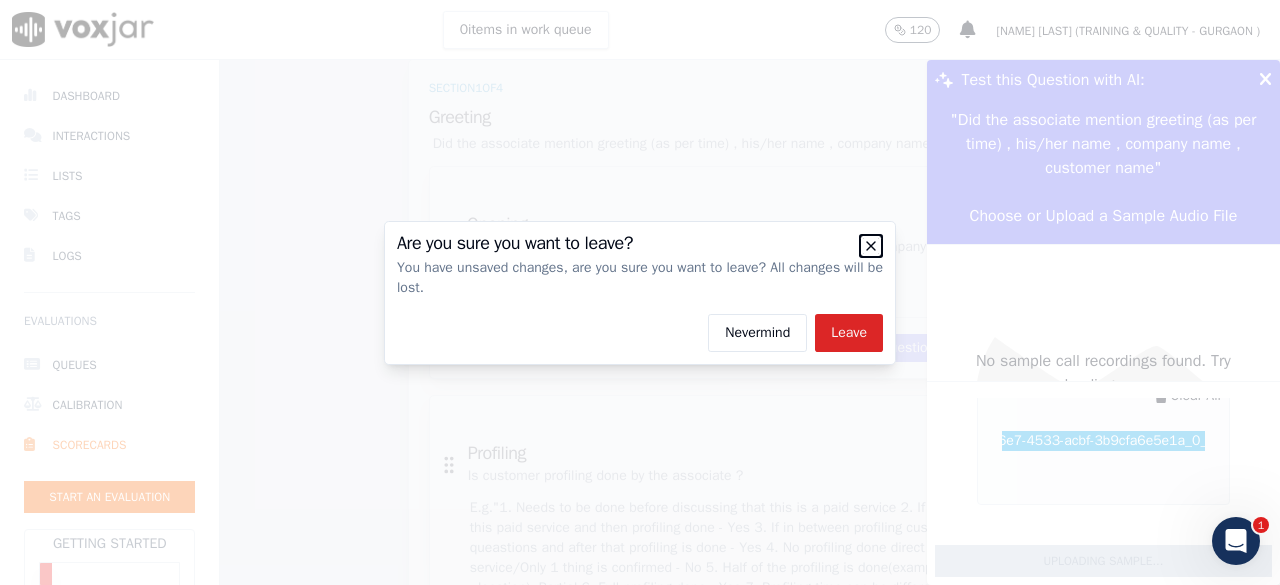 click 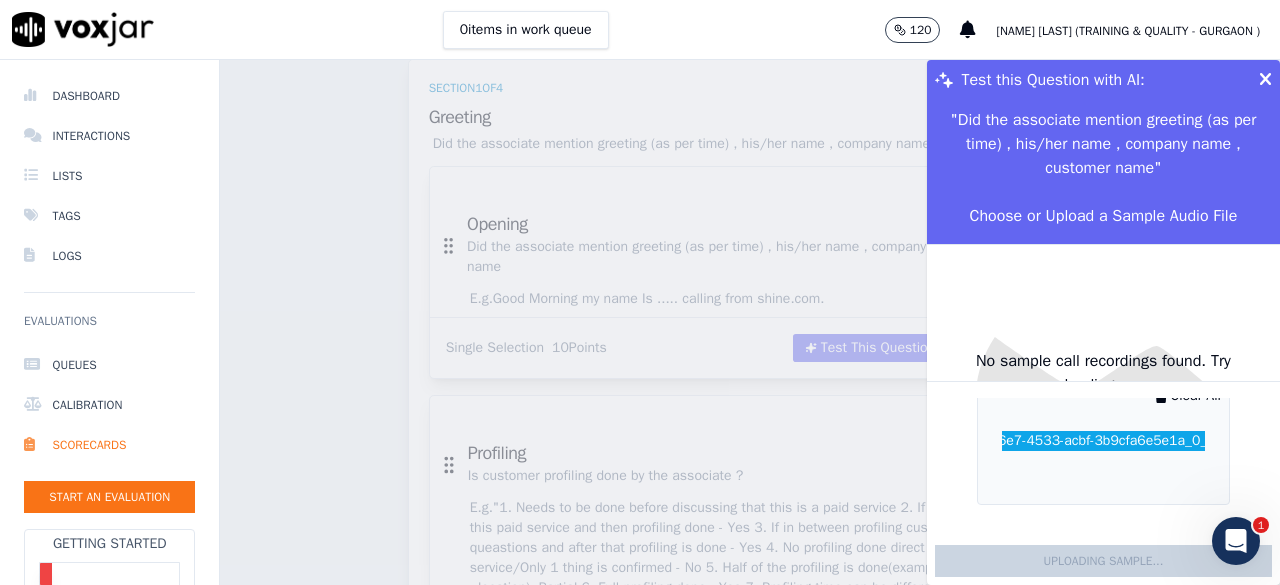 type 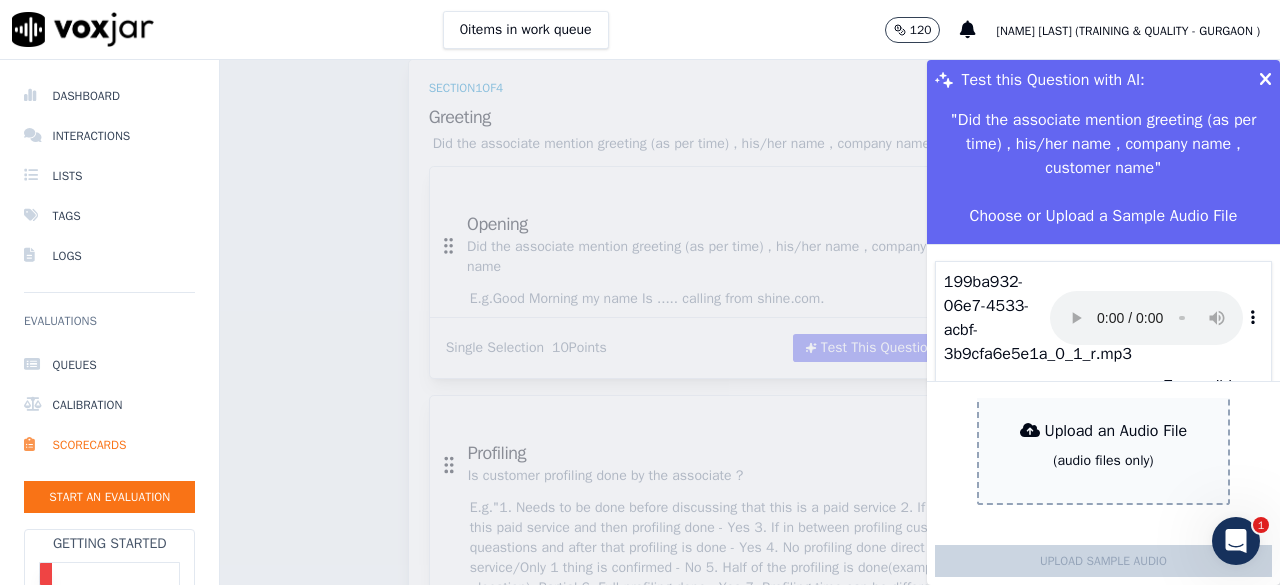 click at bounding box center (1265, 80) 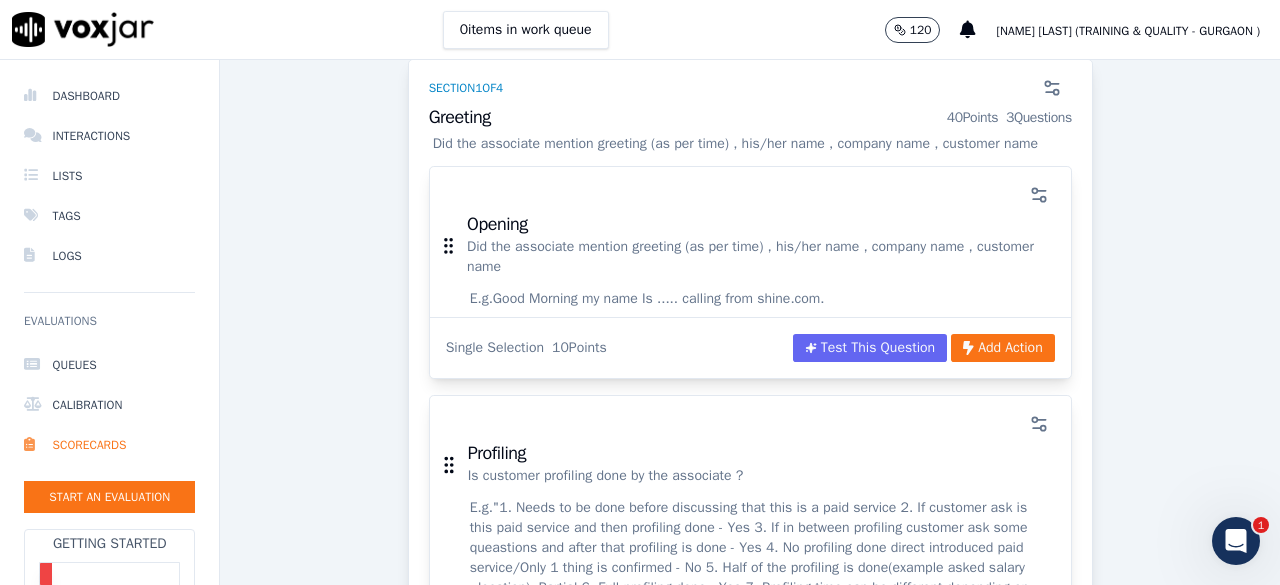 scroll, scrollTop: 0, scrollLeft: 0, axis: both 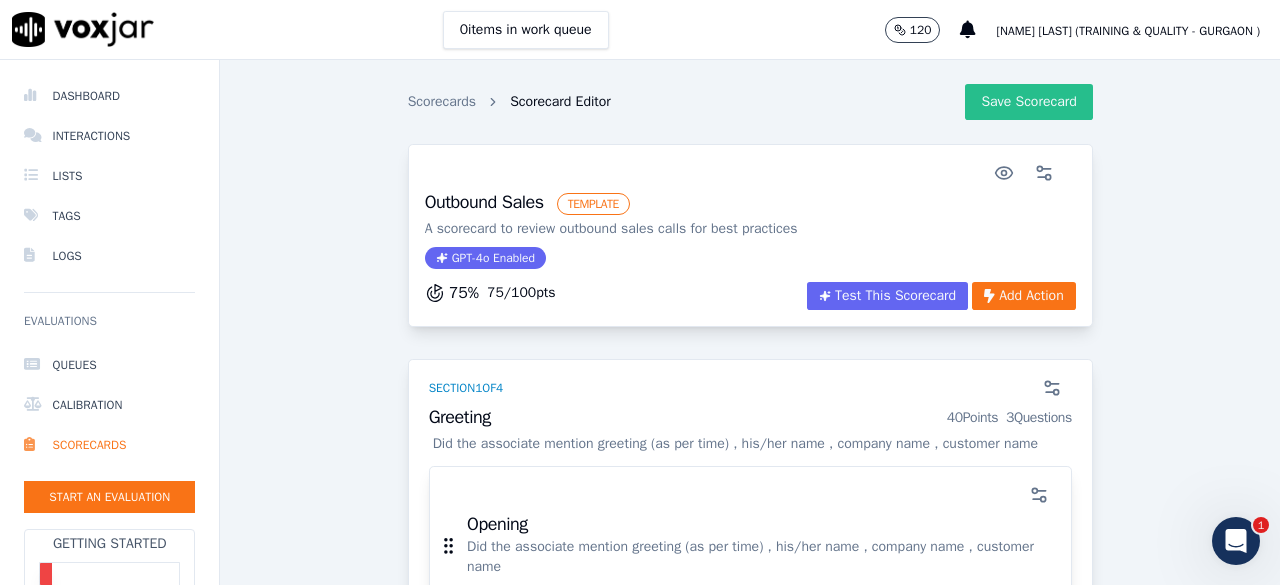 click on "Save Scorecard" at bounding box center (1028, 102) 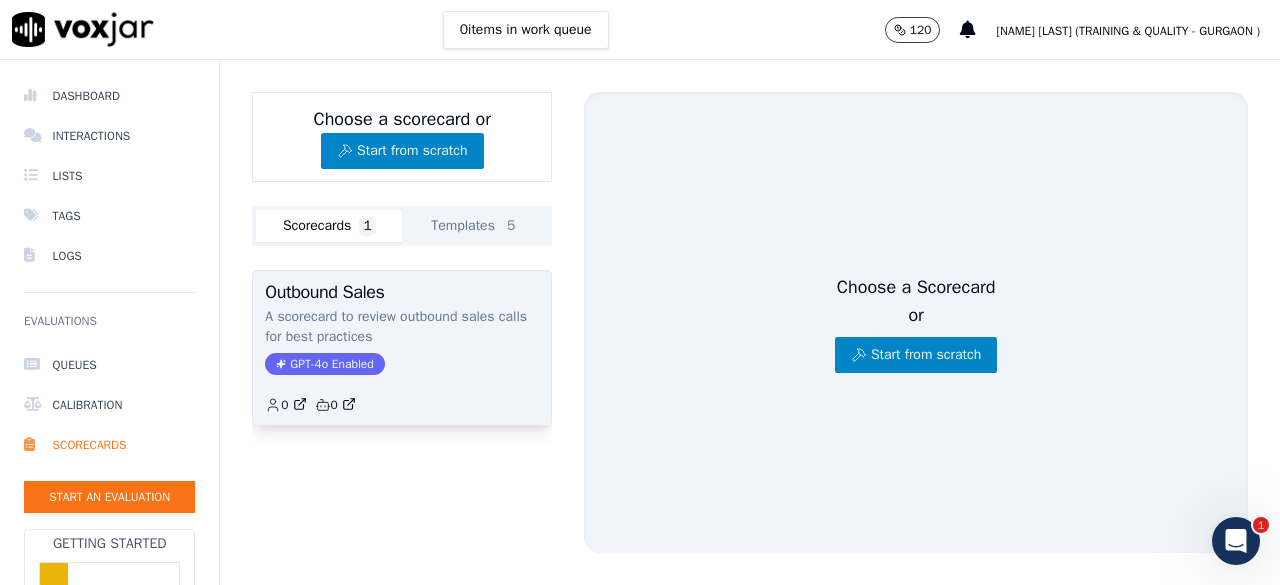 click on "A scorecard to review outbound sales calls for best practices" 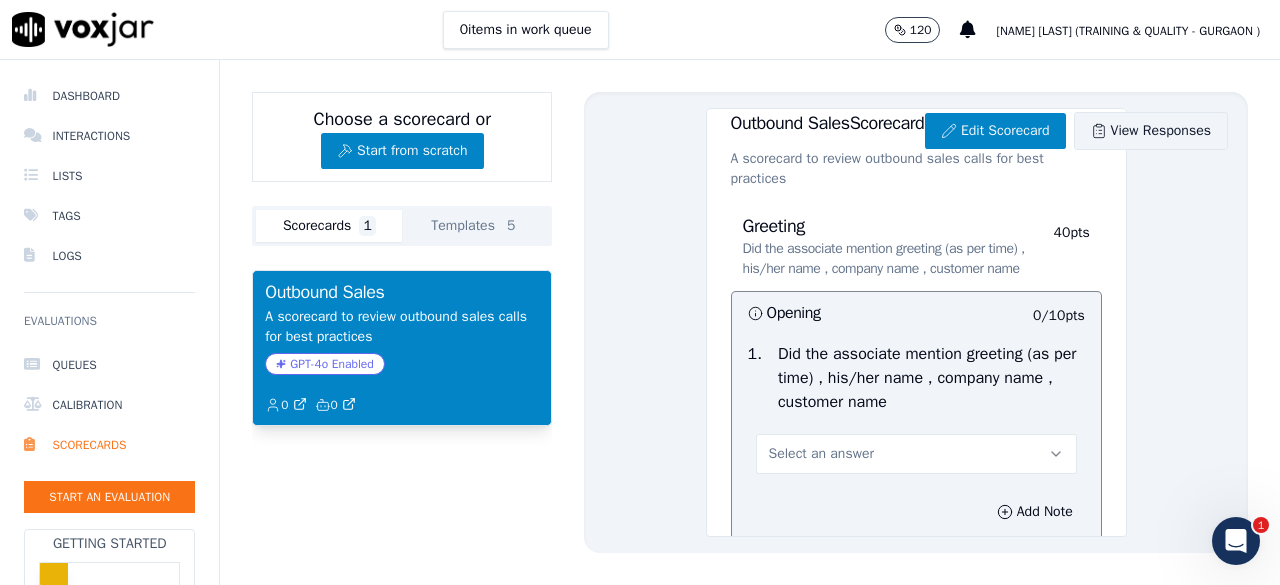 scroll, scrollTop: 0, scrollLeft: 0, axis: both 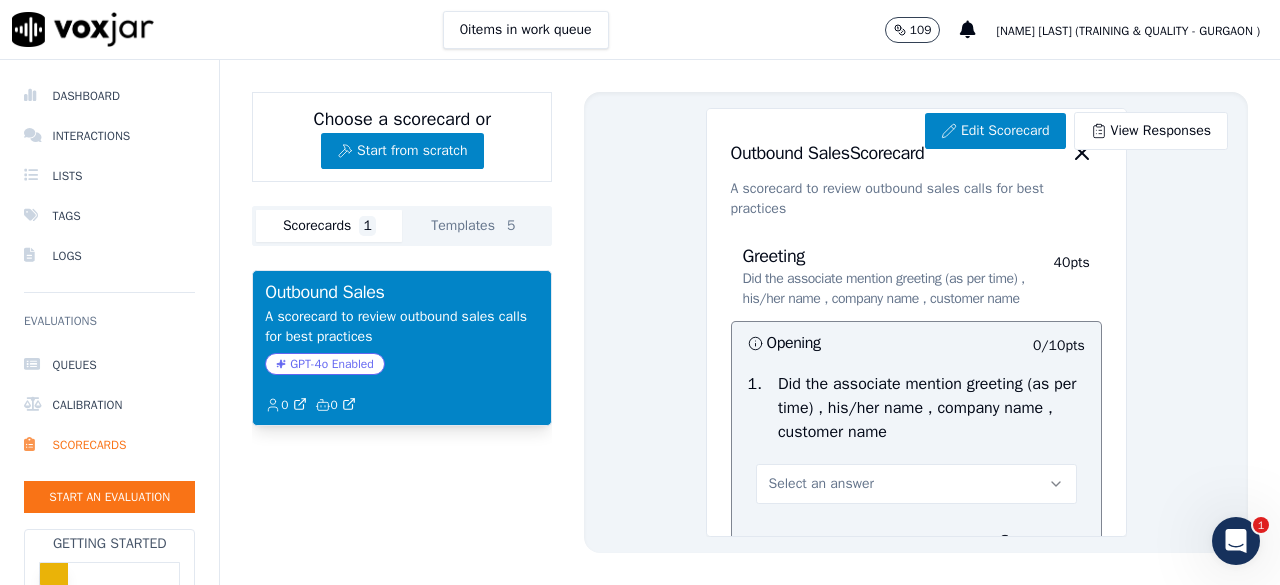 click on "Templates  5" 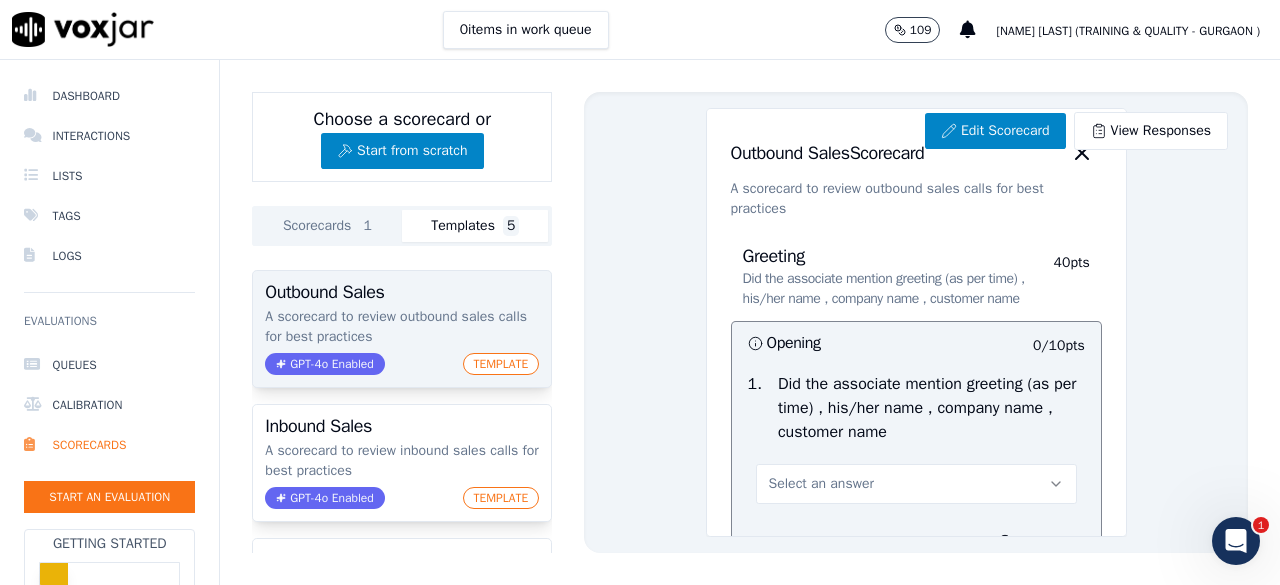 click on "A scorecard to review outbound sales calls for best practices" 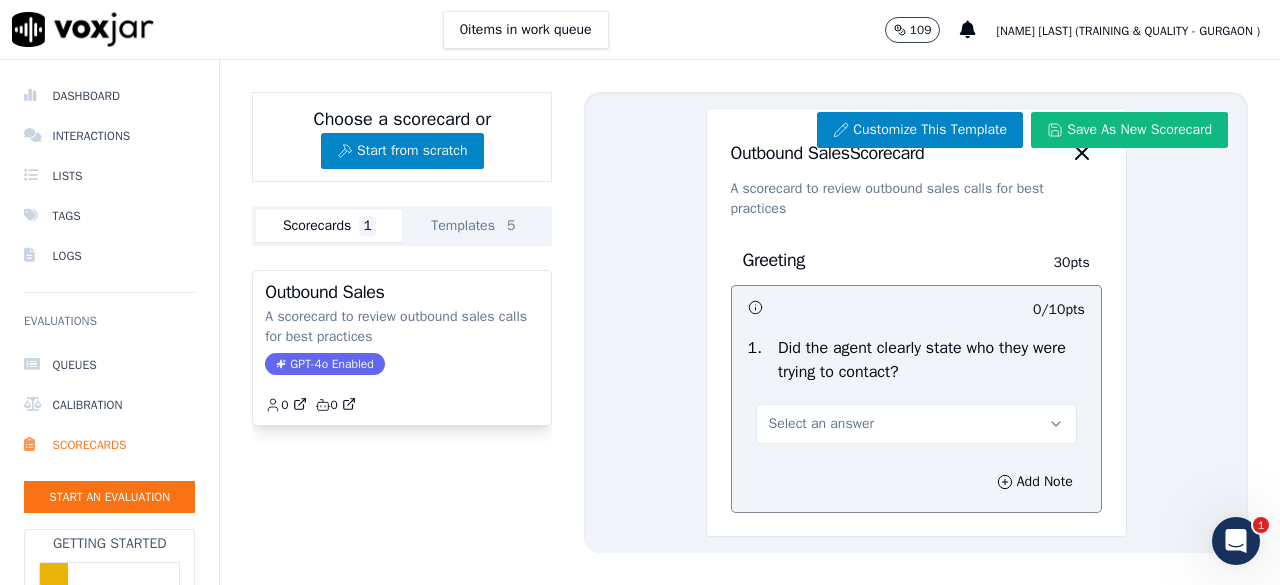 click on "Scorecards  1" at bounding box center [329, 226] 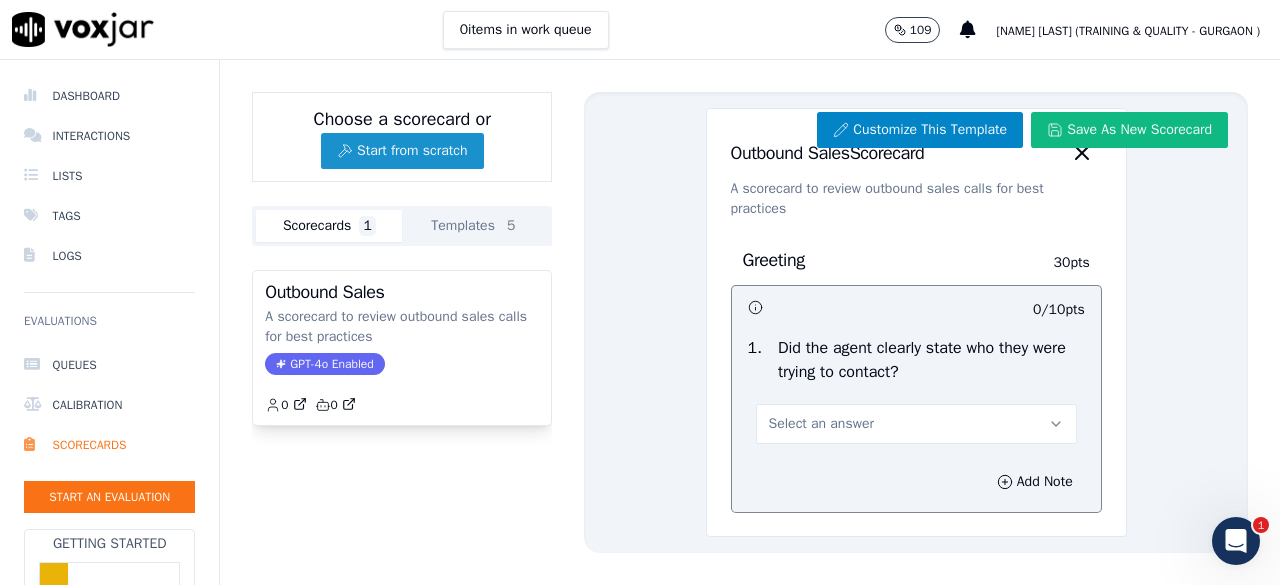 click on "Start from scratch" at bounding box center (402, 151) 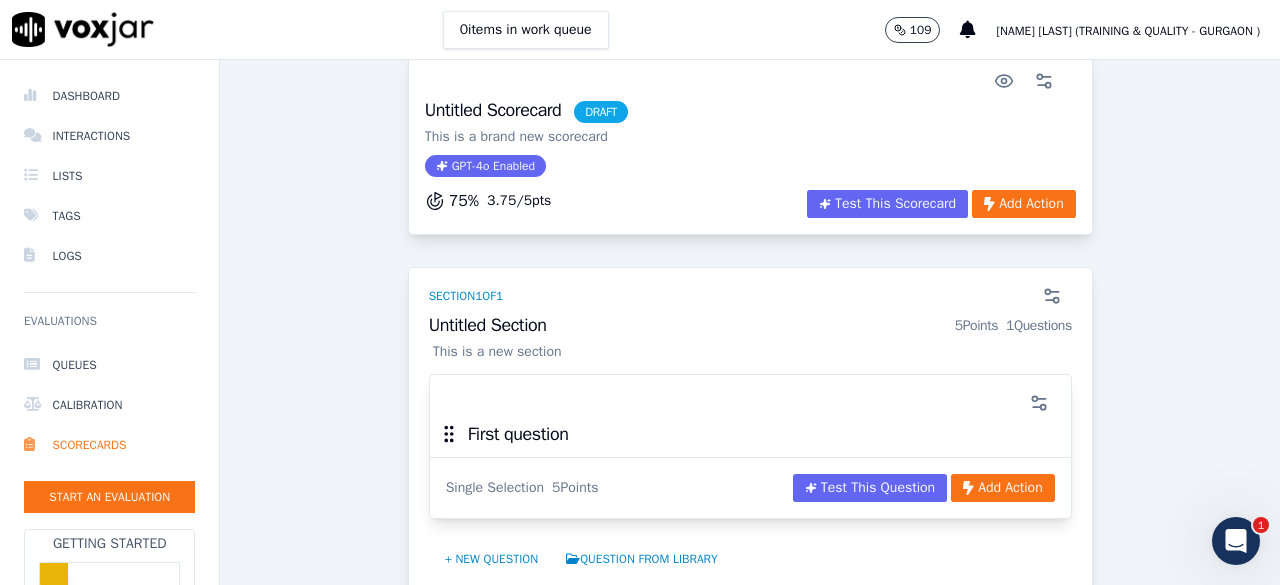 scroll, scrollTop: 0, scrollLeft: 0, axis: both 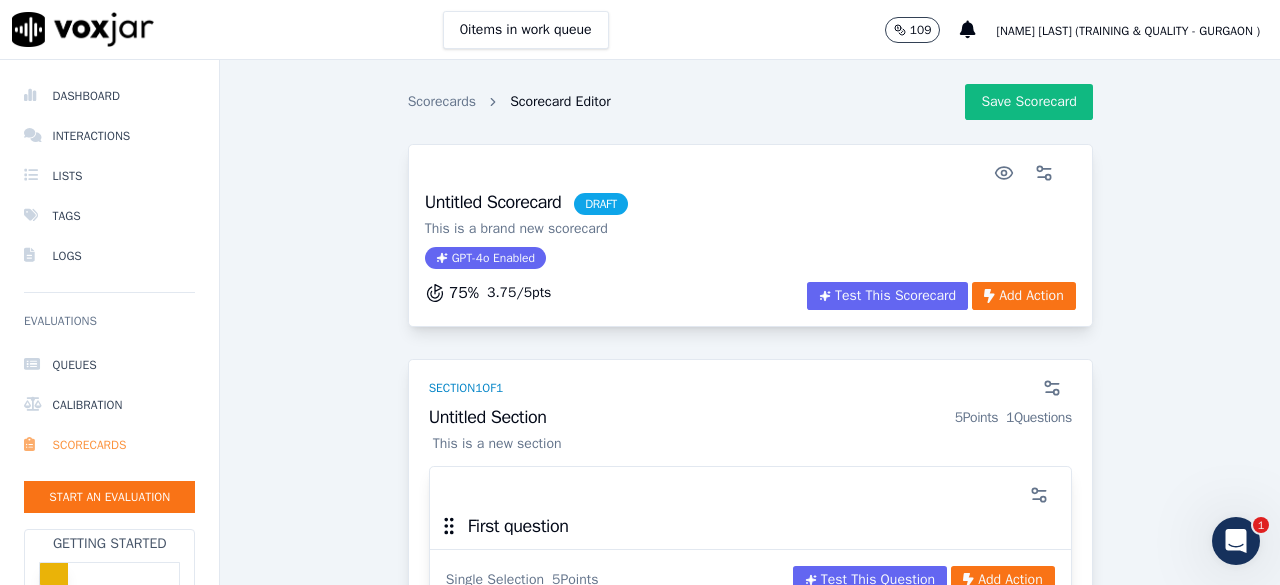 click on "Scorecards" at bounding box center [109, 445] 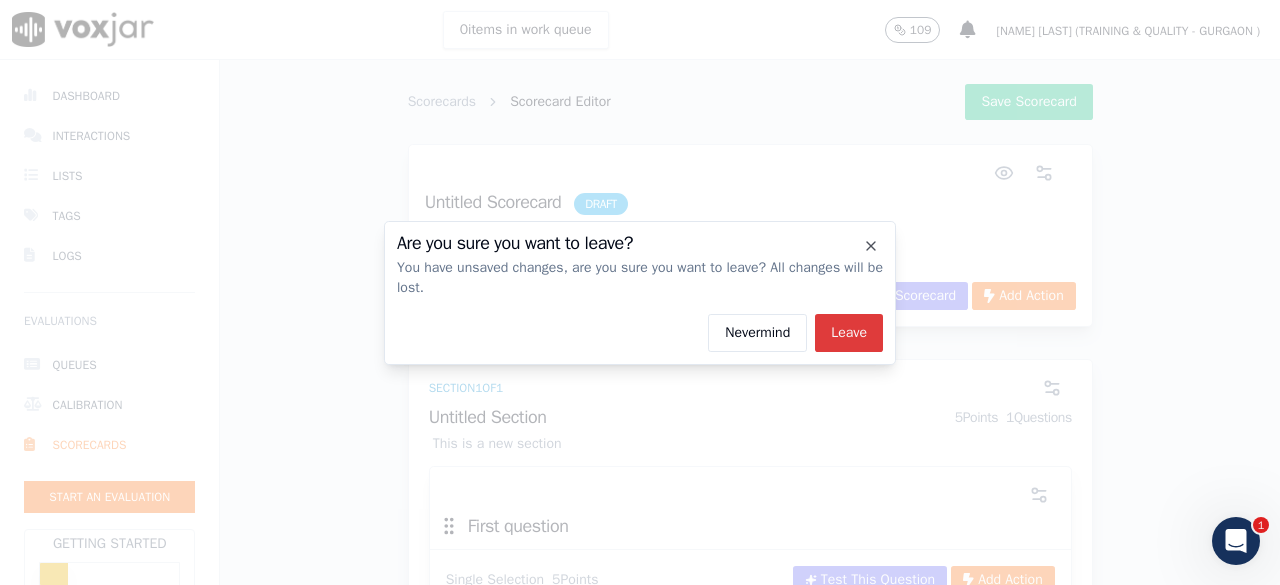 click on "Leave" 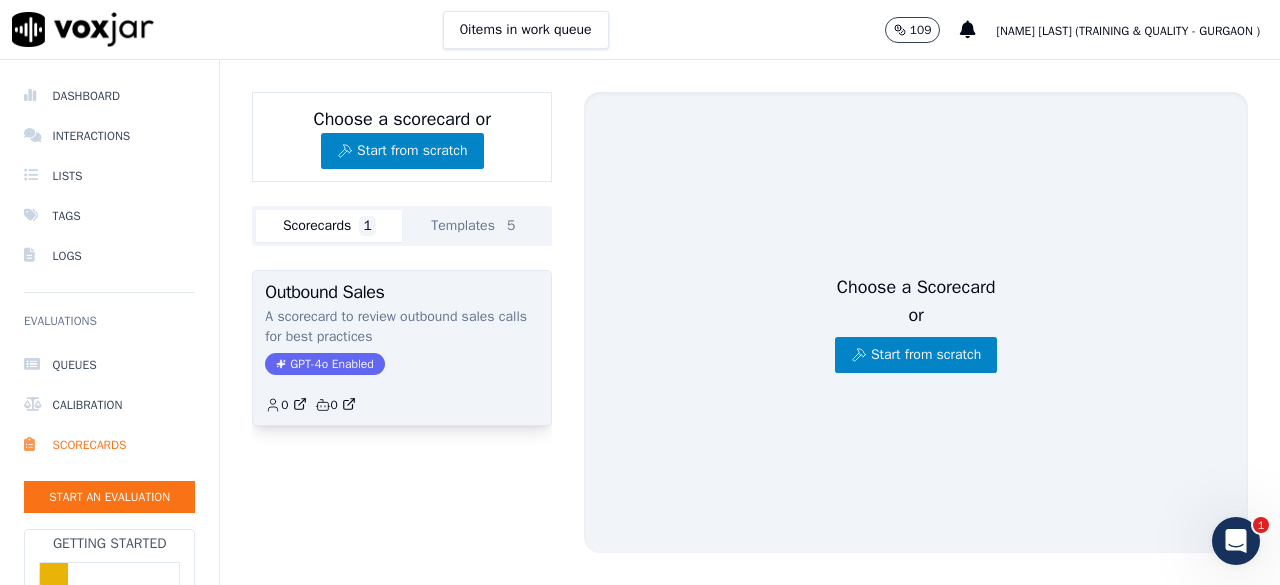 click on "A scorecard to review outbound sales calls for best practices" 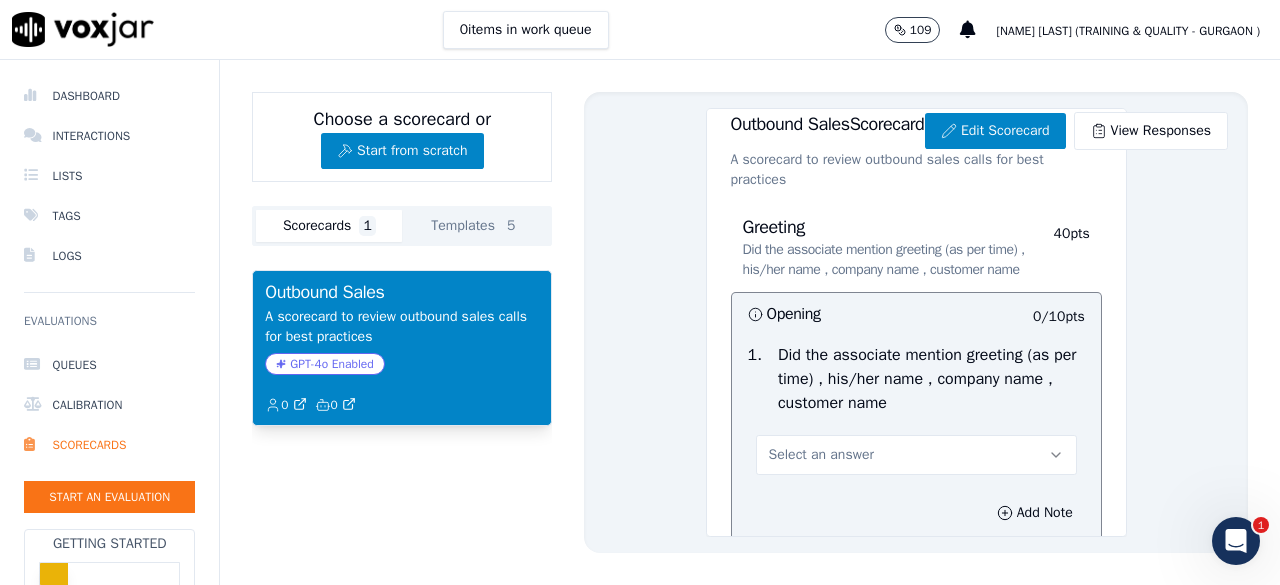 scroll, scrollTop: 0, scrollLeft: 0, axis: both 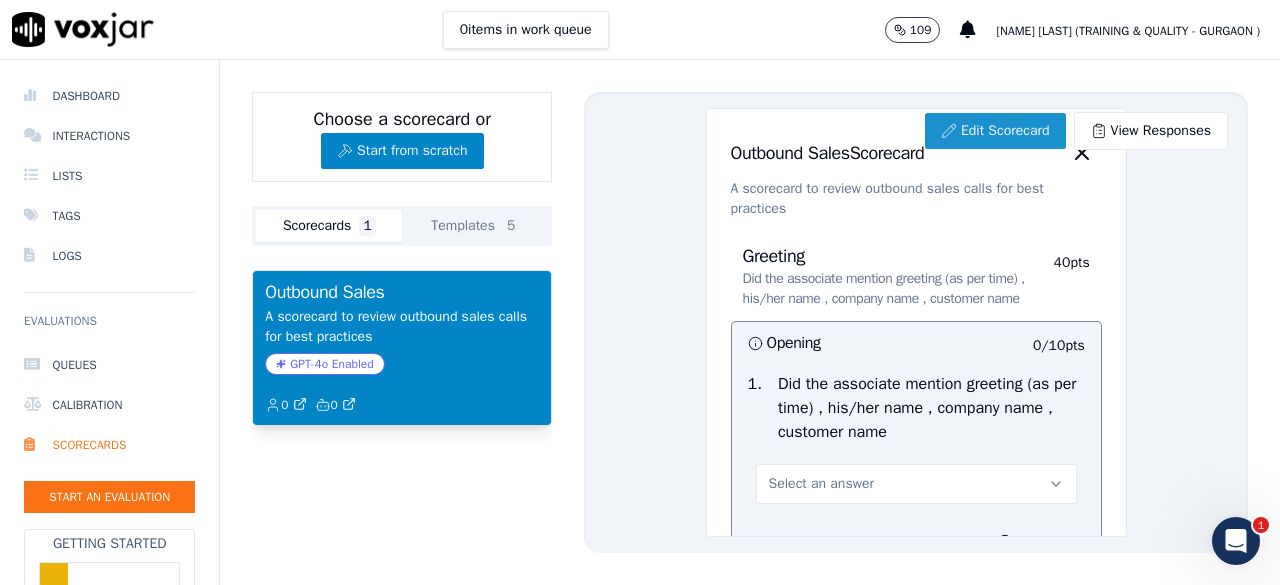 click on "Edit Scorecard" at bounding box center (995, 131) 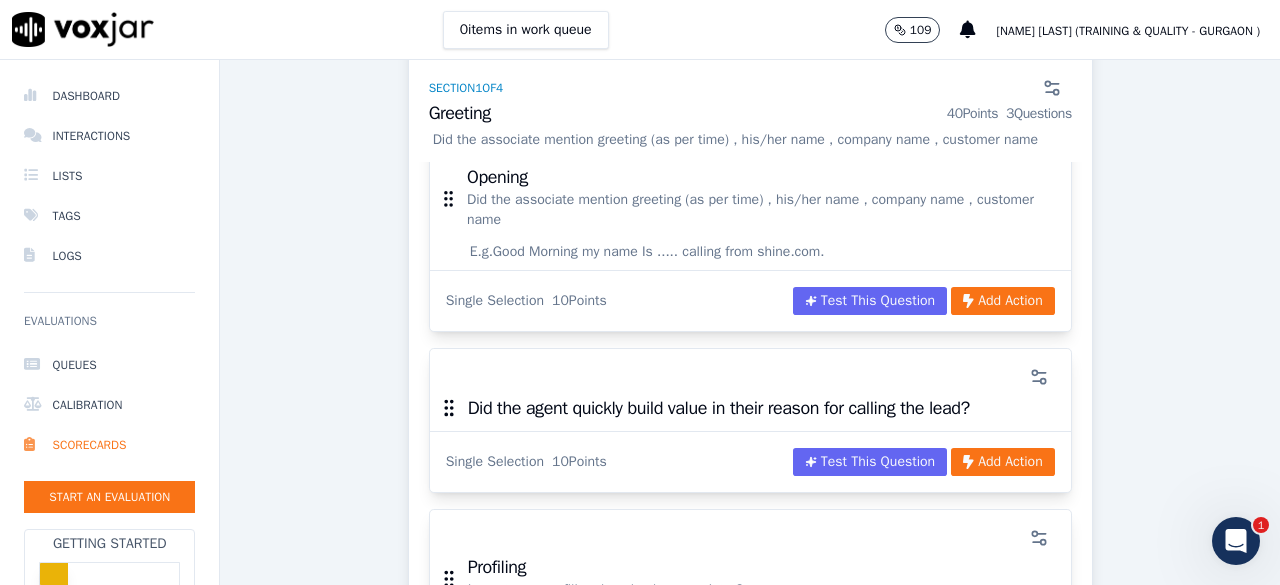 scroll, scrollTop: 300, scrollLeft: 0, axis: vertical 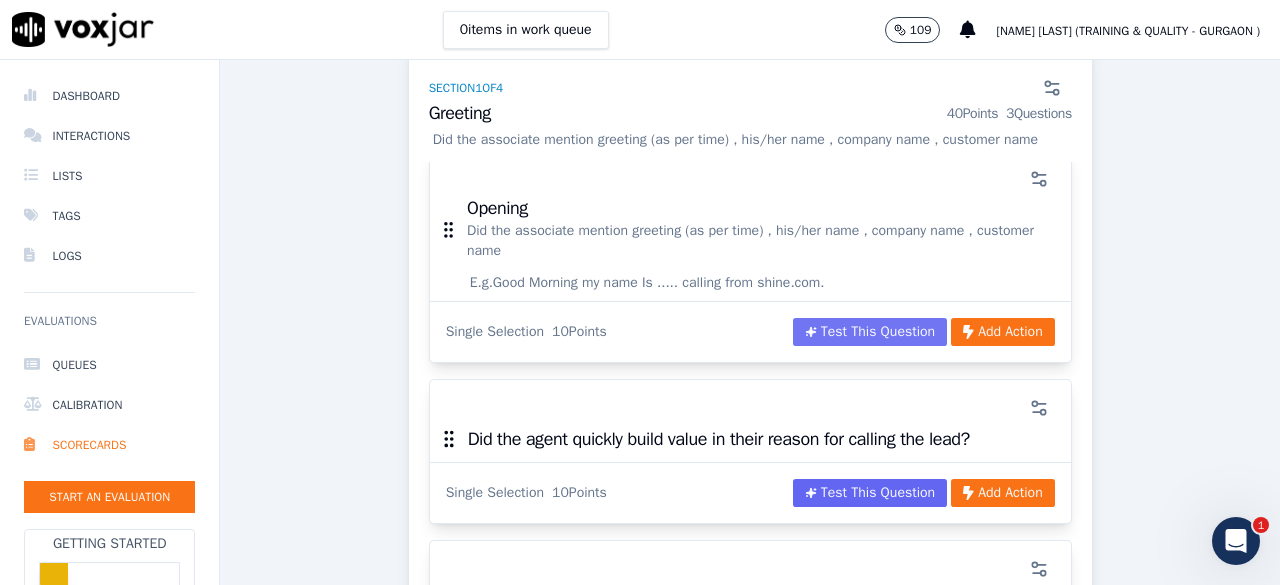 click on "Test This Question" at bounding box center (870, 332) 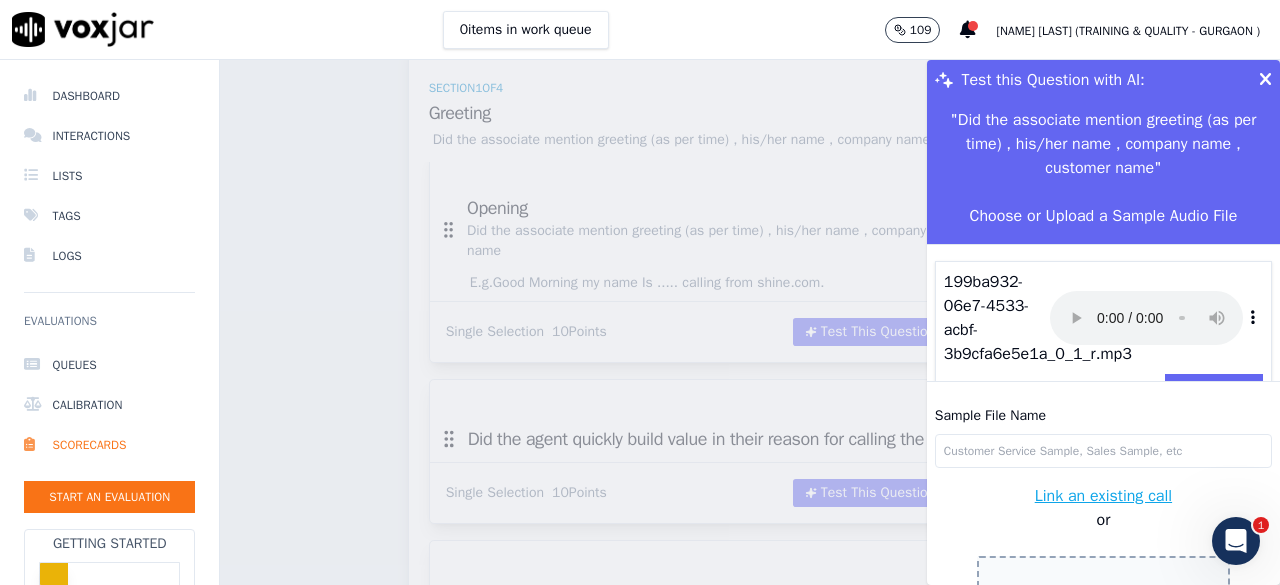 scroll, scrollTop: 0, scrollLeft: 0, axis: both 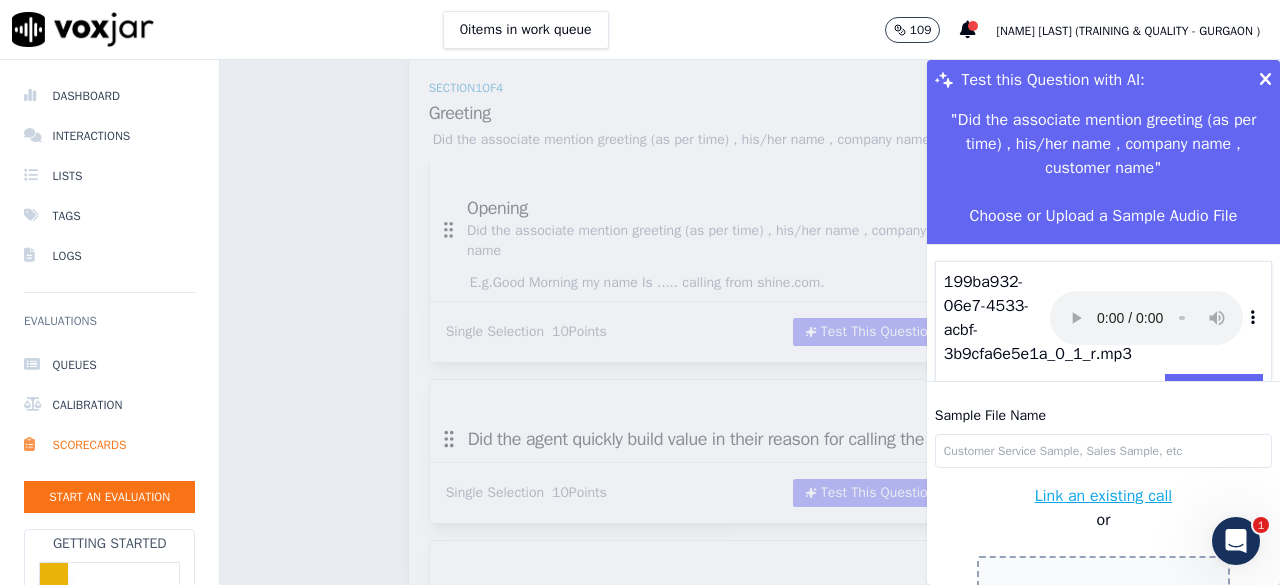 click on "Link an existing call" at bounding box center (1103, 496) 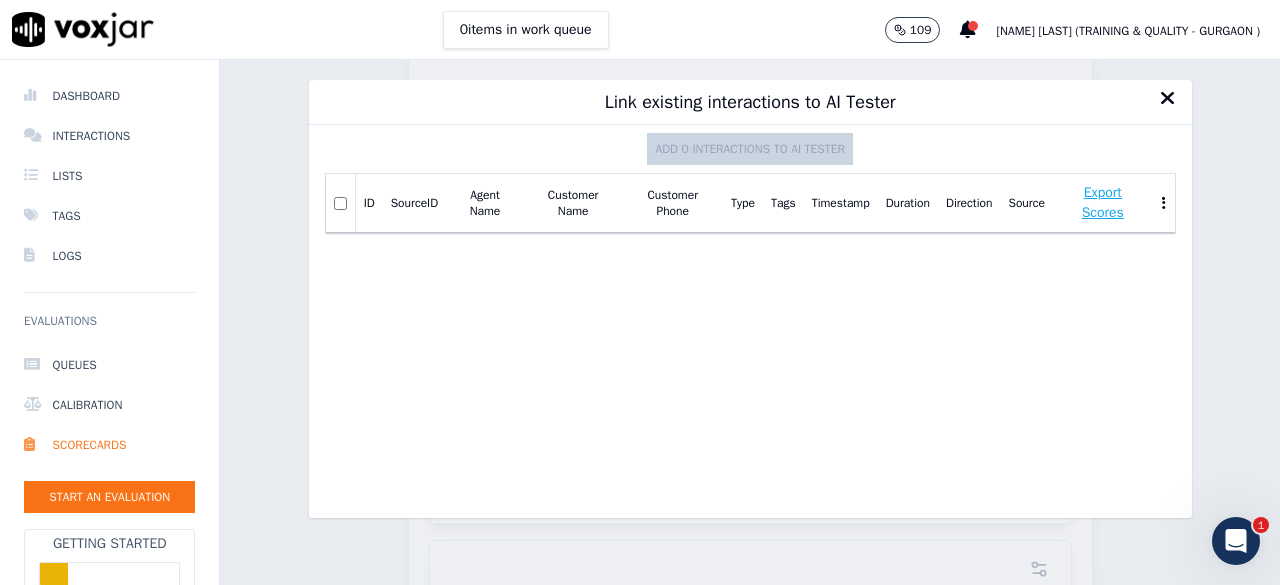 click on "Export Scores" at bounding box center [1103, 203] 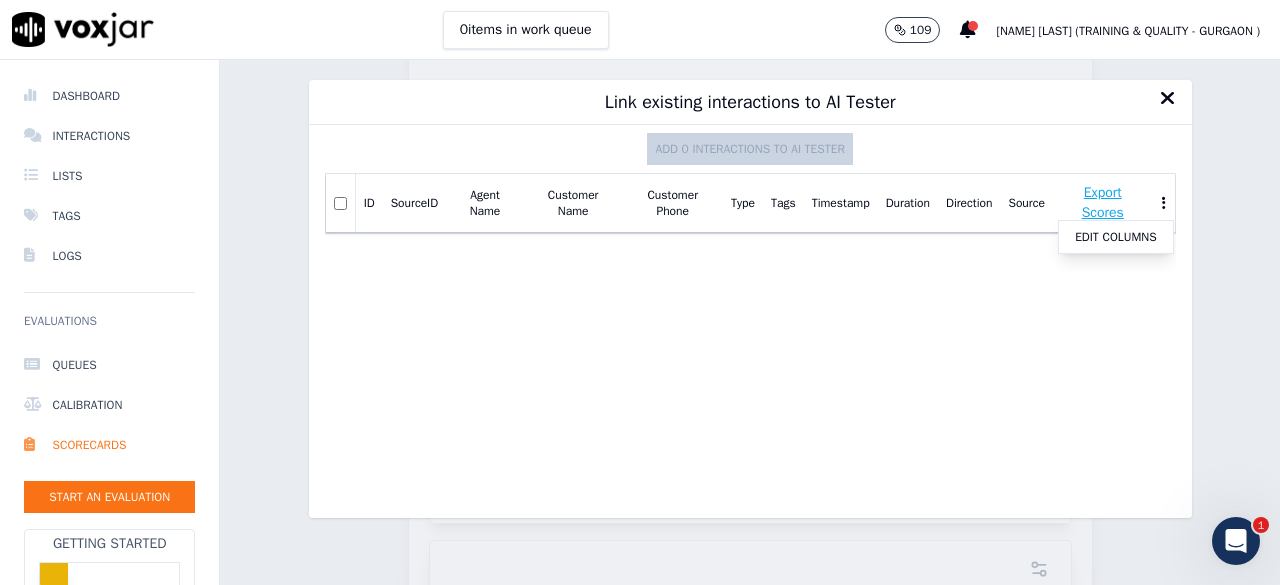 click on "ID   SourceID   Agent Name   Customer Name   Customer Phone   Type   Tags   Timestamp   Duration   Direction   Source     Export Scores     Edit Columns" at bounding box center [750, 333] 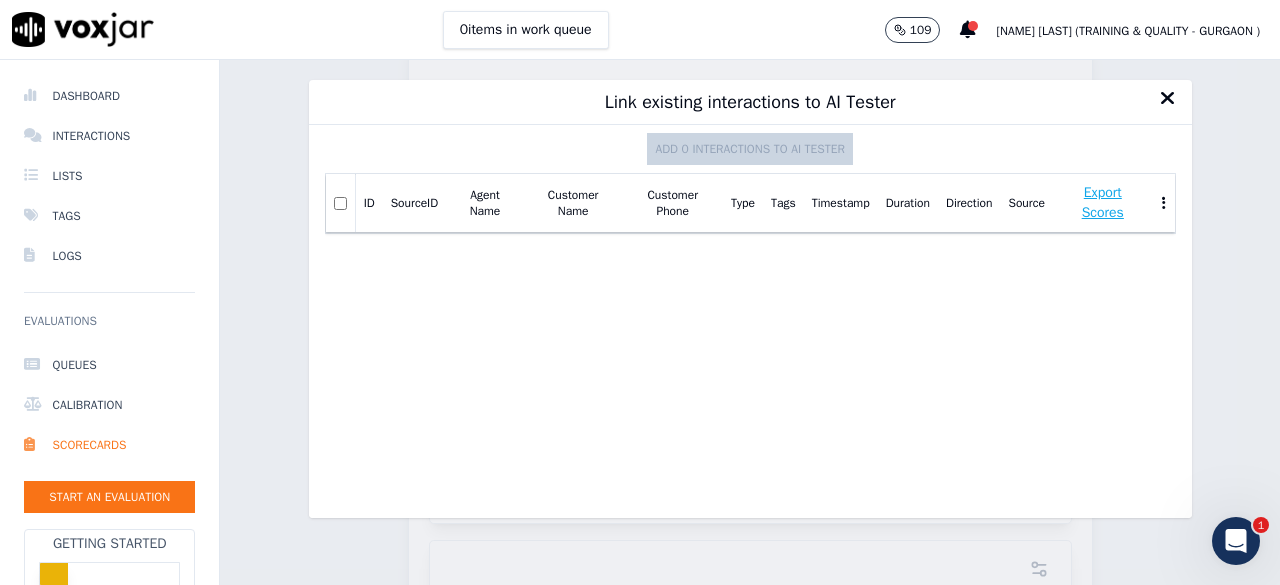 click at bounding box center [1168, 98] 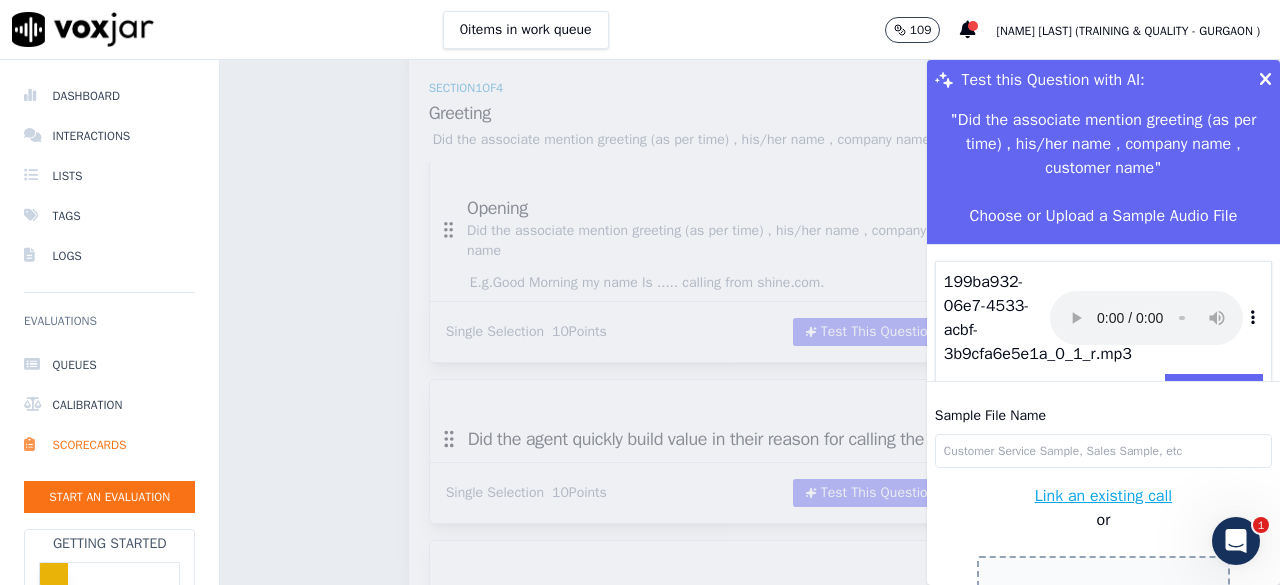 click on "Link an existing call" at bounding box center [1103, 496] 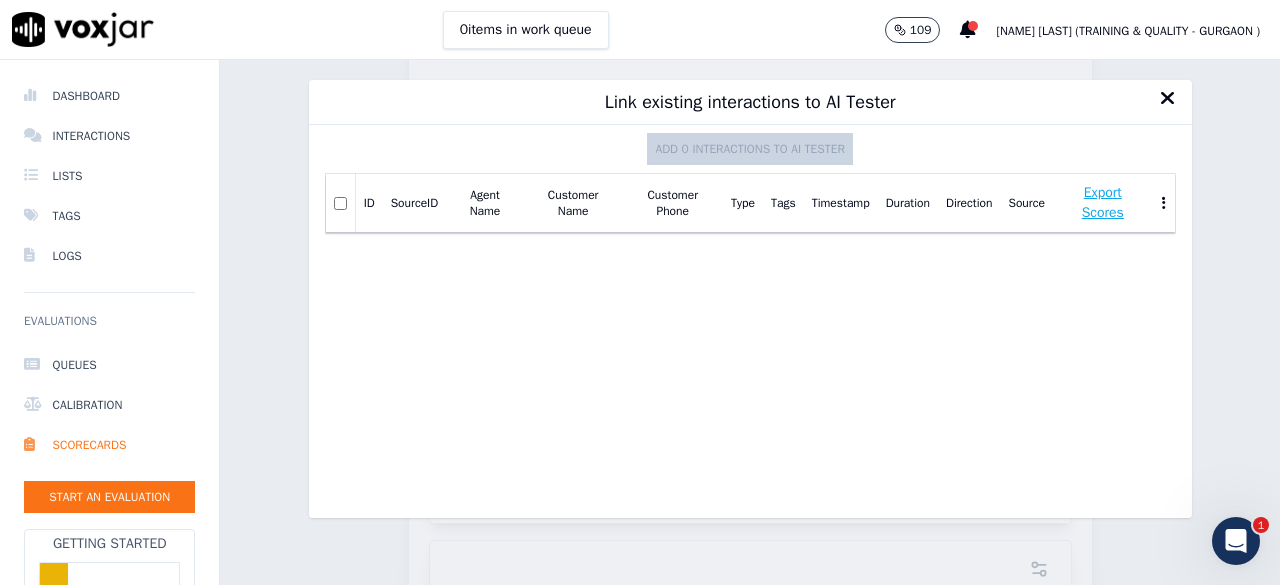 click at bounding box center (1168, 98) 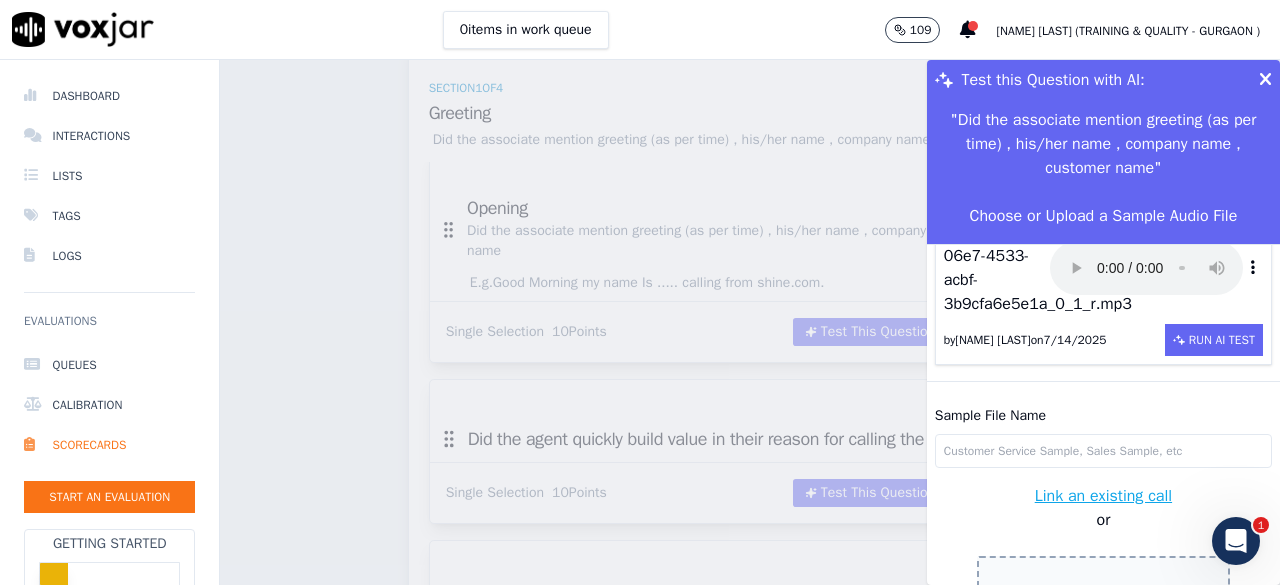 scroll, scrollTop: 91, scrollLeft: 0, axis: vertical 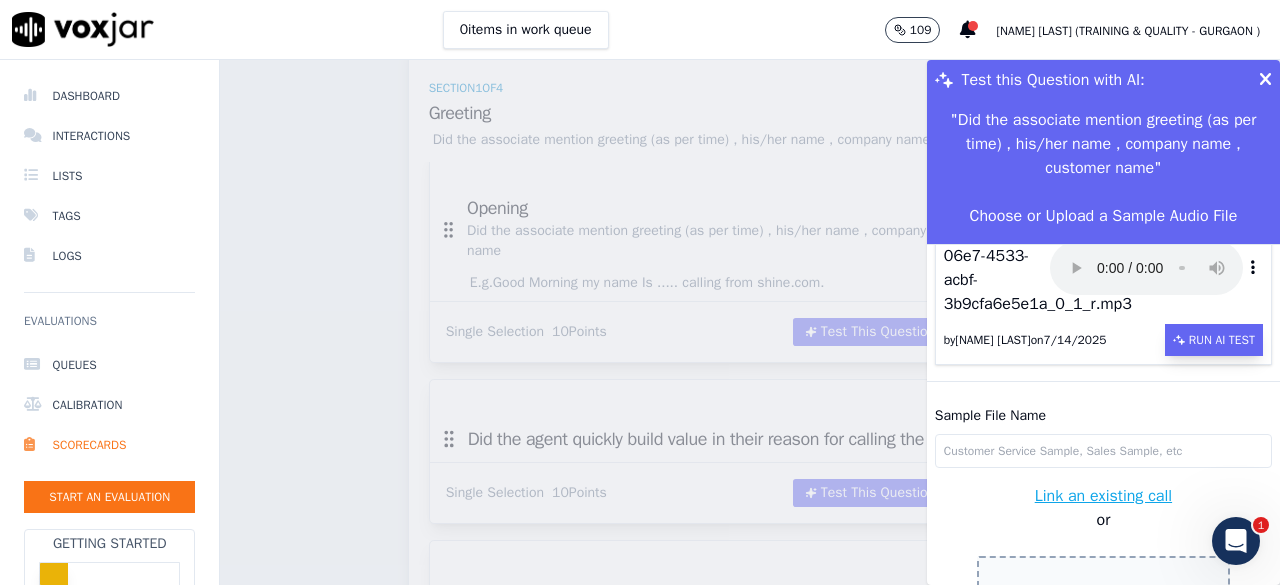 click on "Run AI Test" at bounding box center (1214, 340) 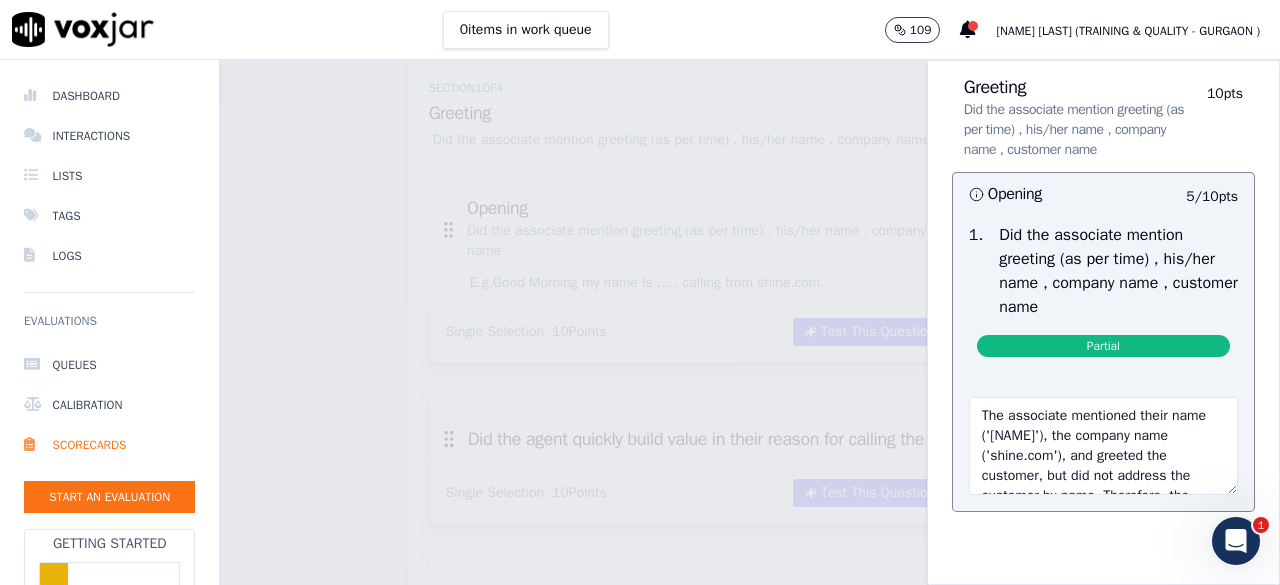 scroll, scrollTop: 198, scrollLeft: 0, axis: vertical 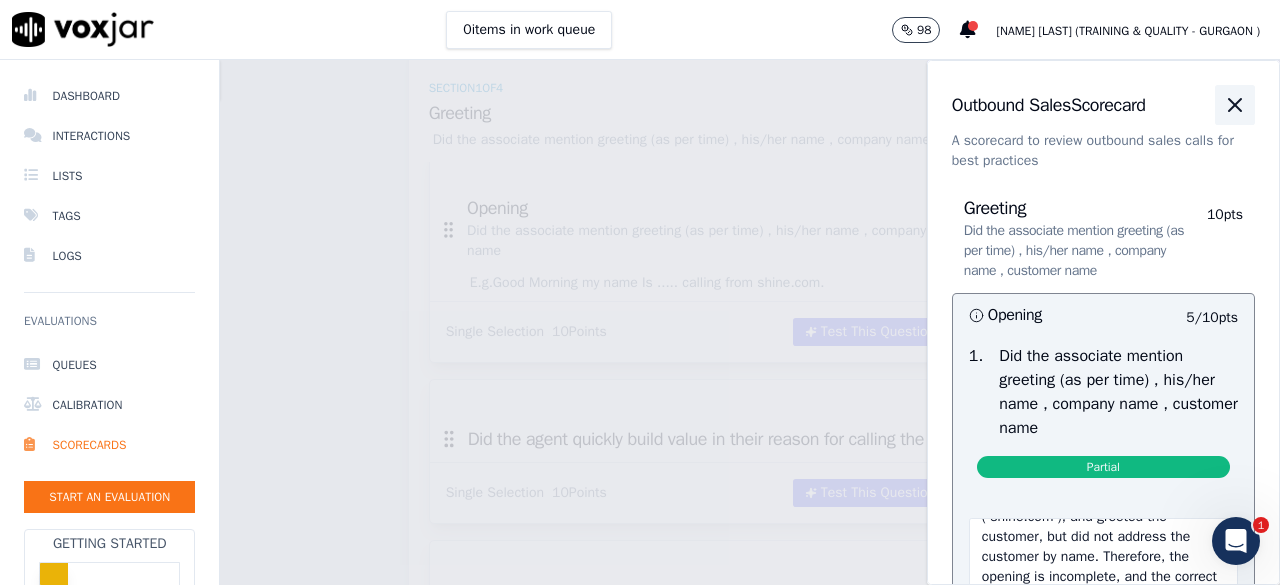 click 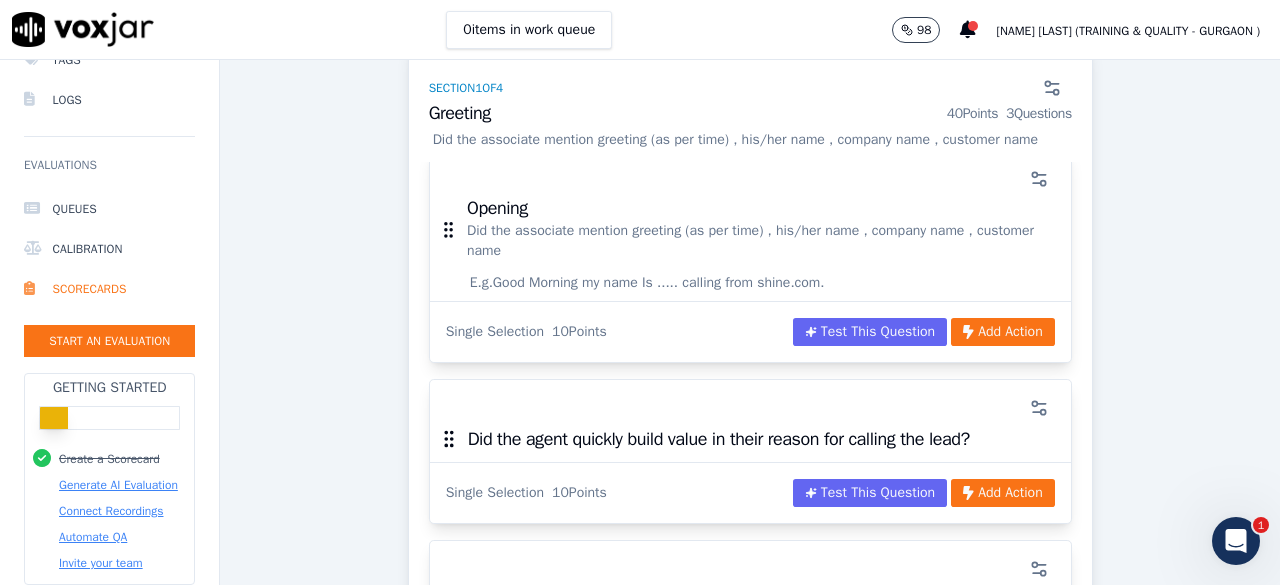 scroll, scrollTop: 293, scrollLeft: 0, axis: vertical 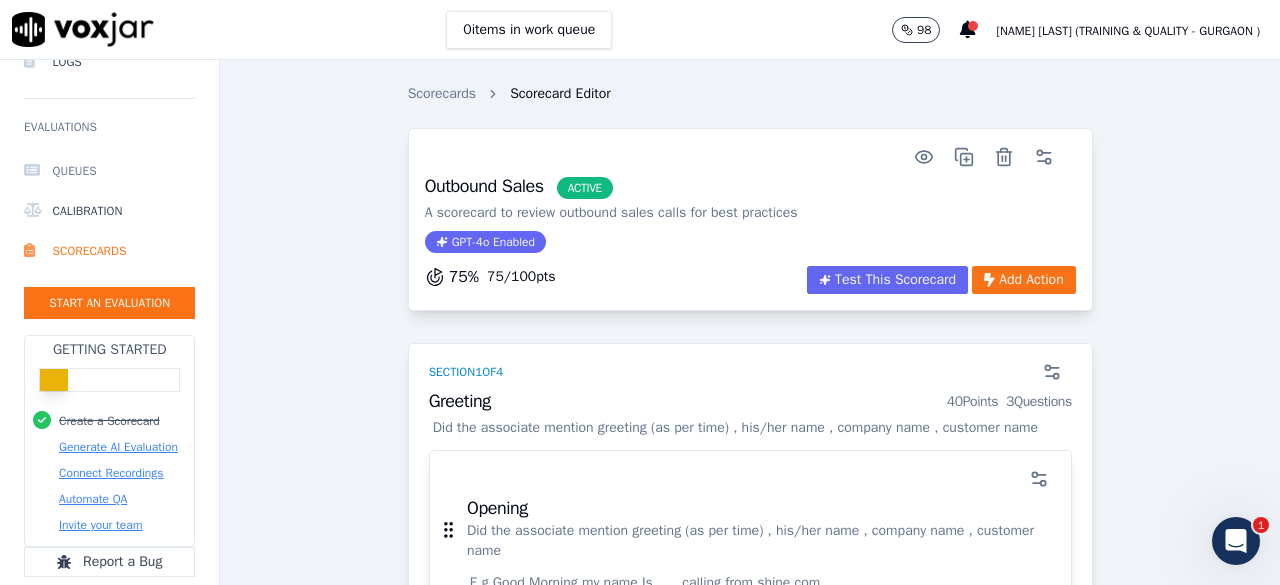 click on "Queues" at bounding box center (109, 171) 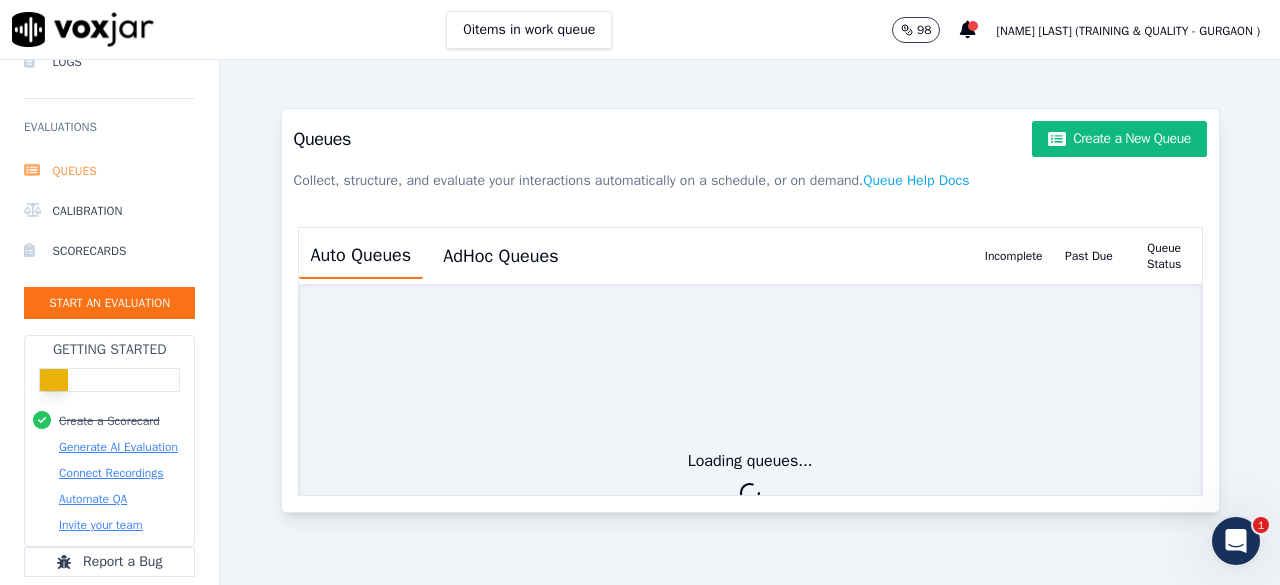 scroll, scrollTop: 0, scrollLeft: 0, axis: both 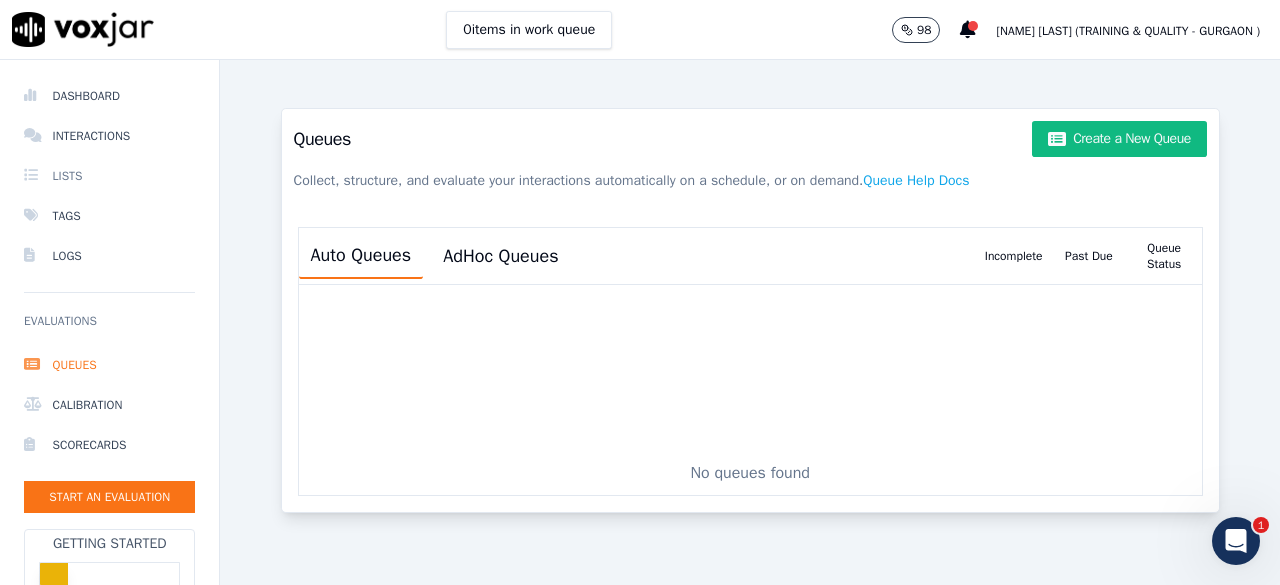 click on "Lists" at bounding box center (109, 176) 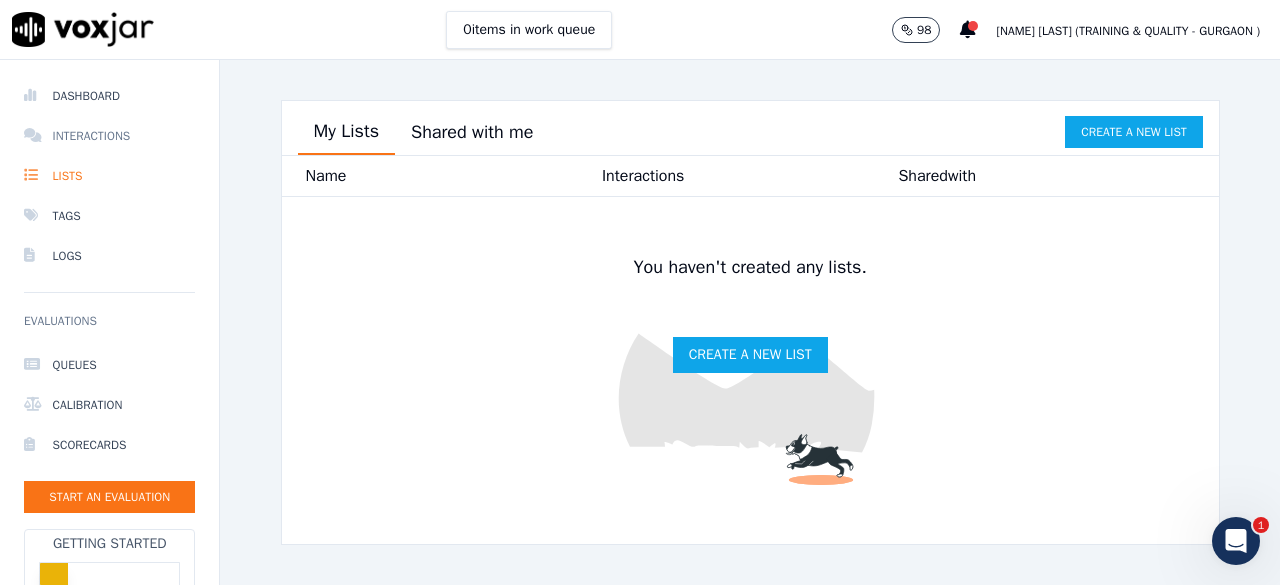 click on "Interactions" at bounding box center (109, 136) 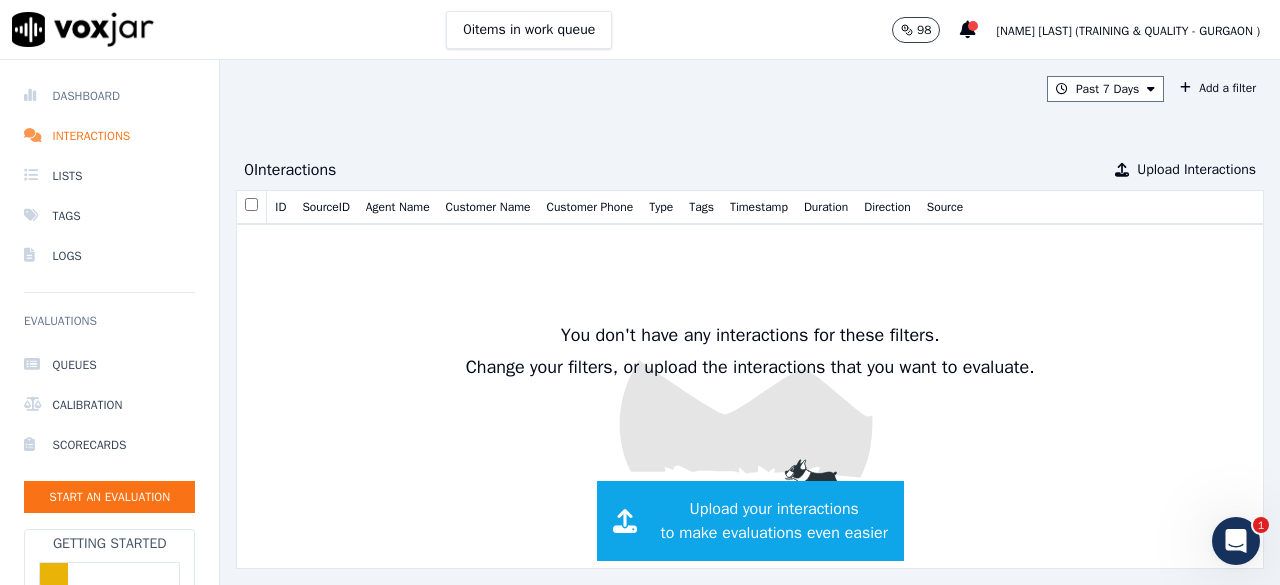 click on "Dashboard" at bounding box center [109, 96] 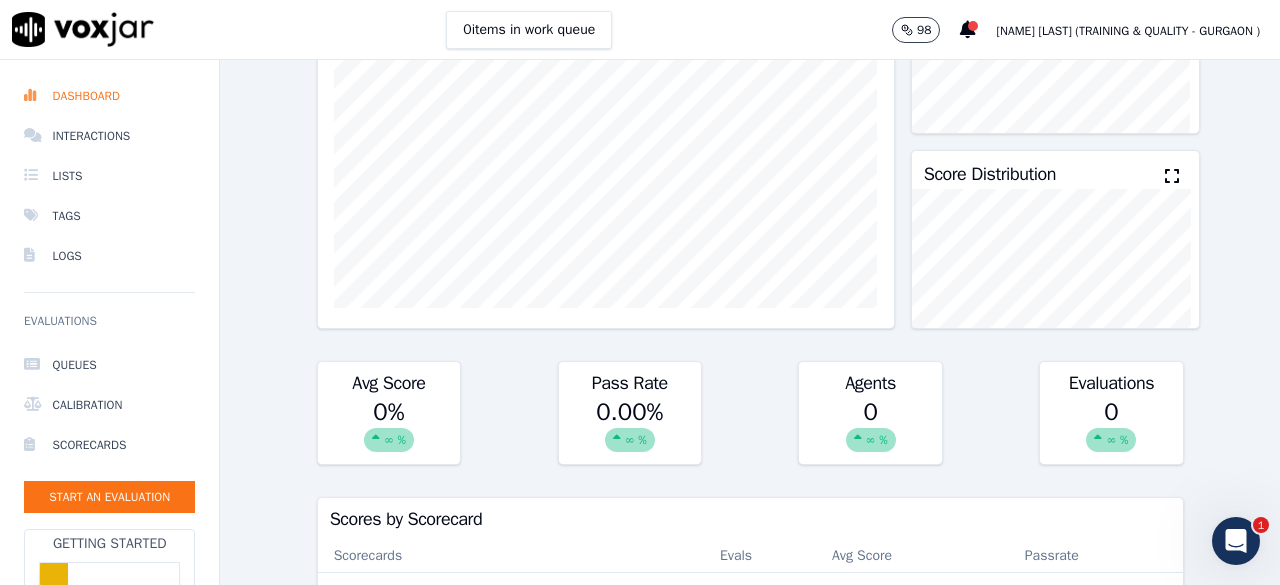 scroll, scrollTop: 126, scrollLeft: 0, axis: vertical 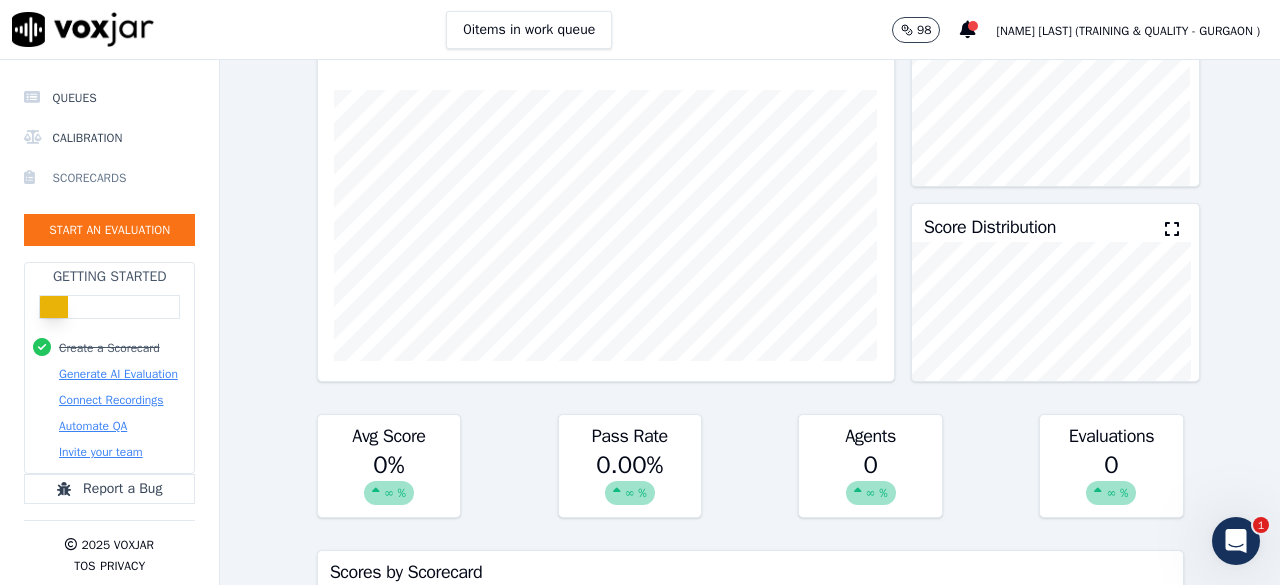 click on "Scorecards" at bounding box center (109, 178) 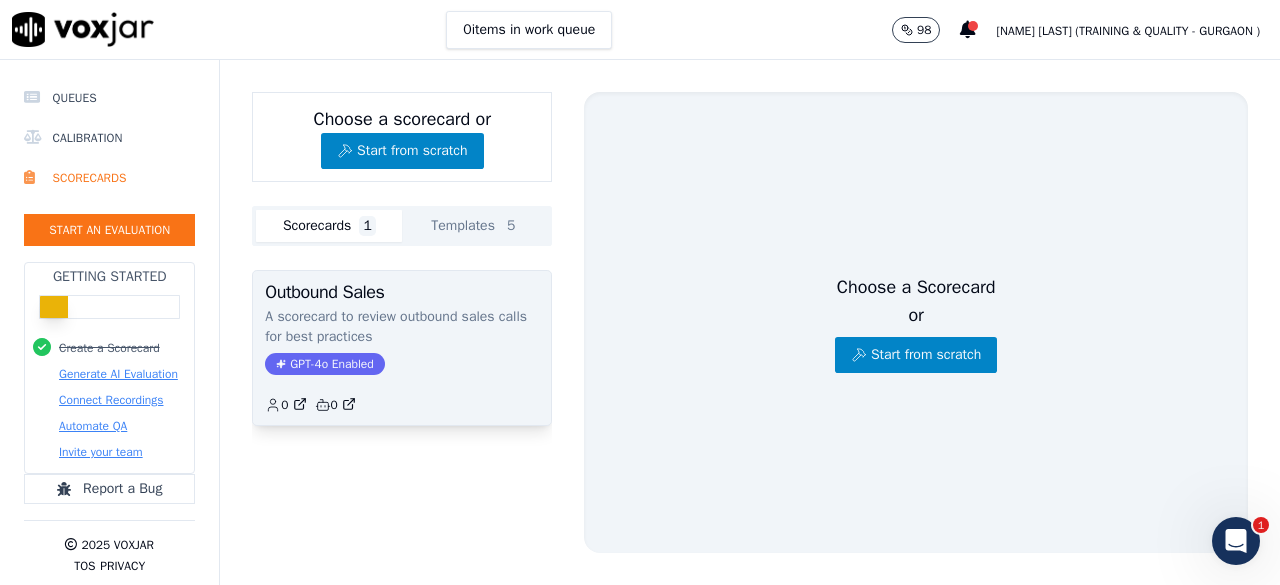 click on "A scorecard to review outbound sales calls for best practices" 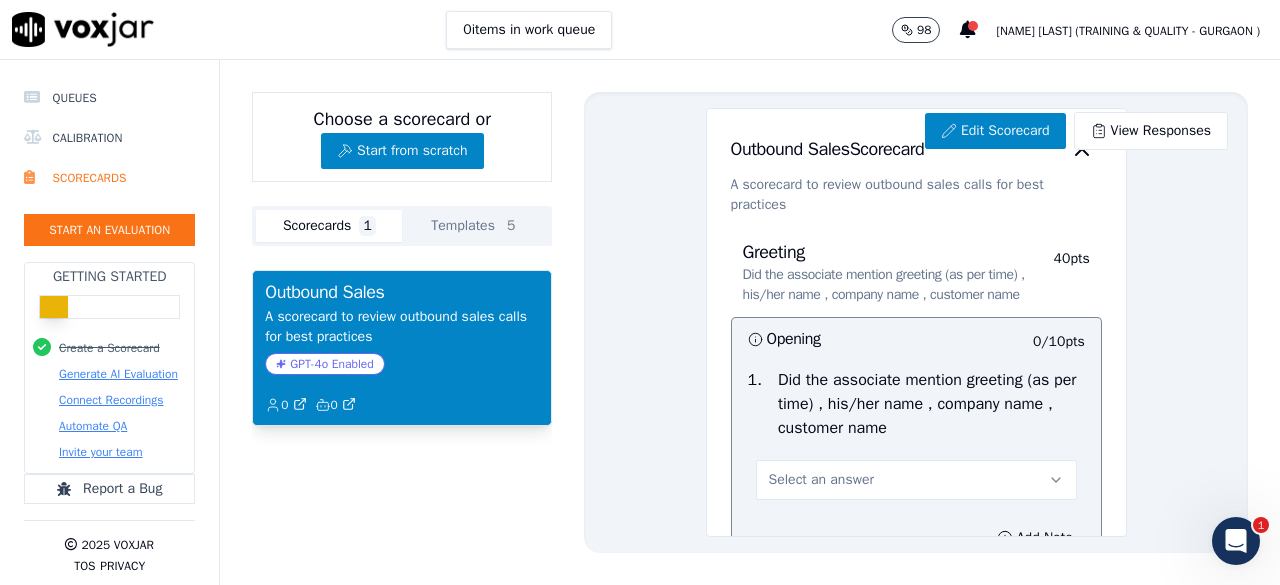 scroll, scrollTop: 0, scrollLeft: 0, axis: both 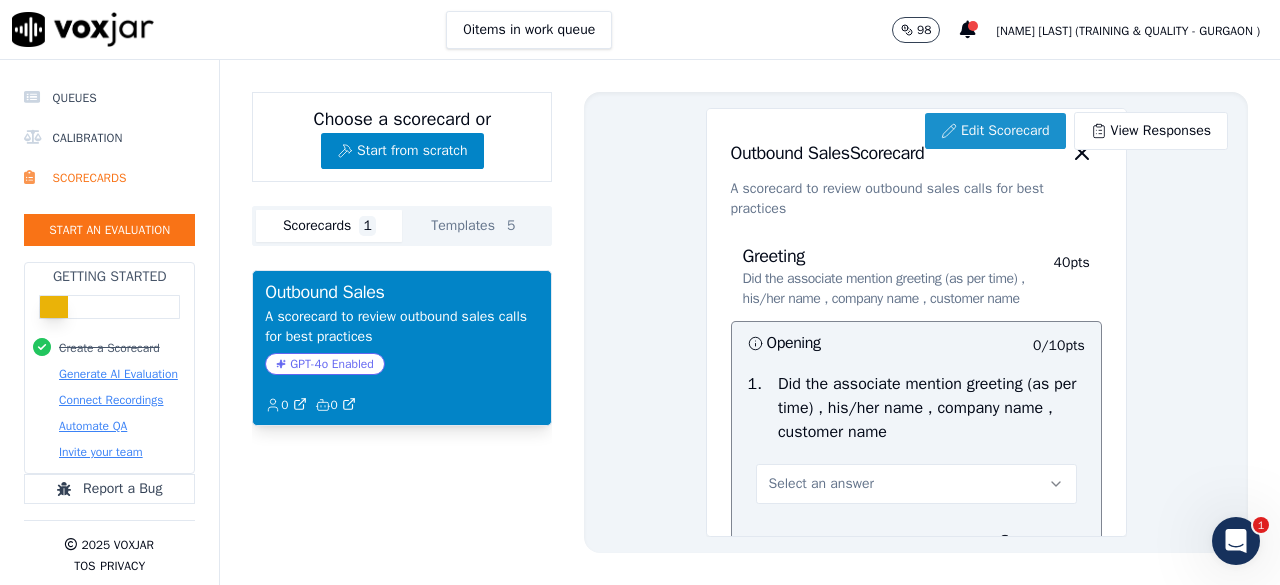 click on "Edit Scorecard" at bounding box center (995, 131) 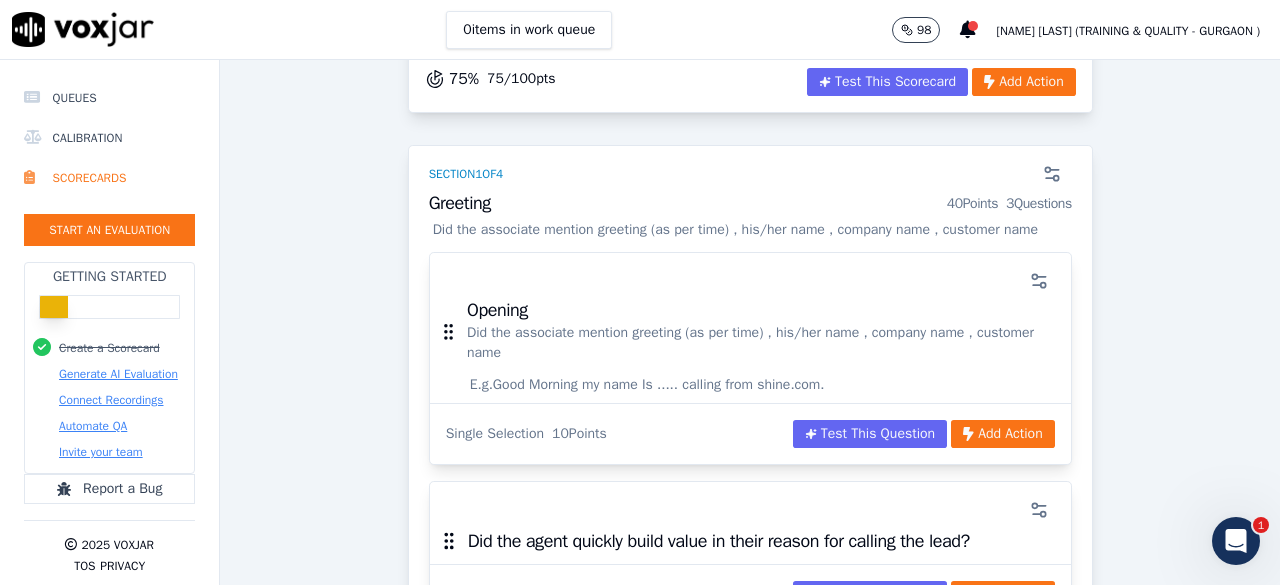 scroll, scrollTop: 100, scrollLeft: 0, axis: vertical 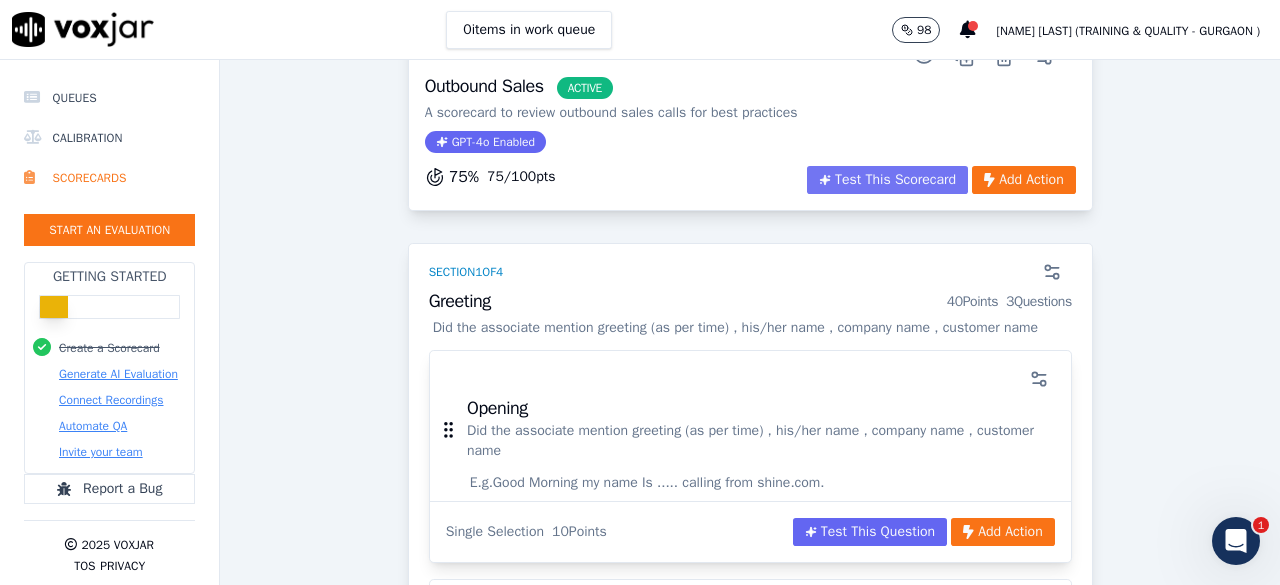 click on "Test This Scorecard" at bounding box center (887, 180) 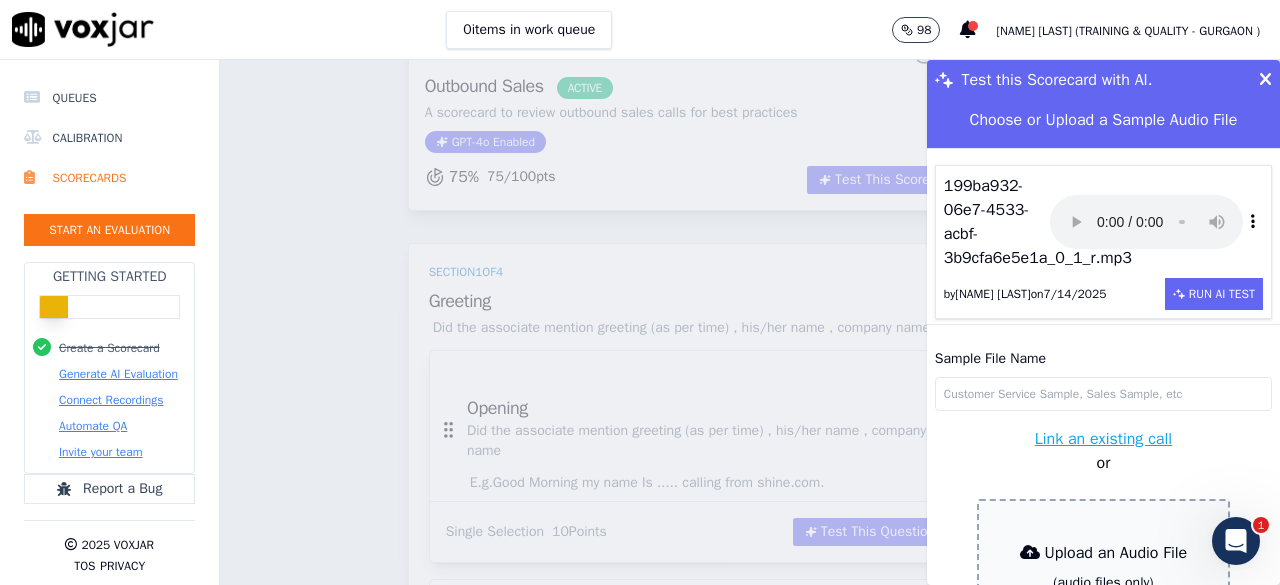 click at bounding box center [1253, 221] 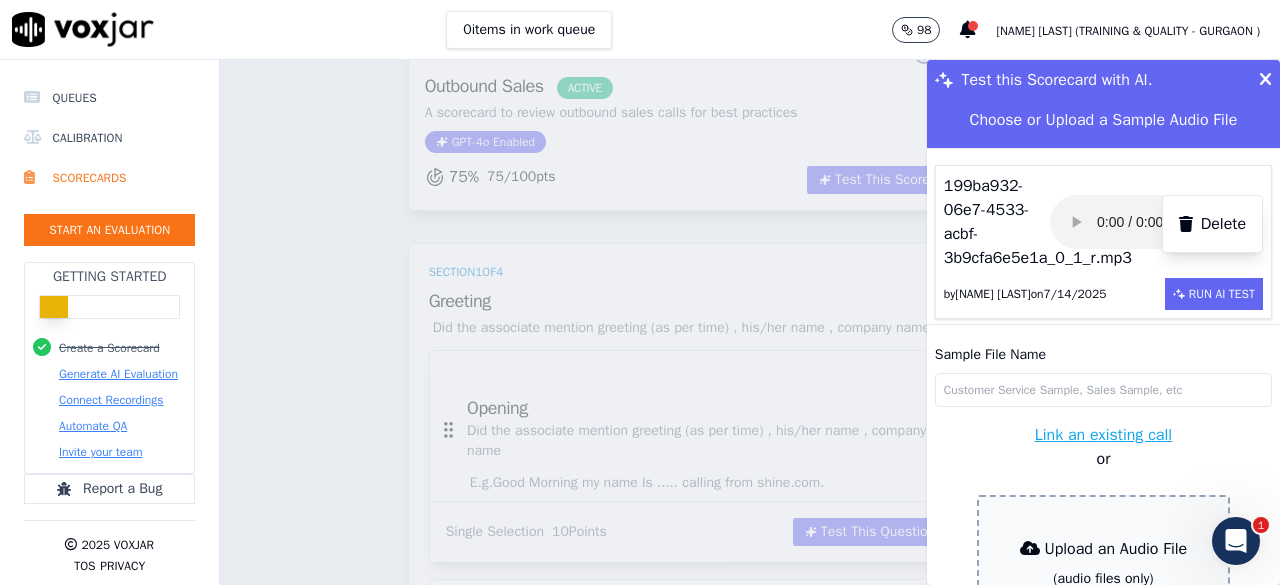 scroll, scrollTop: 0, scrollLeft: 0, axis: both 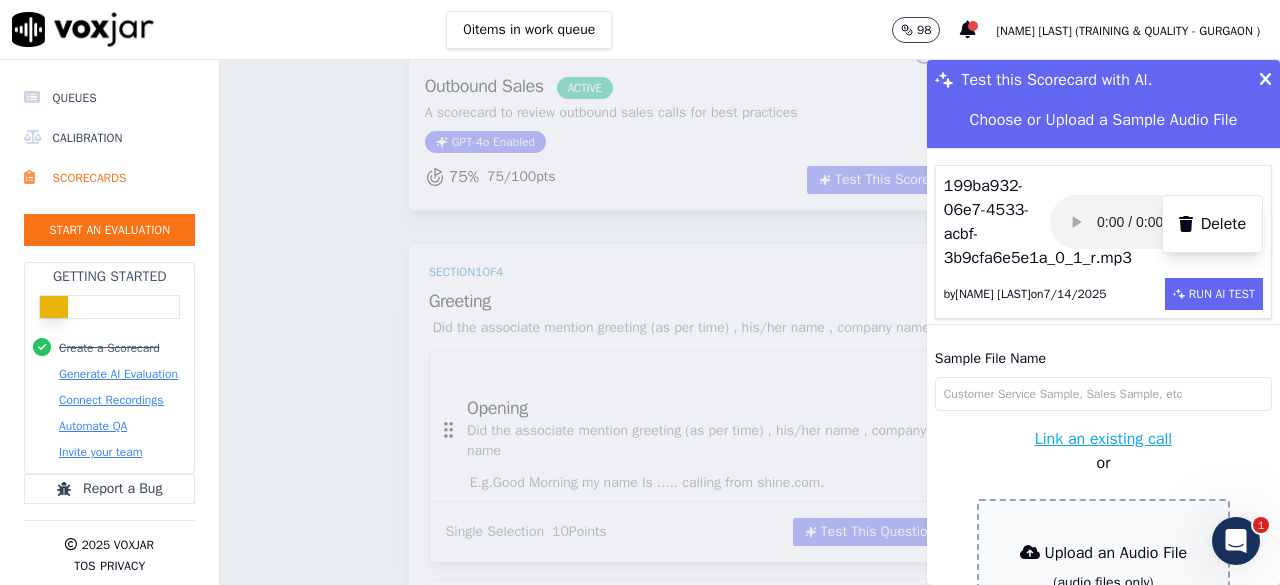 click on "199ba932-06e7-4533-acbf-3b9cfa6e5e1a_0_1_r.mp3" at bounding box center [997, 222] 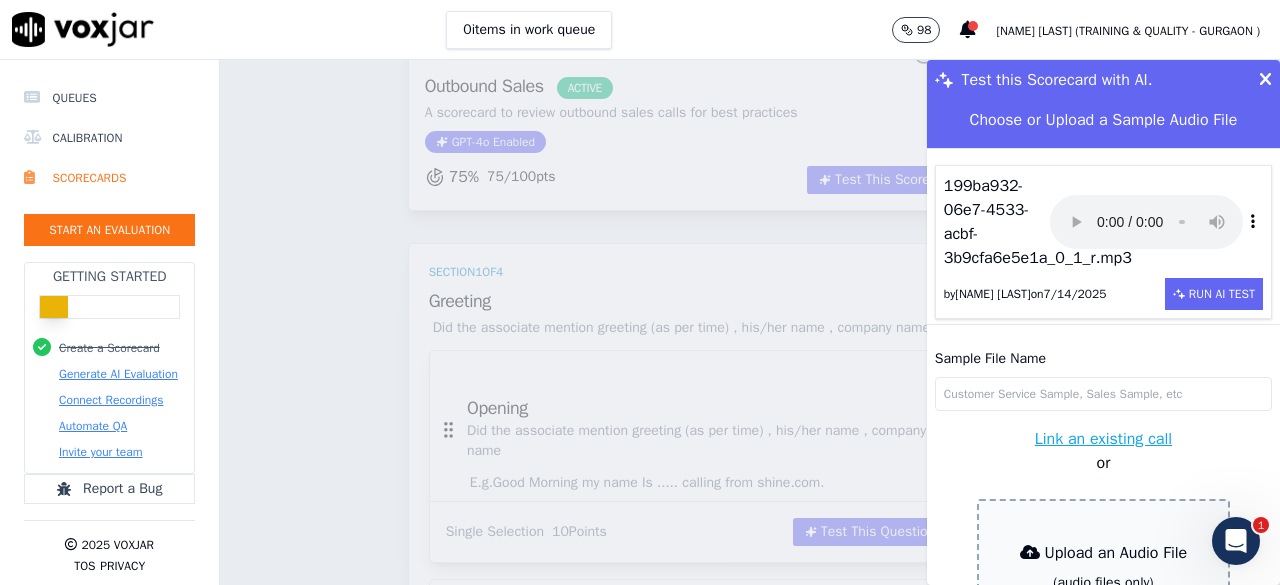 click on "199ba932-06e7-4533-acbf-3b9cfa6e5e1a_0_1_r.mp3" at bounding box center (997, 222) 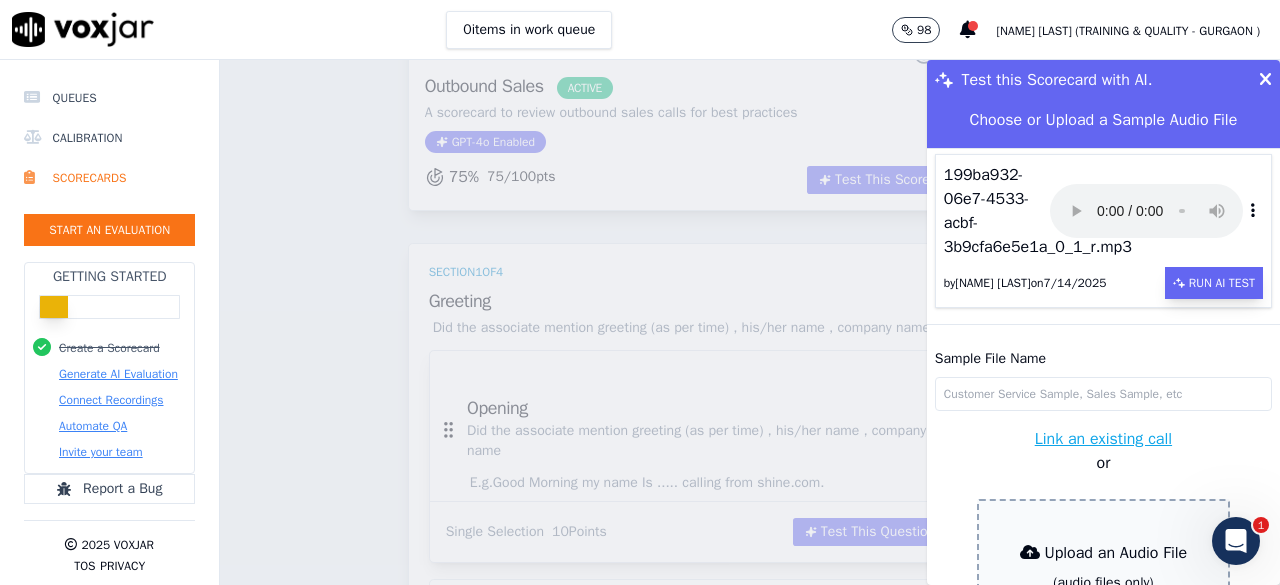 click on "Run AI Test" at bounding box center (1214, 283) 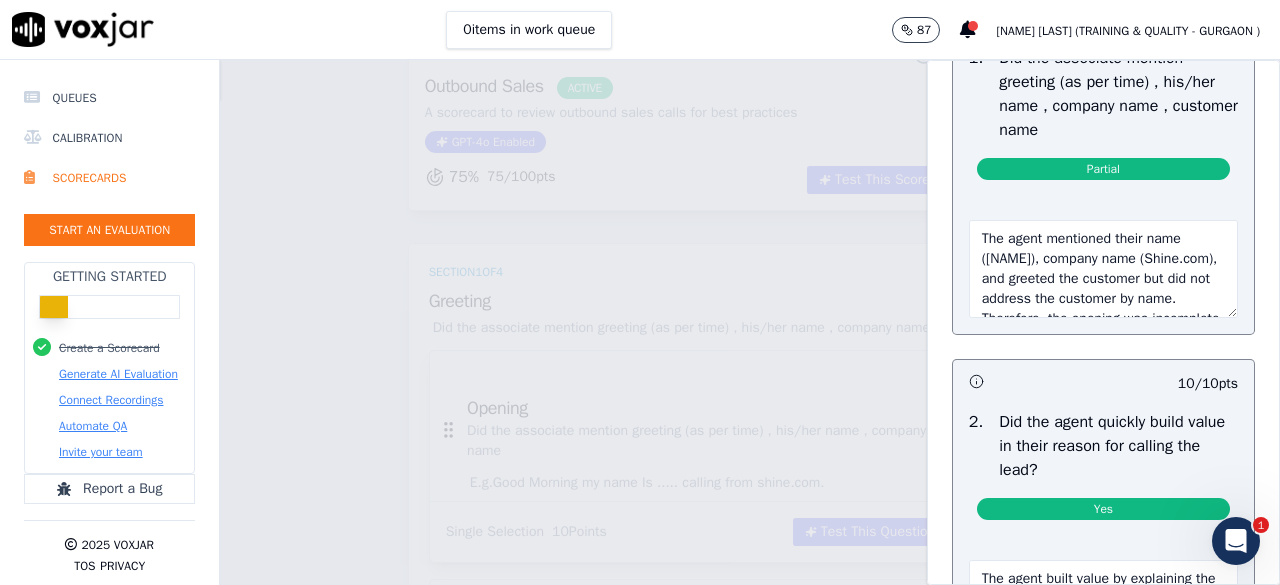 scroll, scrollTop: 300, scrollLeft: 0, axis: vertical 